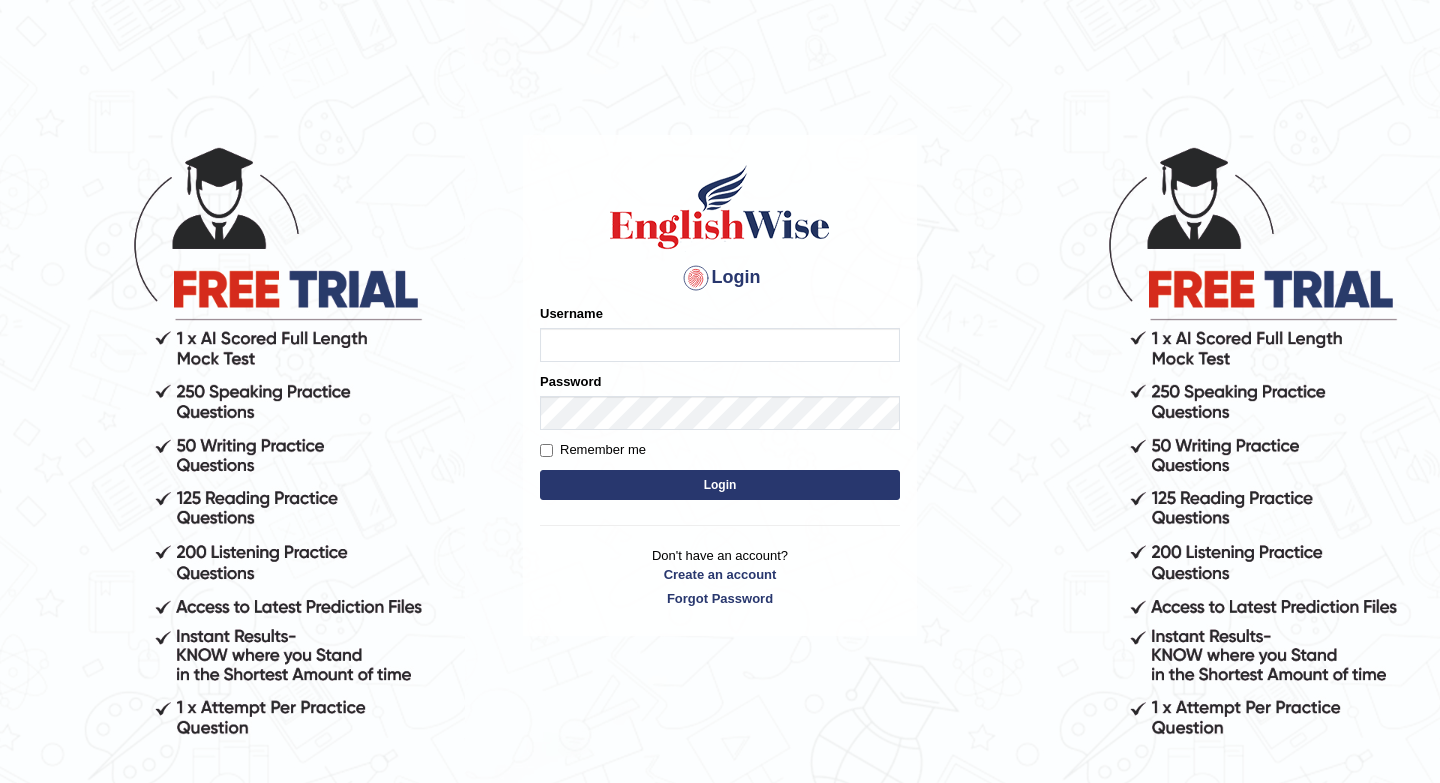 scroll, scrollTop: 0, scrollLeft: 0, axis: both 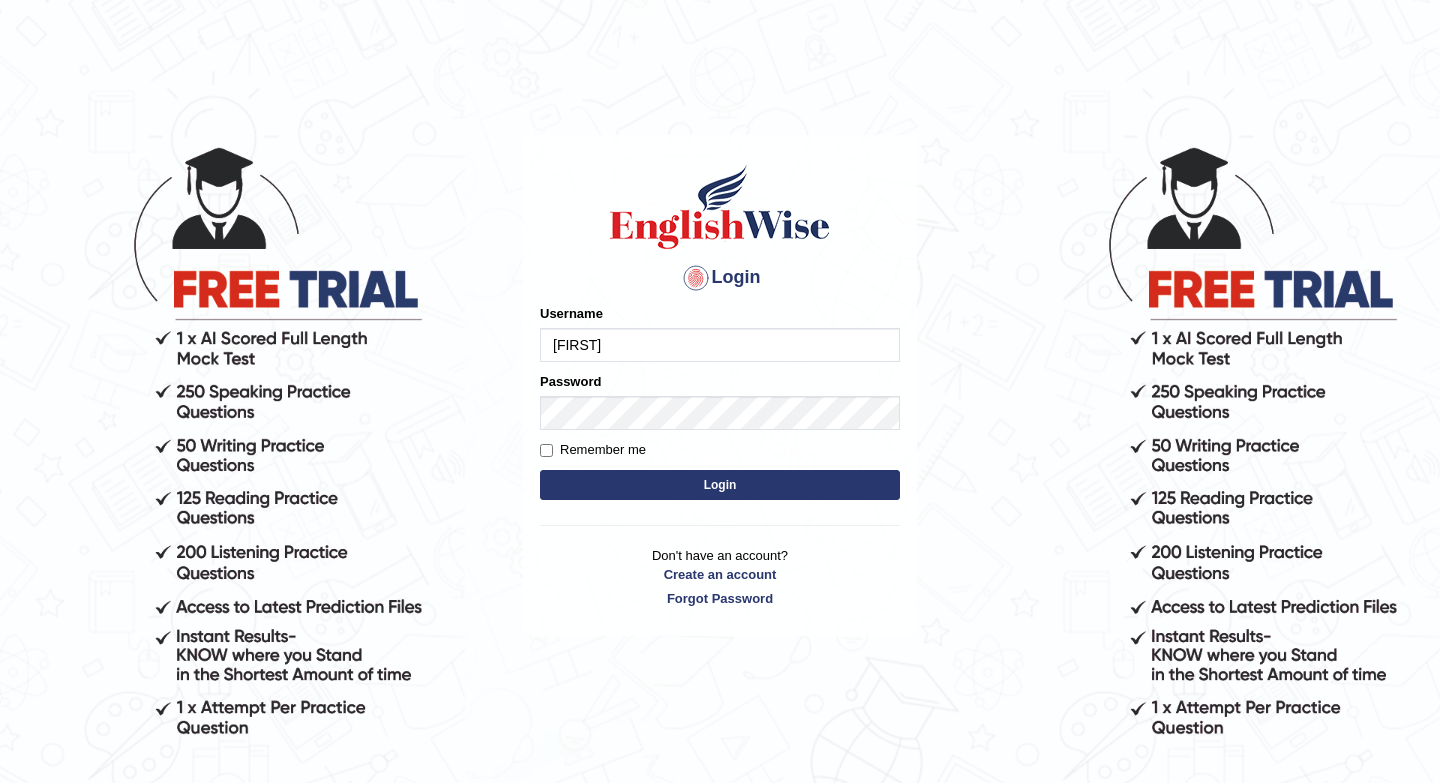 click on "Login" at bounding box center (720, 485) 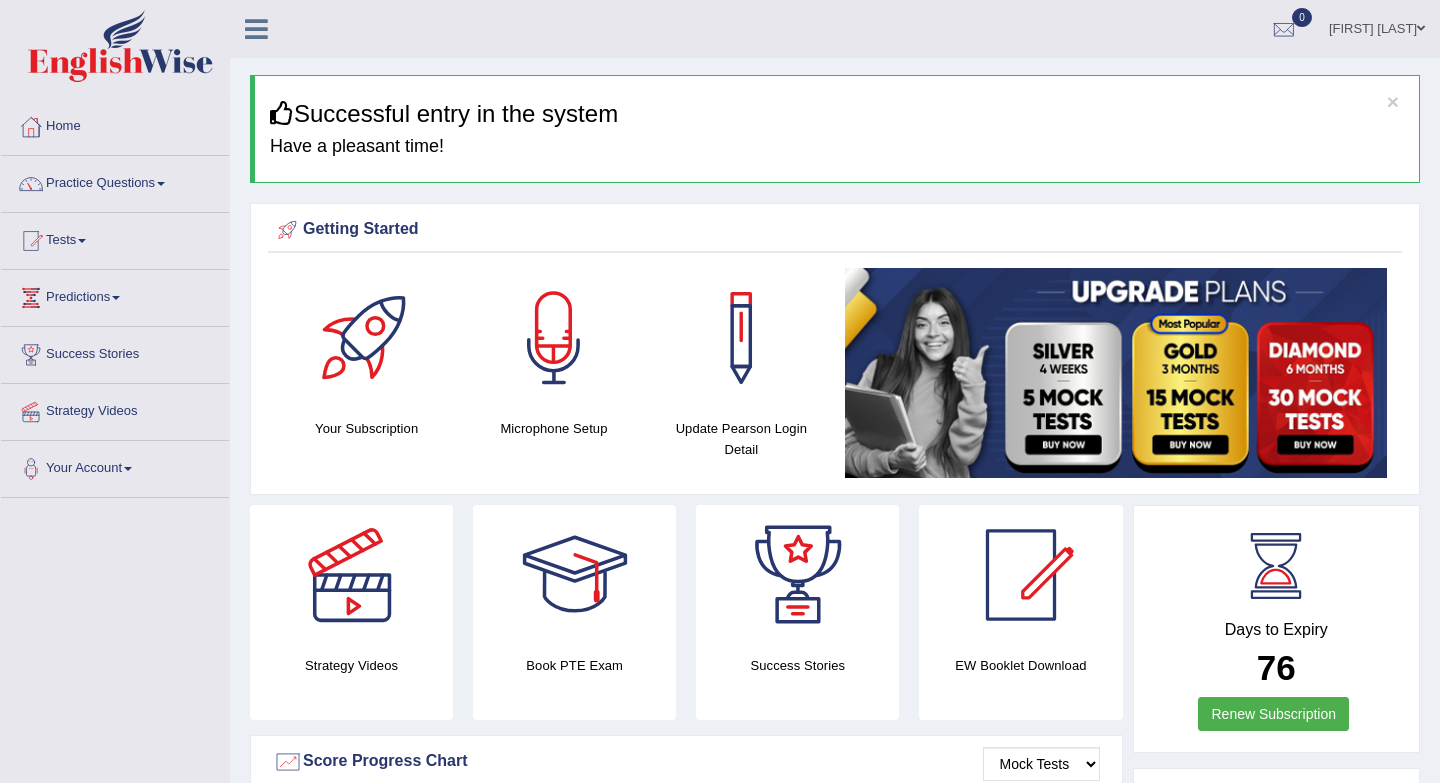 scroll, scrollTop: 0, scrollLeft: 0, axis: both 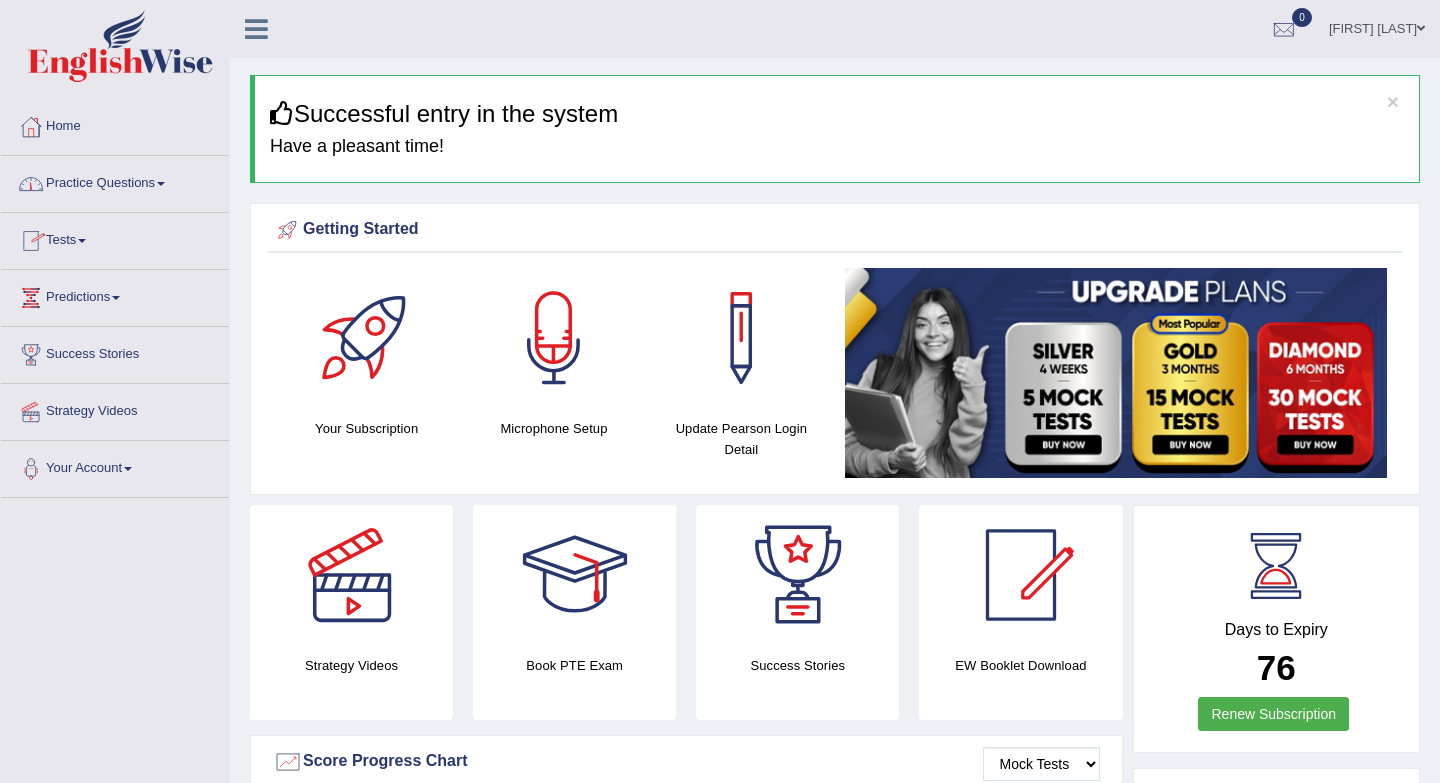 click on "Practice Questions" at bounding box center [115, 181] 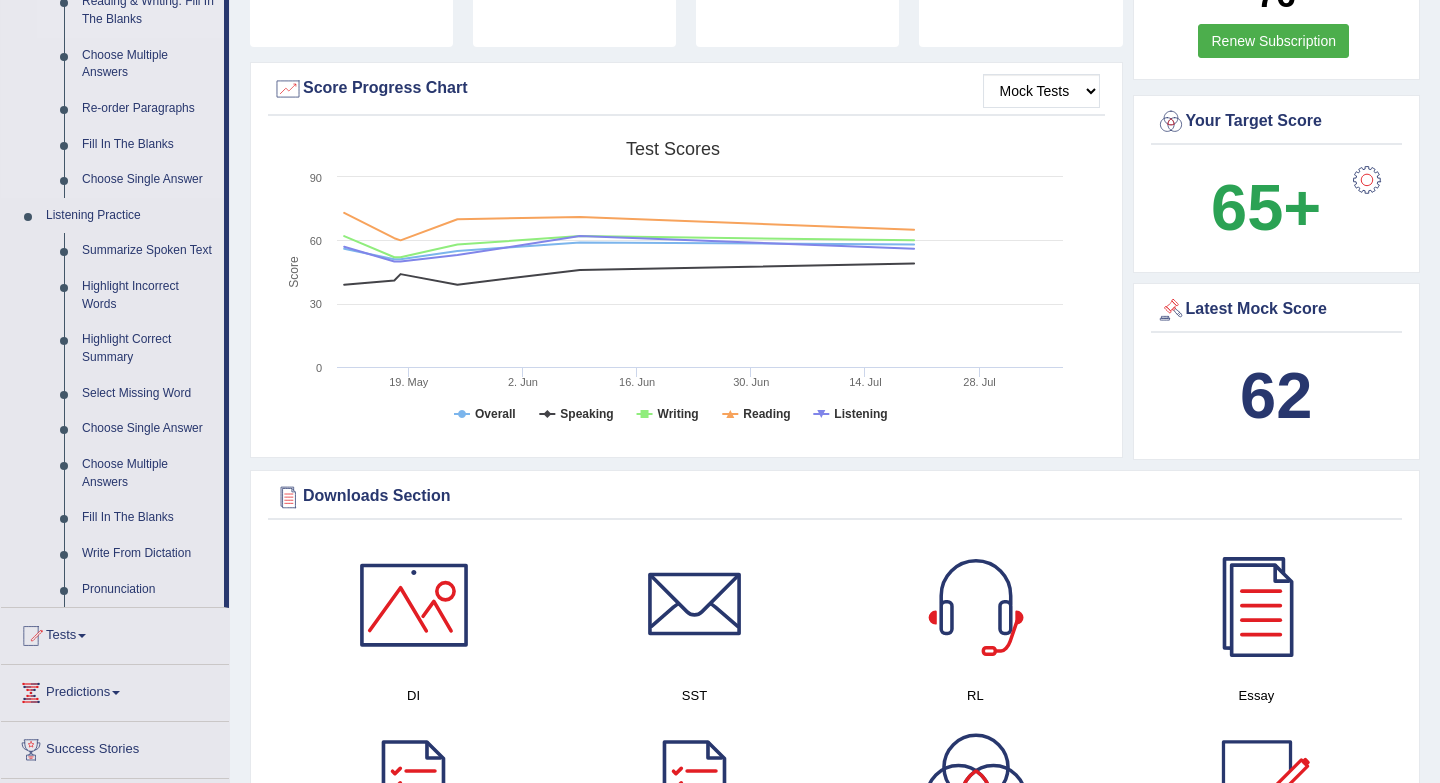 scroll, scrollTop: 726, scrollLeft: 0, axis: vertical 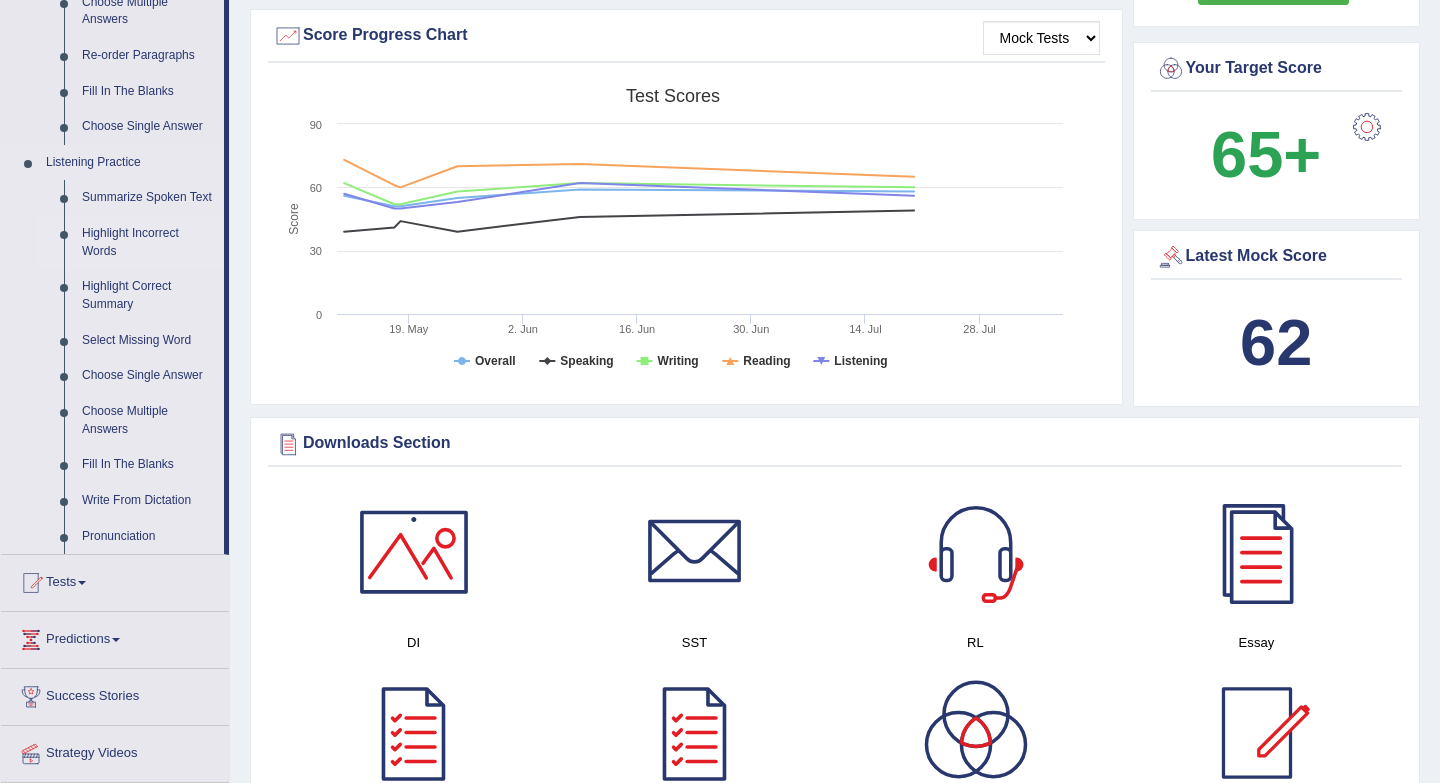 click on "Highlight Incorrect Words" at bounding box center (148, 242) 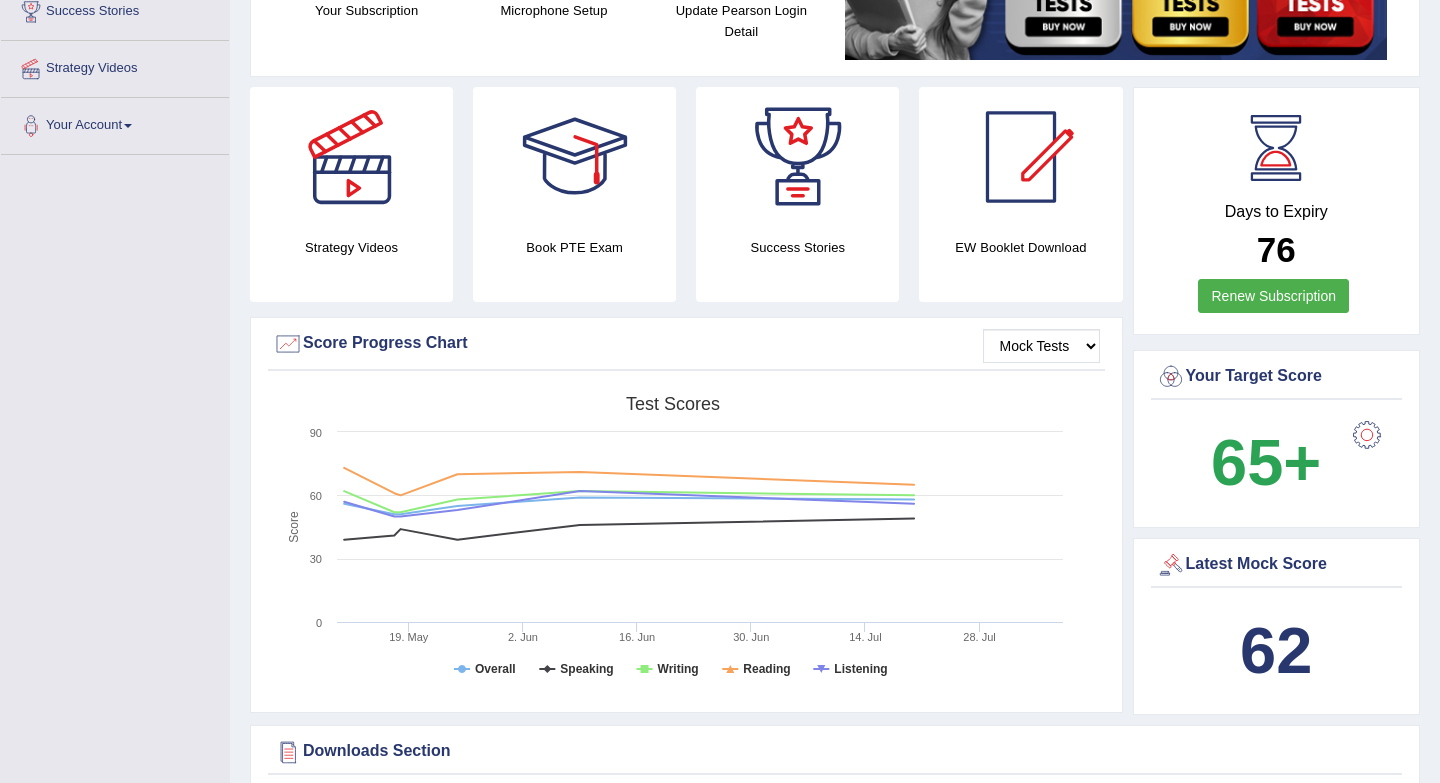 scroll, scrollTop: 606, scrollLeft: 0, axis: vertical 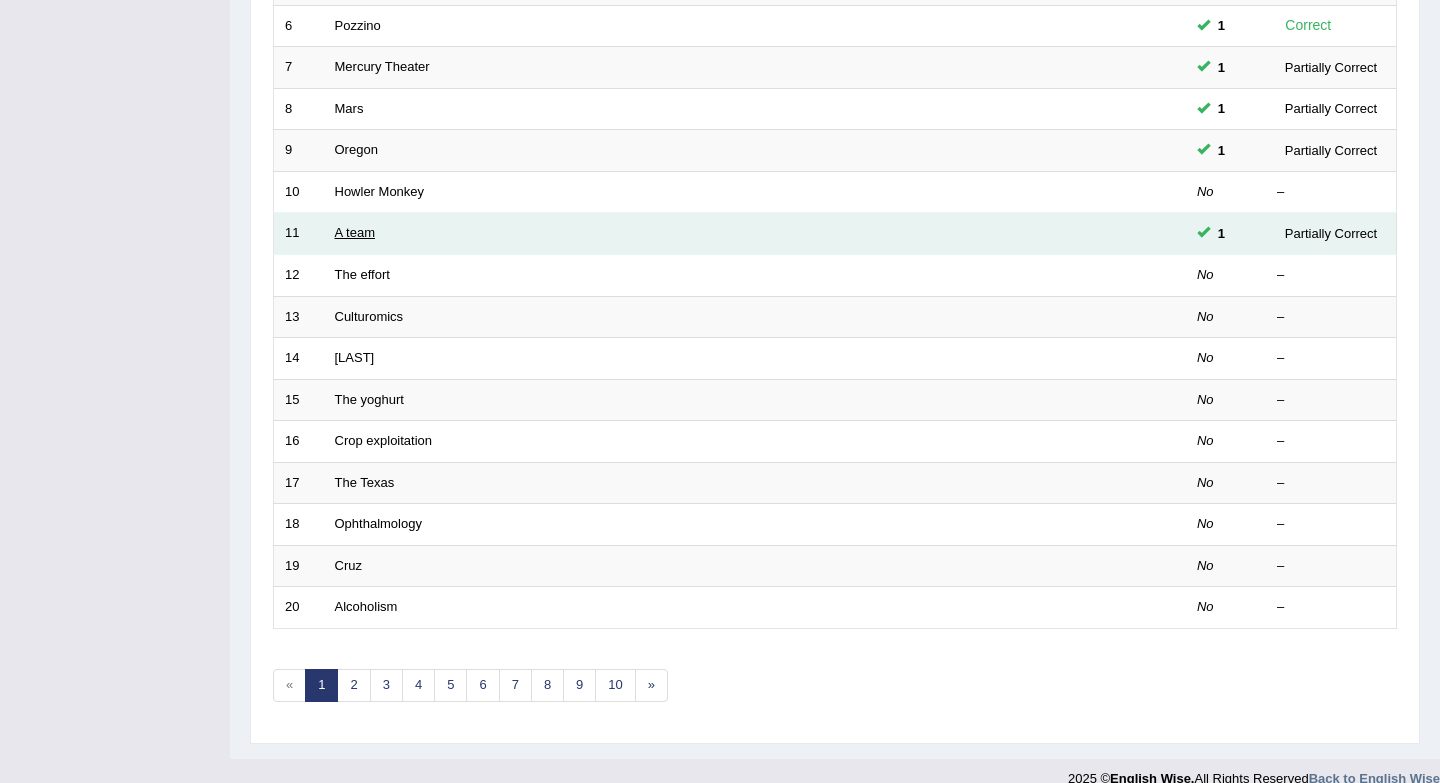 click on "A team" at bounding box center (355, 232) 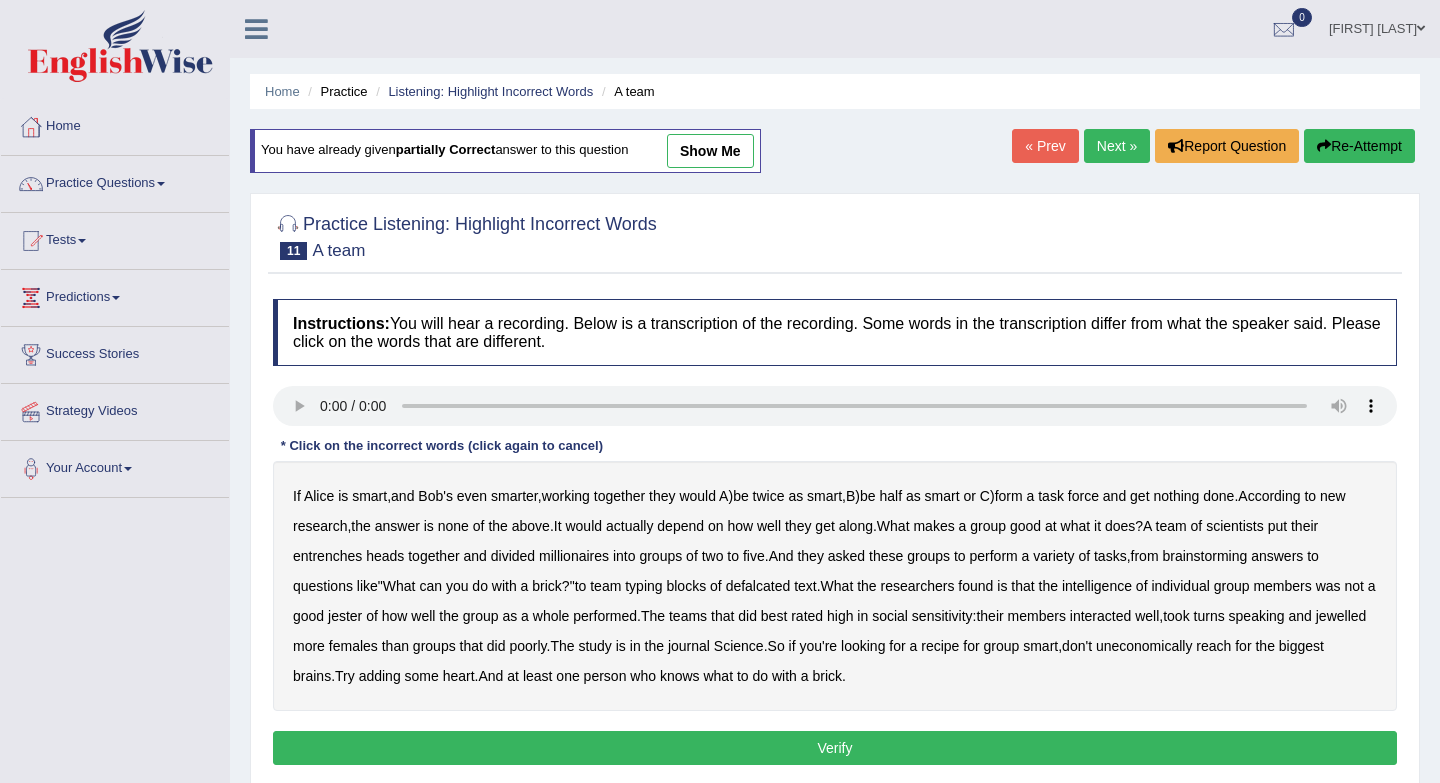 scroll, scrollTop: 0, scrollLeft: 0, axis: both 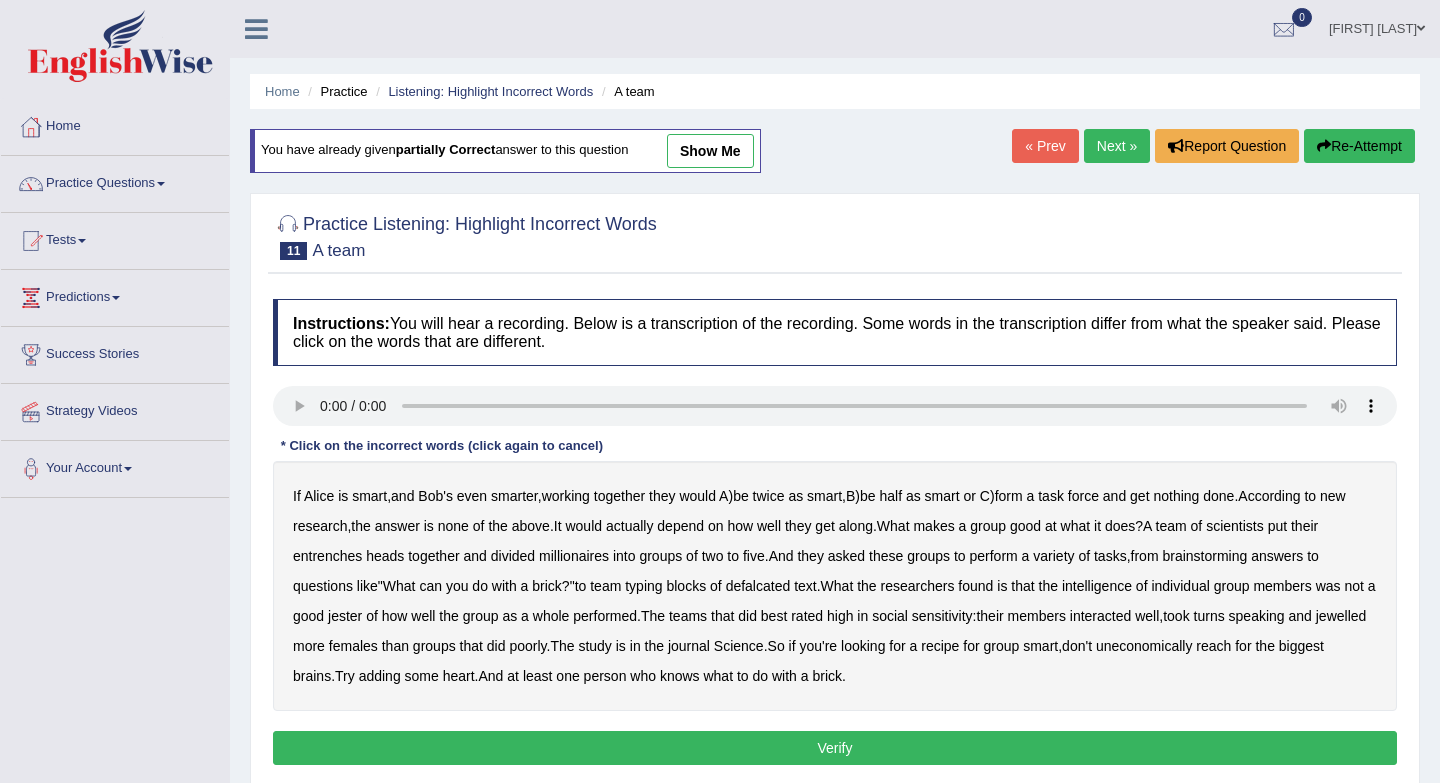 click on "Next »" at bounding box center [1117, 146] 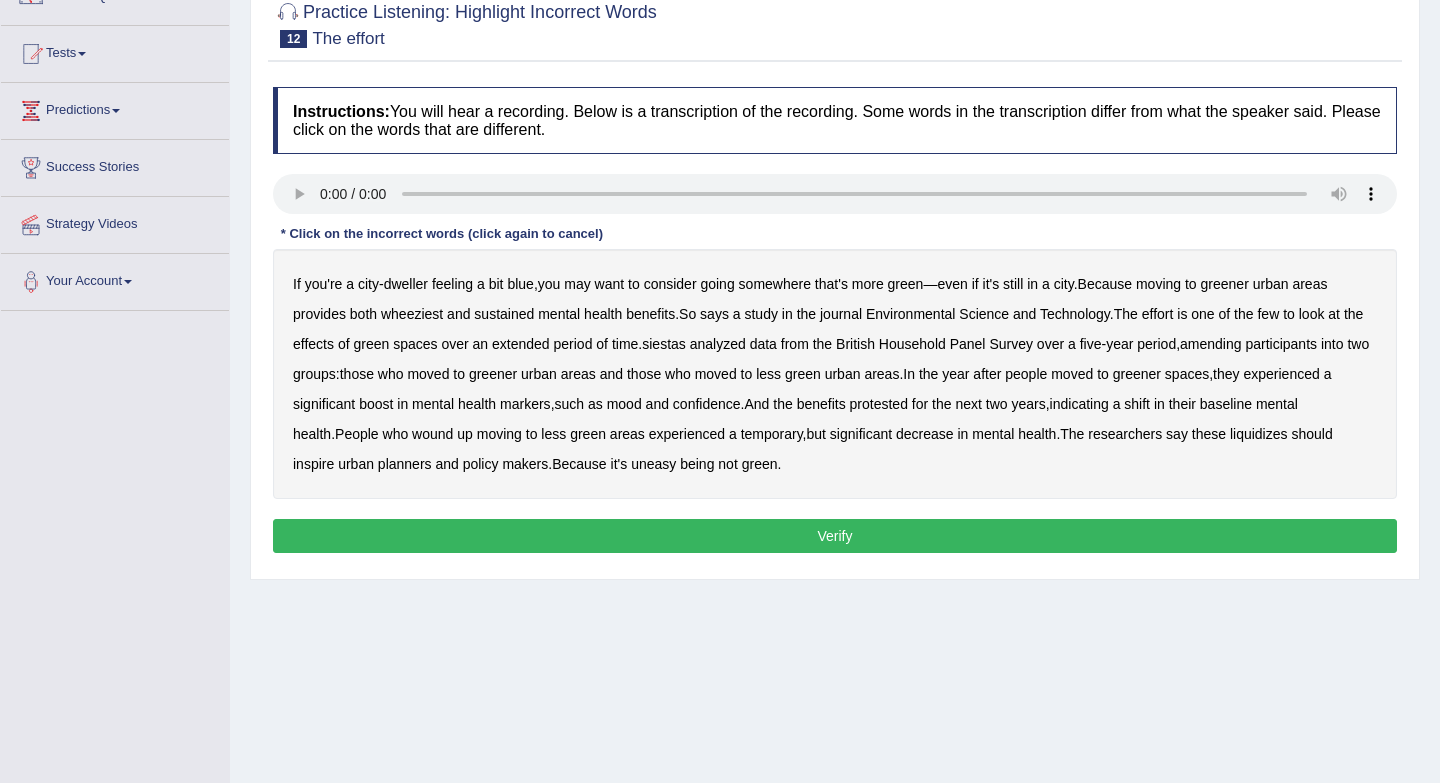 scroll, scrollTop: 187, scrollLeft: 0, axis: vertical 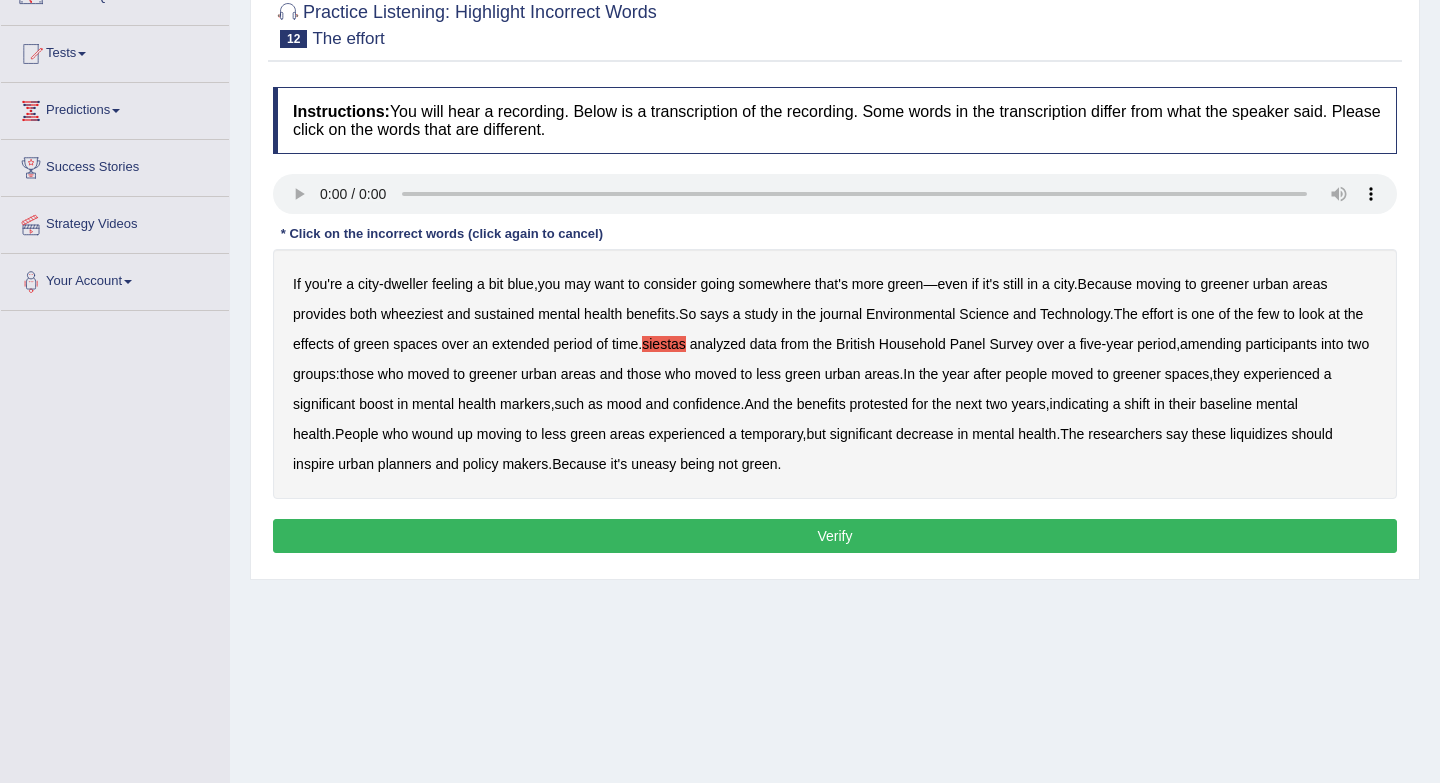 click on "liquidizes" at bounding box center (1259, 434) 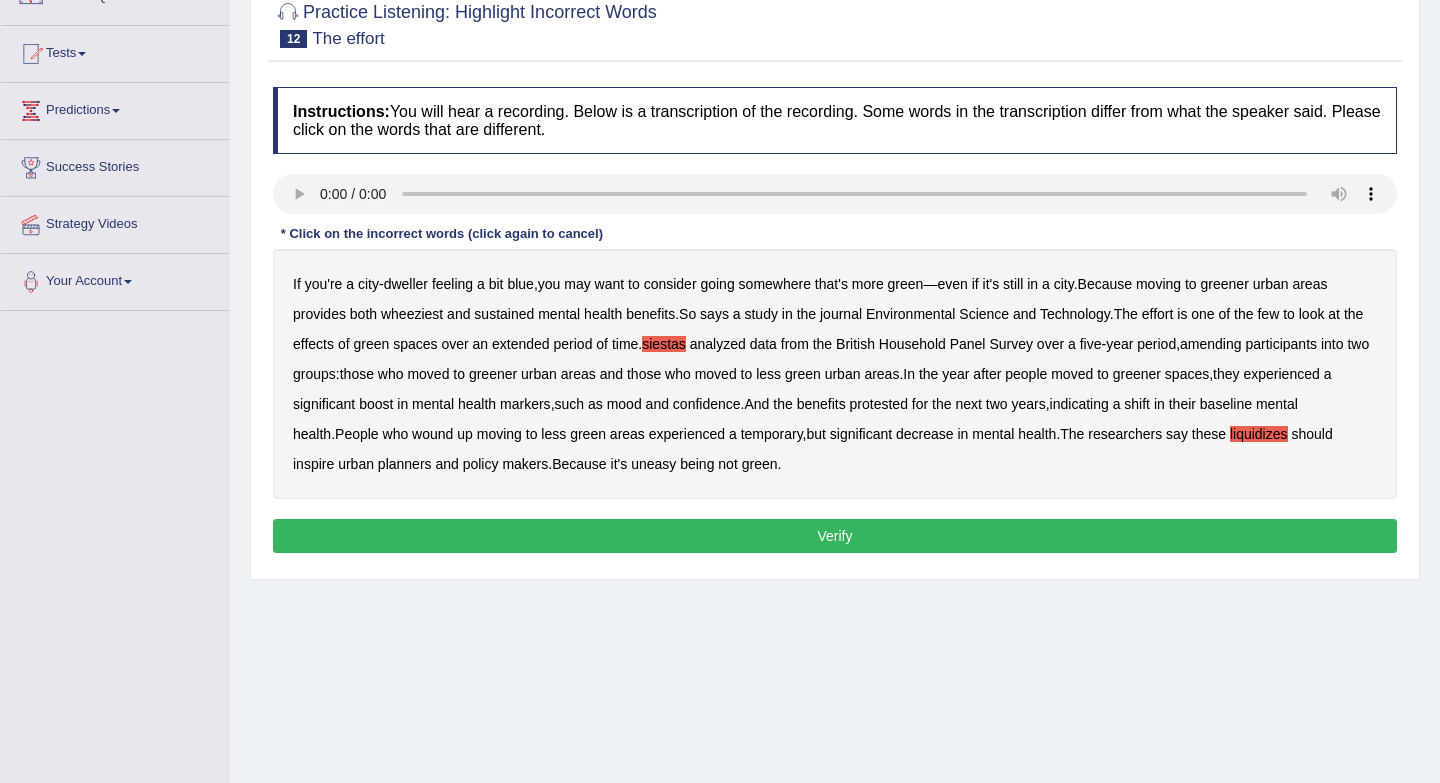 click on "year" at bounding box center (955, 374) 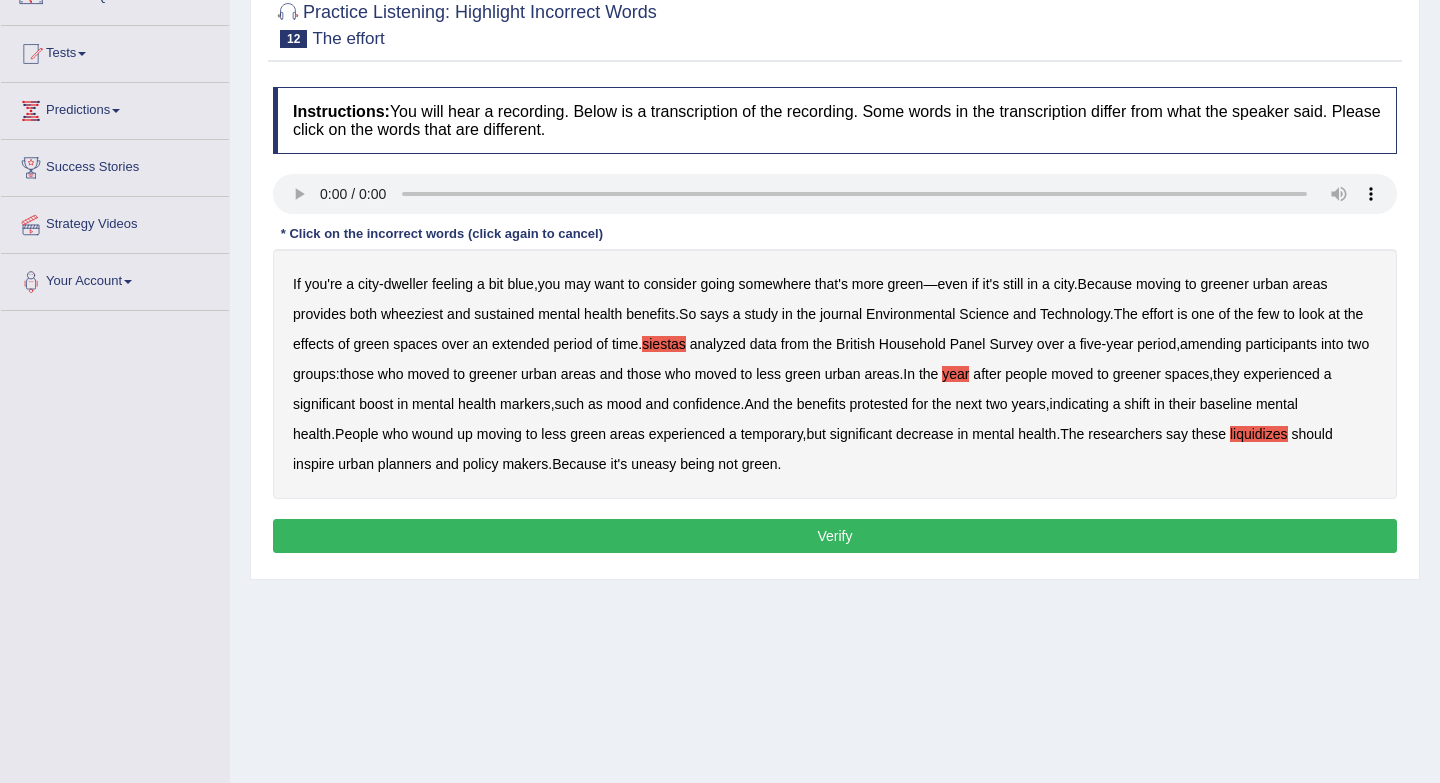 click on "Verify" at bounding box center [835, 536] 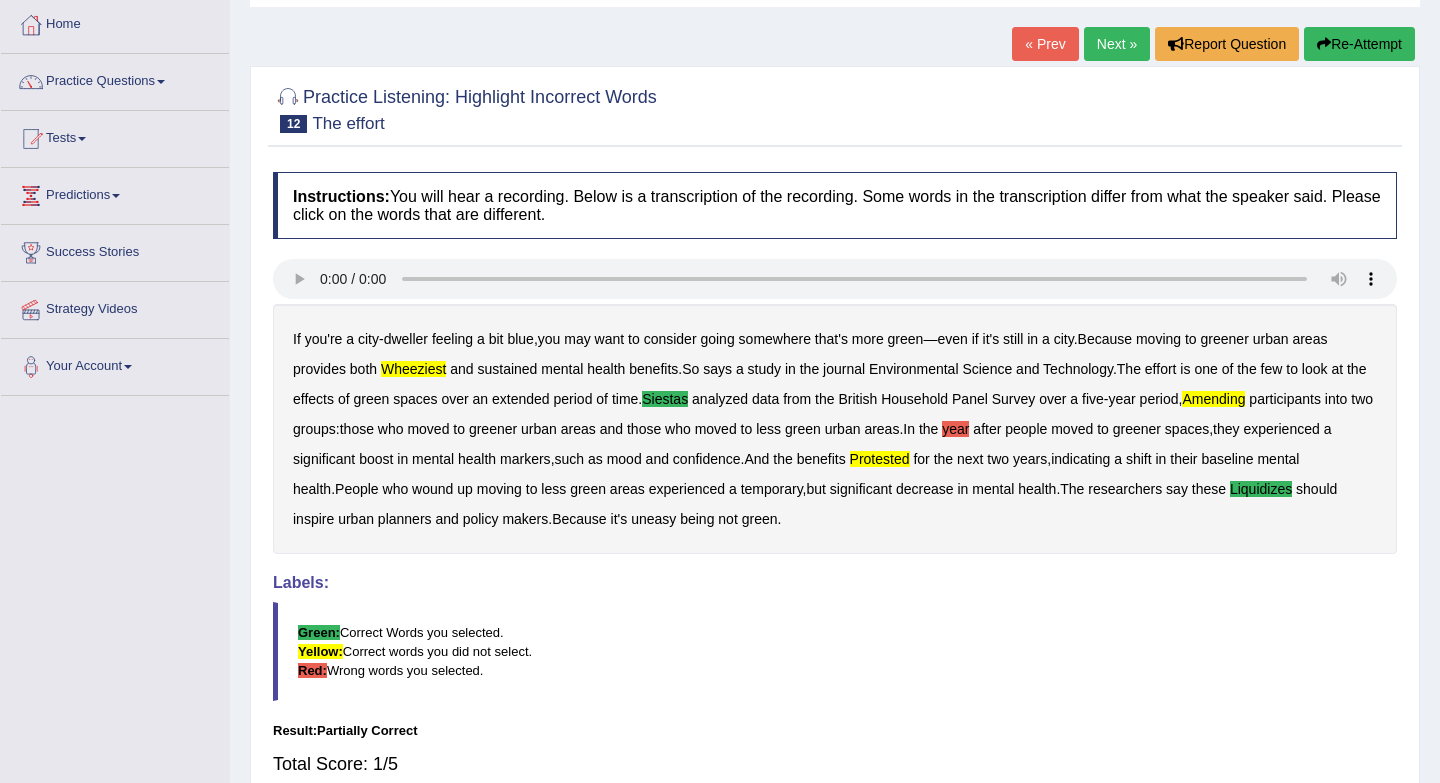 scroll, scrollTop: 92, scrollLeft: 0, axis: vertical 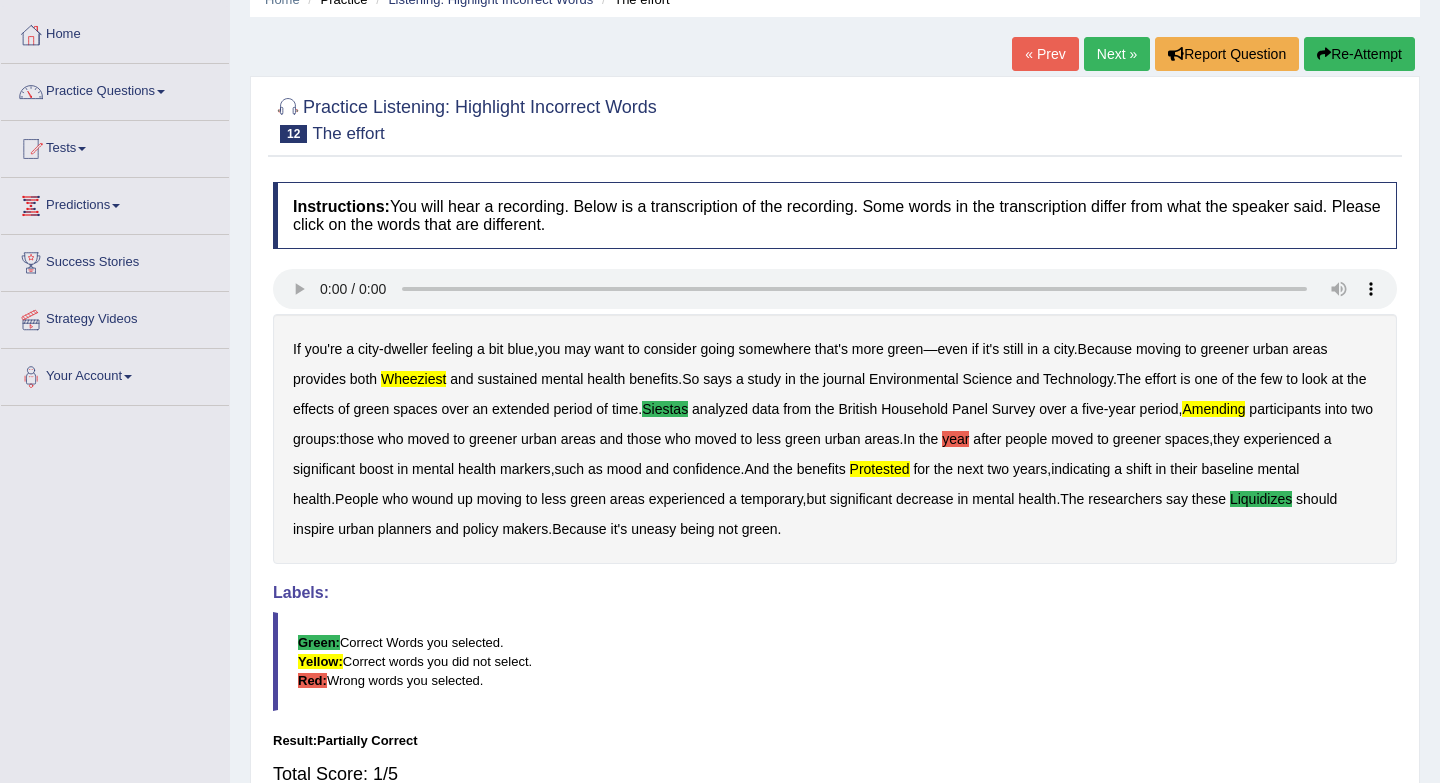 click on "Next »" at bounding box center (1117, 54) 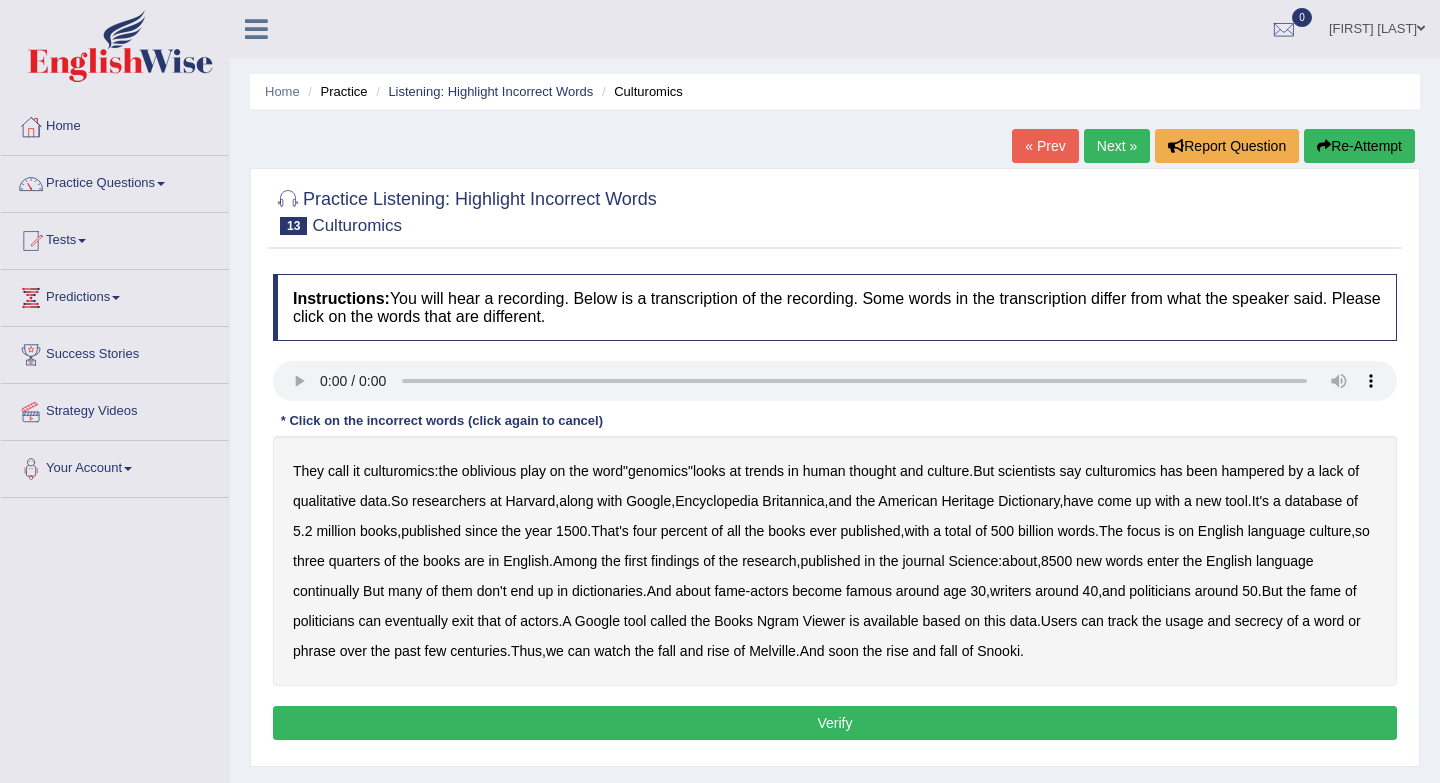 scroll, scrollTop: 0, scrollLeft: 0, axis: both 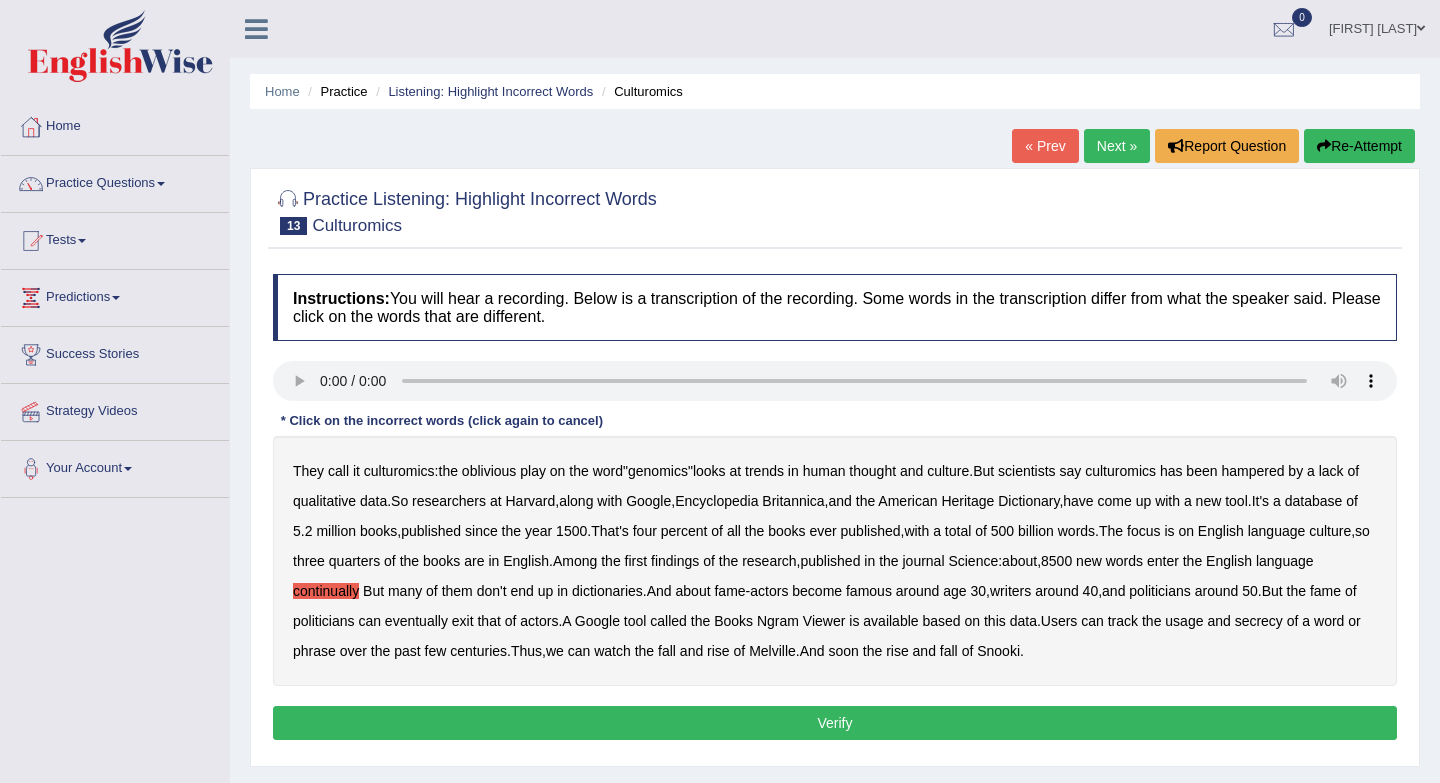 click on "Verify" at bounding box center (835, 723) 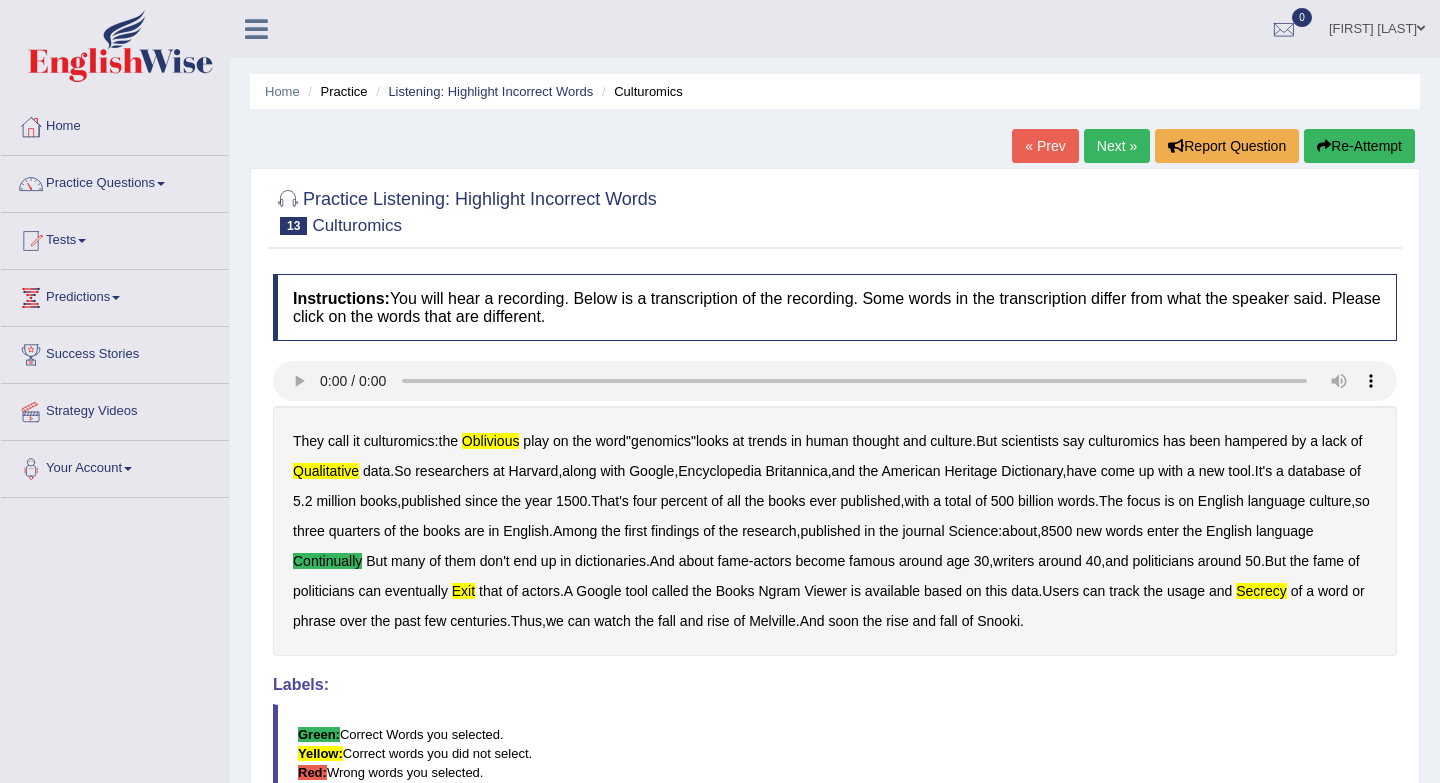 click on "Next »" at bounding box center (1117, 146) 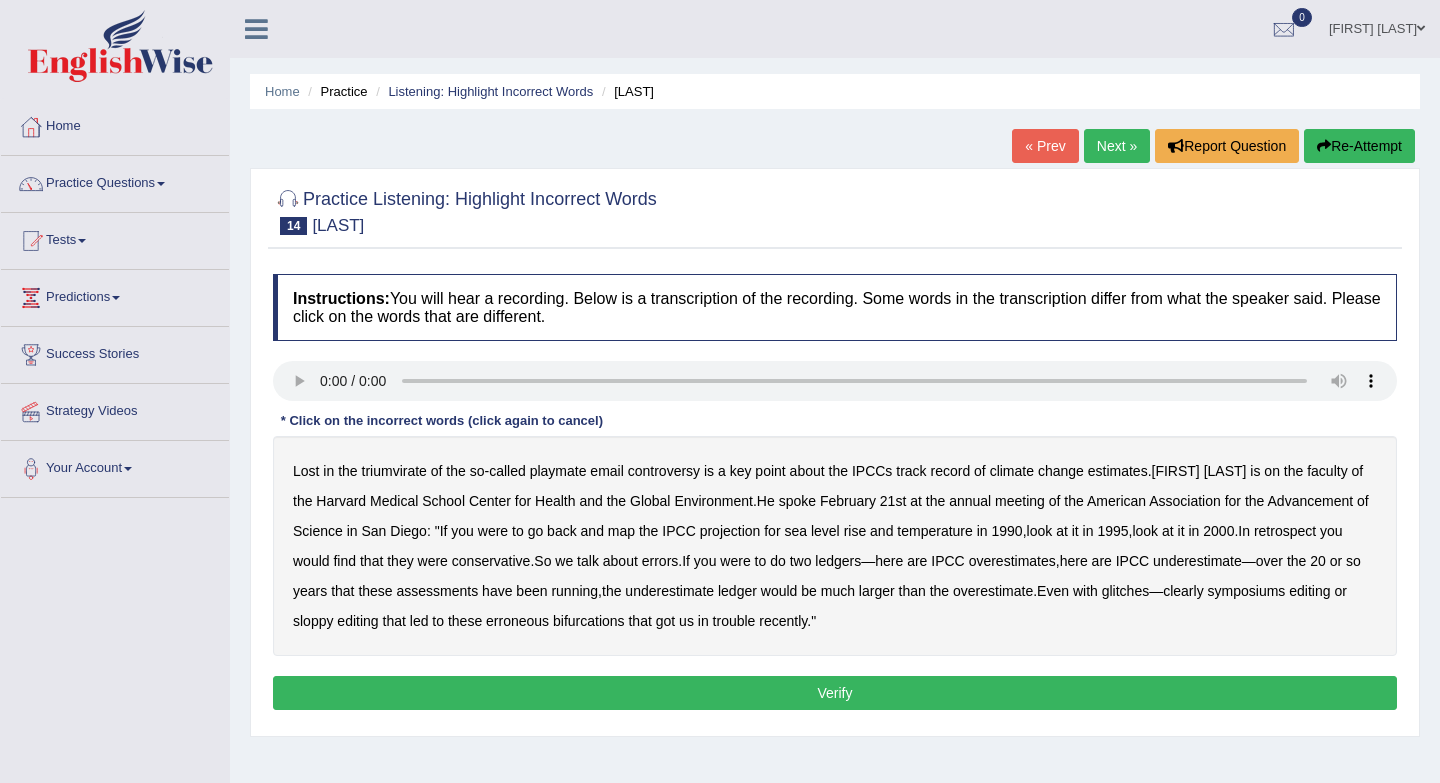 scroll, scrollTop: 198, scrollLeft: 0, axis: vertical 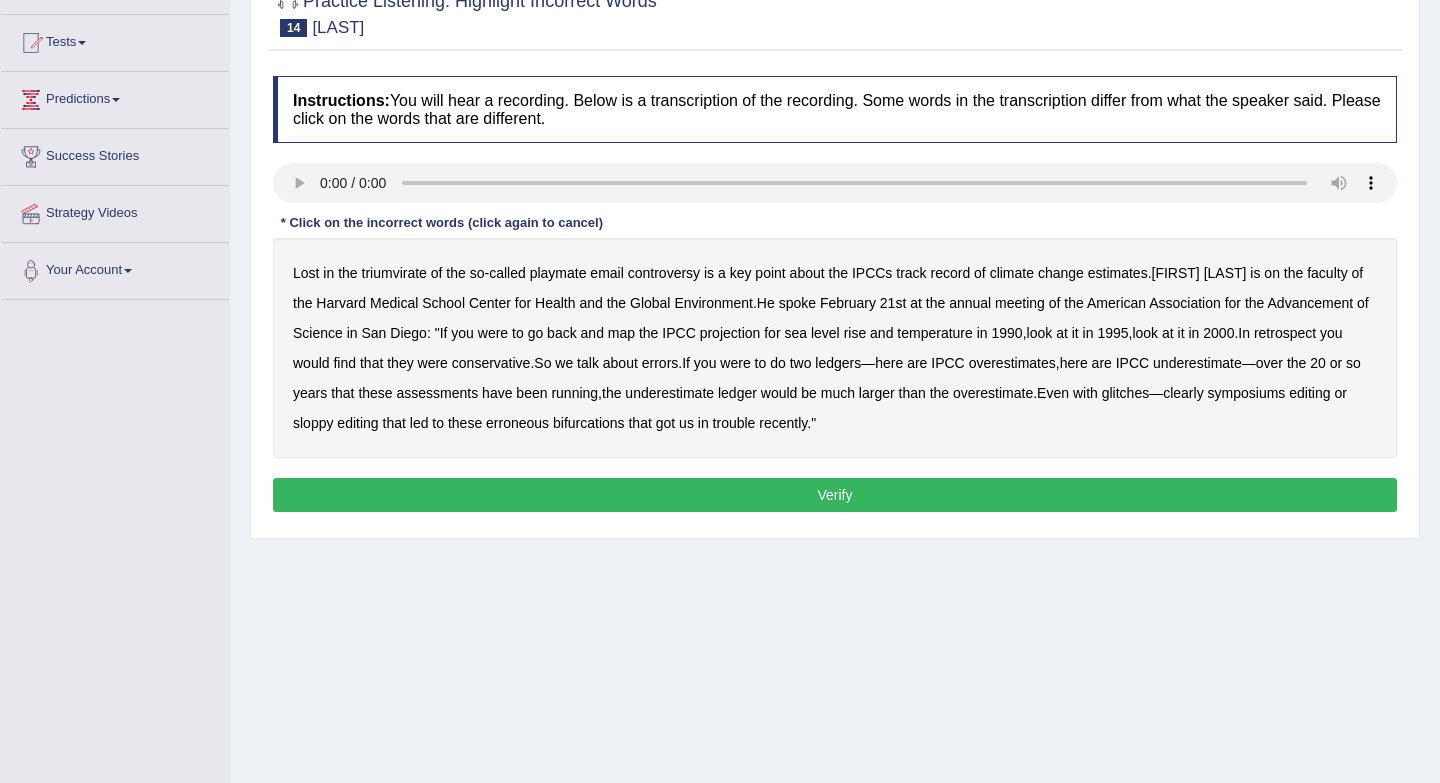 click on "Verify" at bounding box center (835, 495) 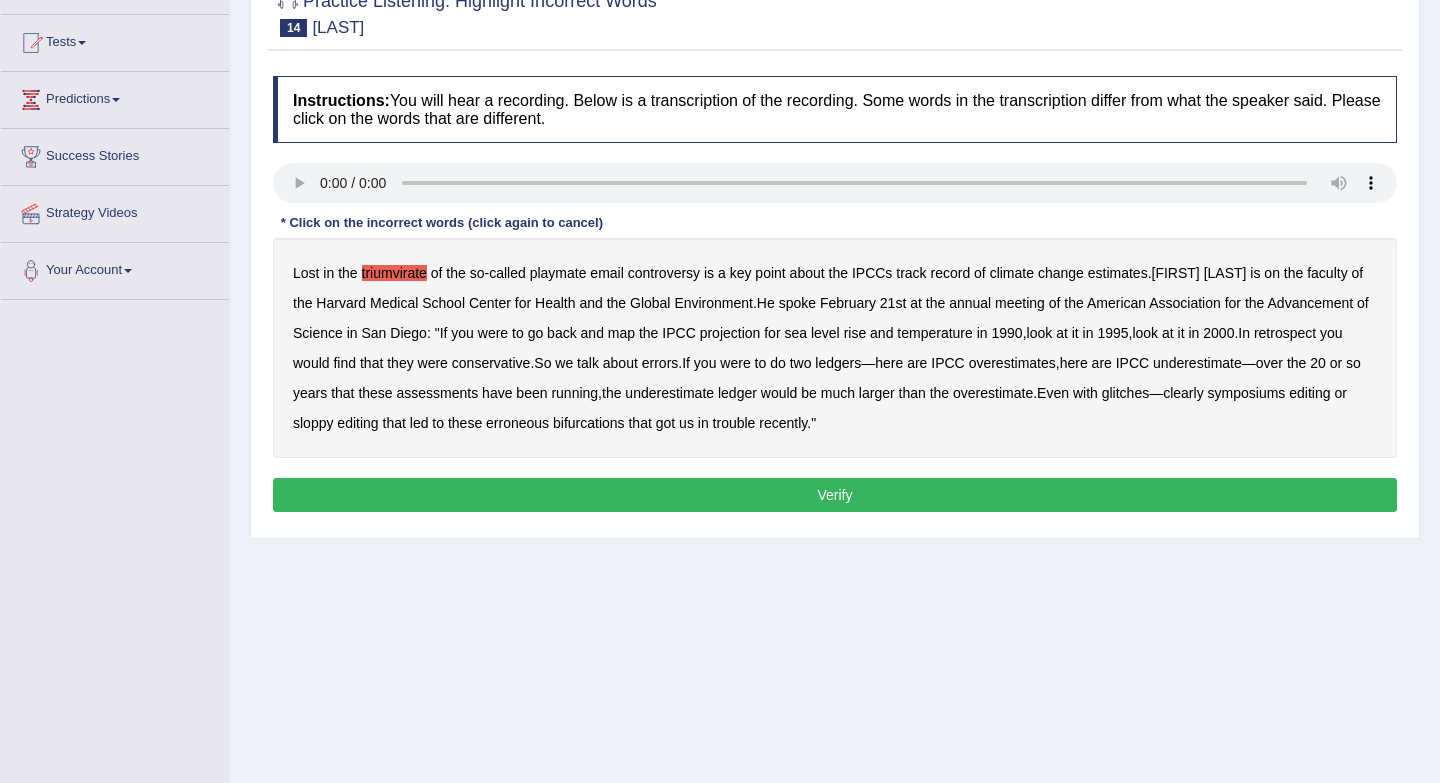 click on "level" at bounding box center [825, 333] 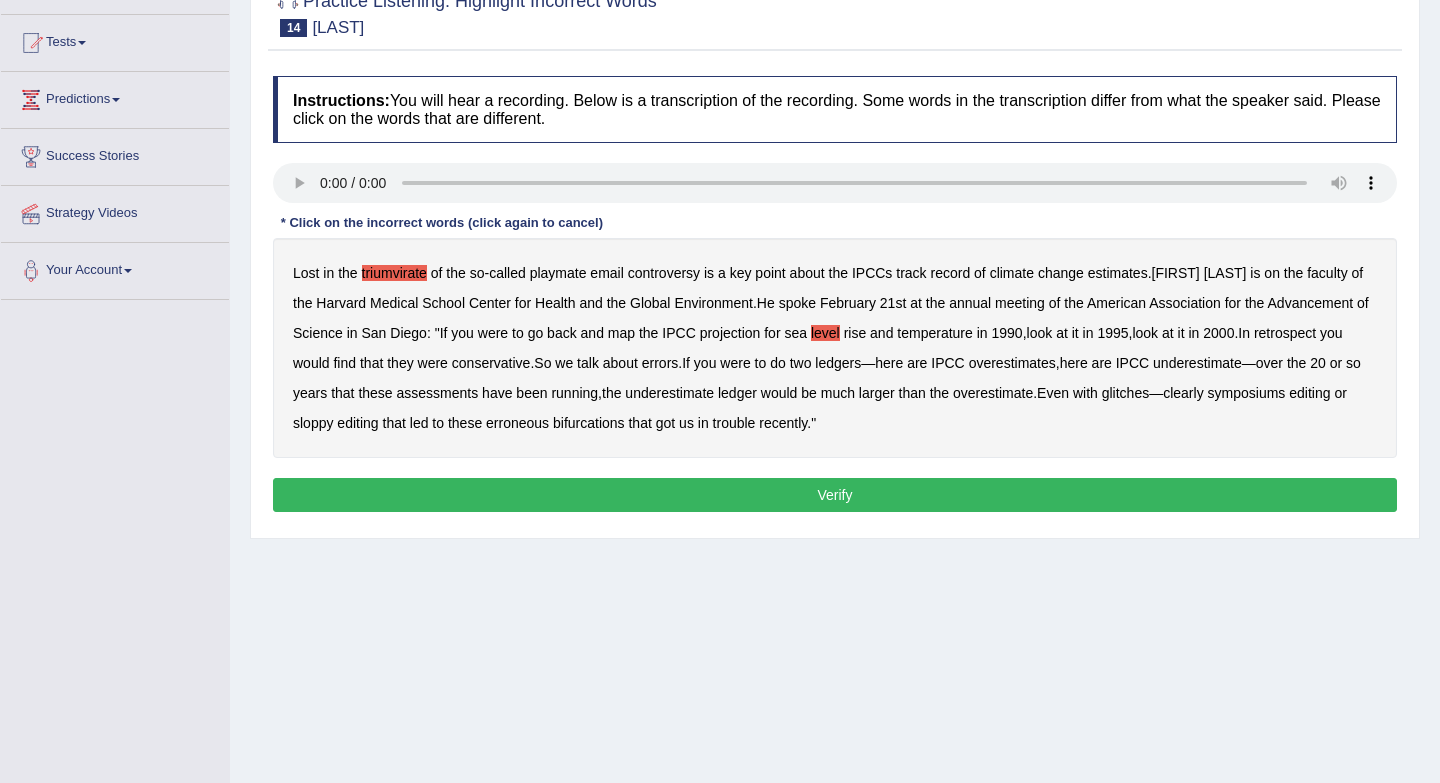 click on "conservative" at bounding box center [491, 363] 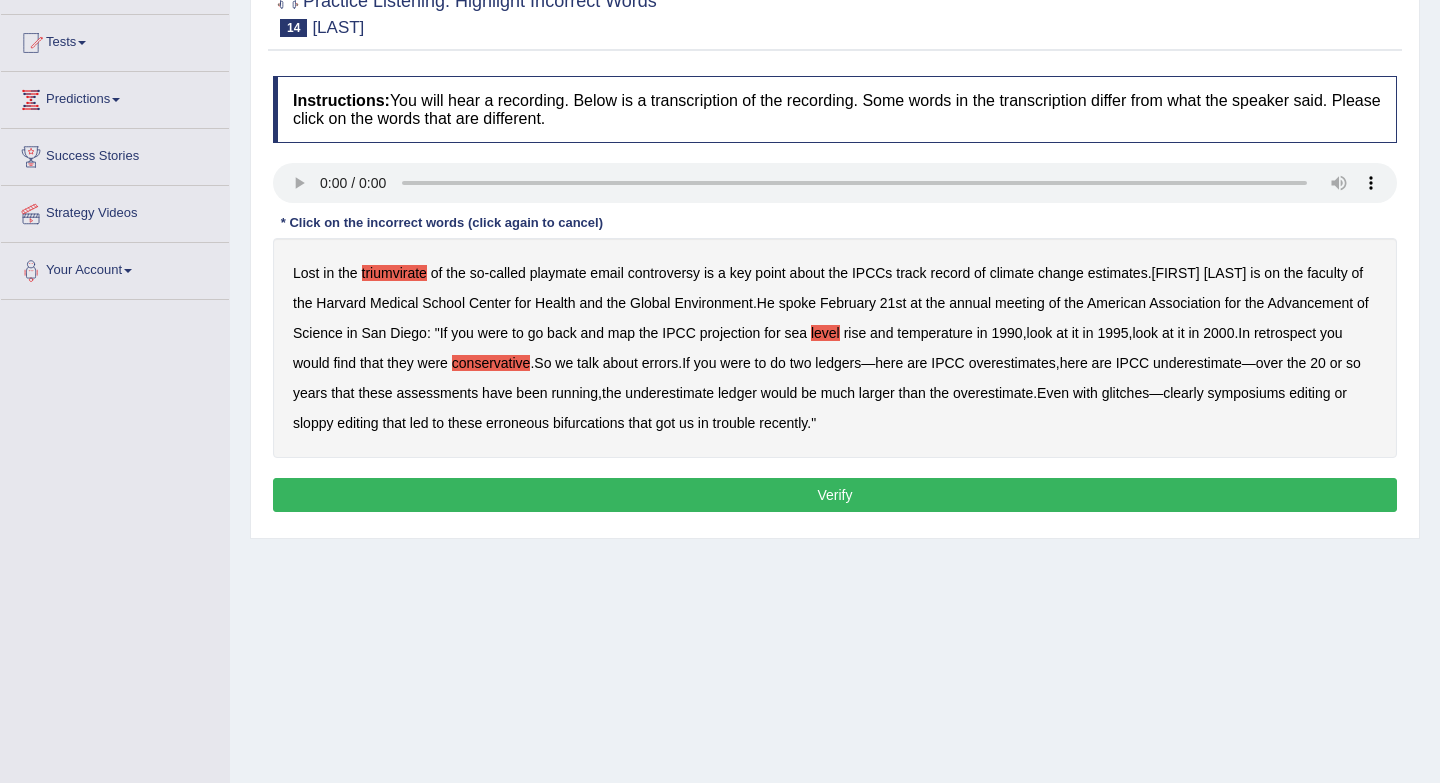 click on "symposiums" at bounding box center (1247, 393) 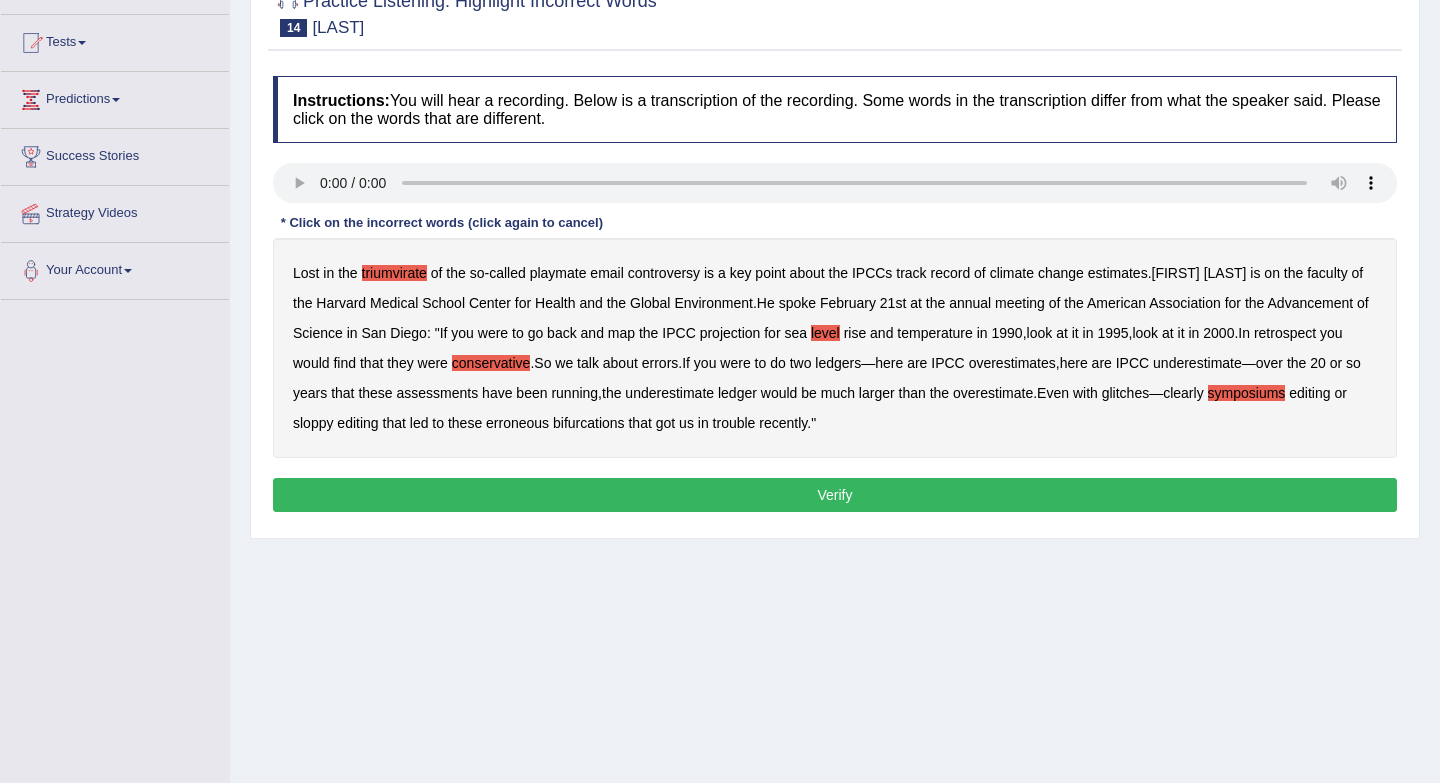 click on "Verify" at bounding box center [835, 495] 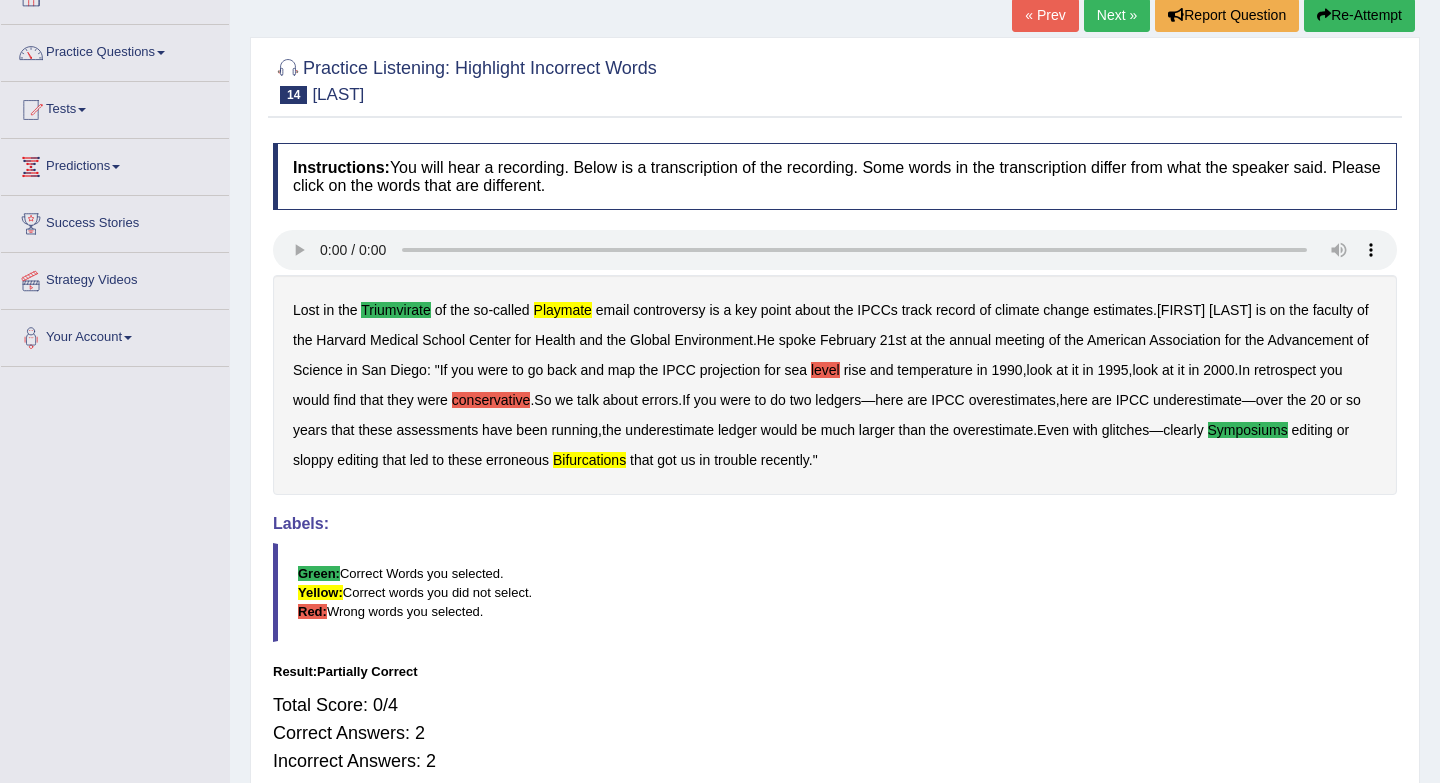 scroll, scrollTop: 130, scrollLeft: 0, axis: vertical 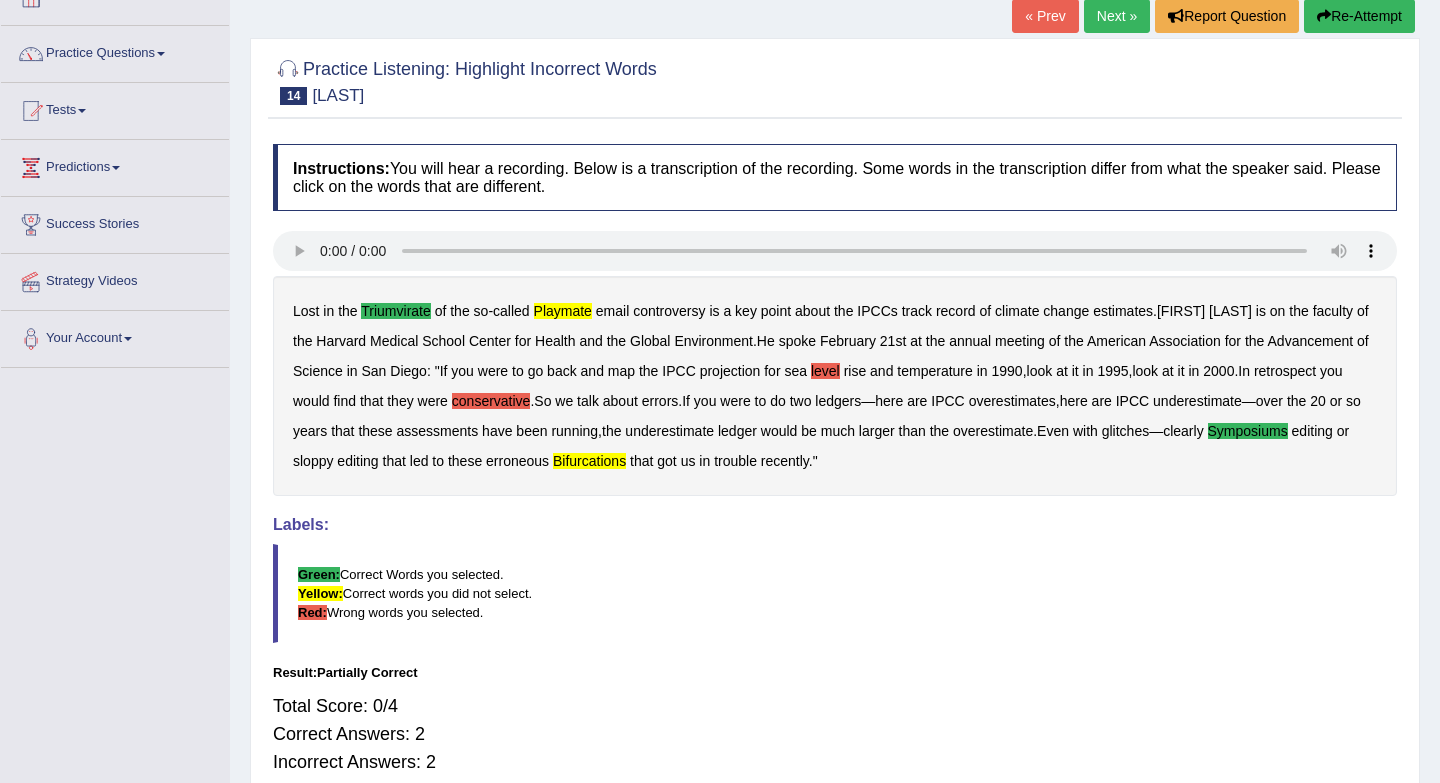 click on "Next »" at bounding box center [1117, 16] 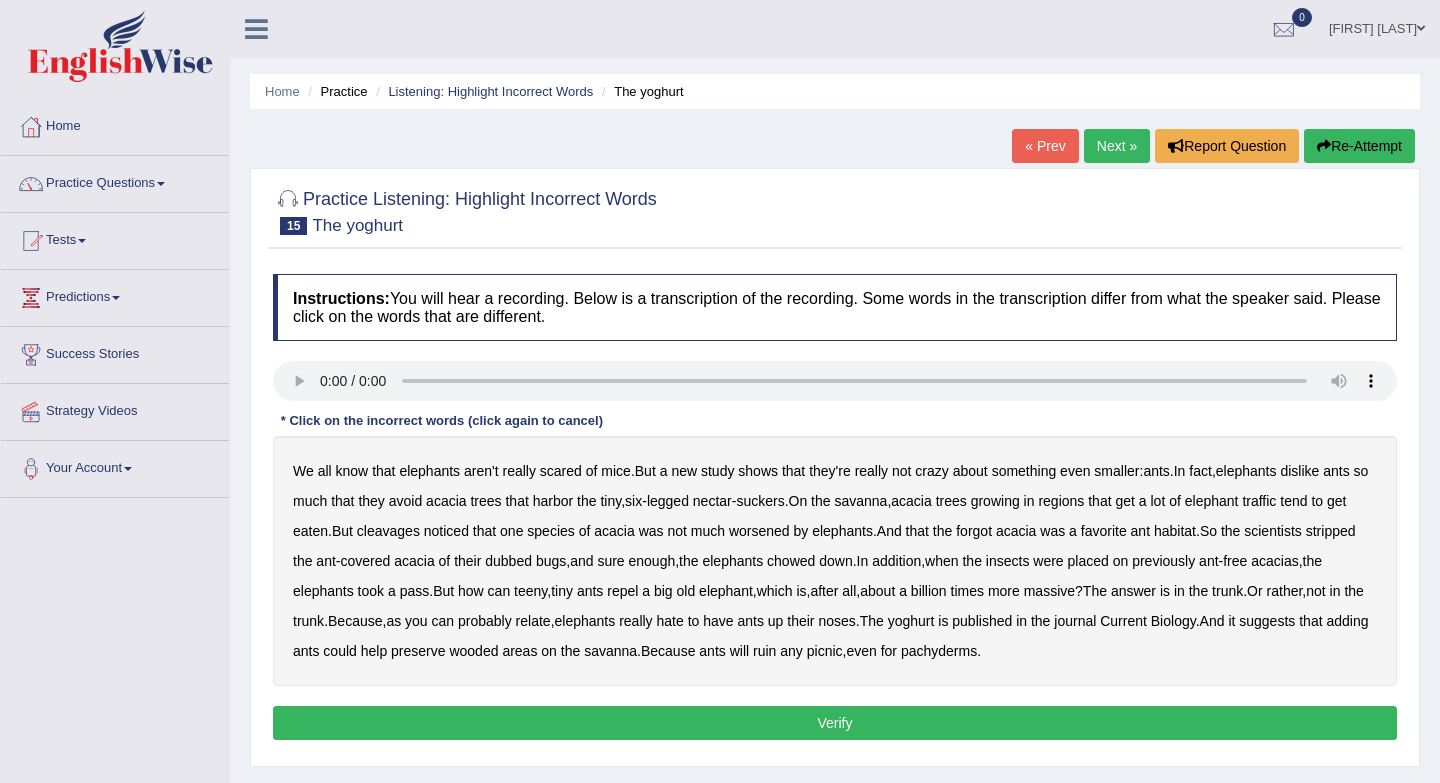 scroll, scrollTop: 0, scrollLeft: 0, axis: both 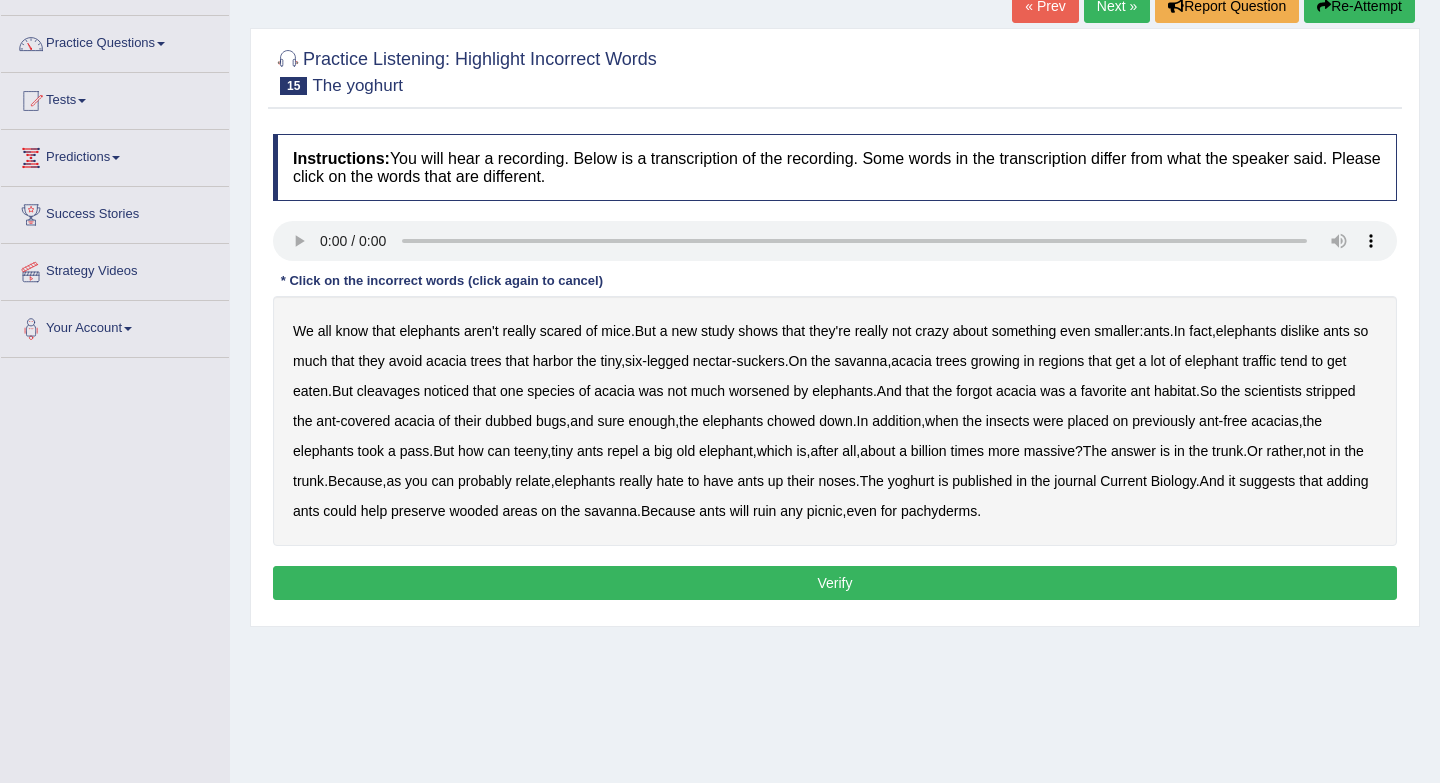click on "cleavages" at bounding box center [388, 391] 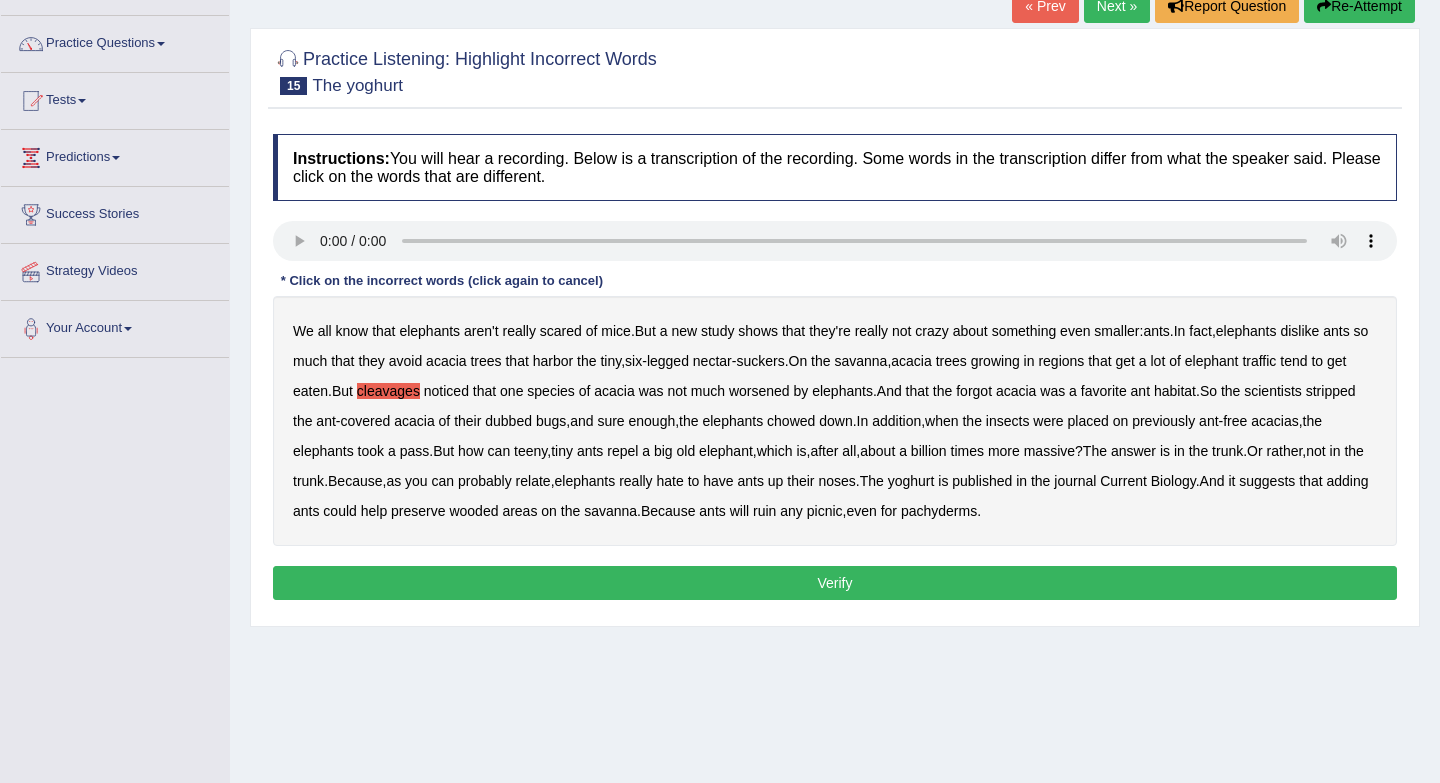 click on "yoghurt" at bounding box center [911, 481] 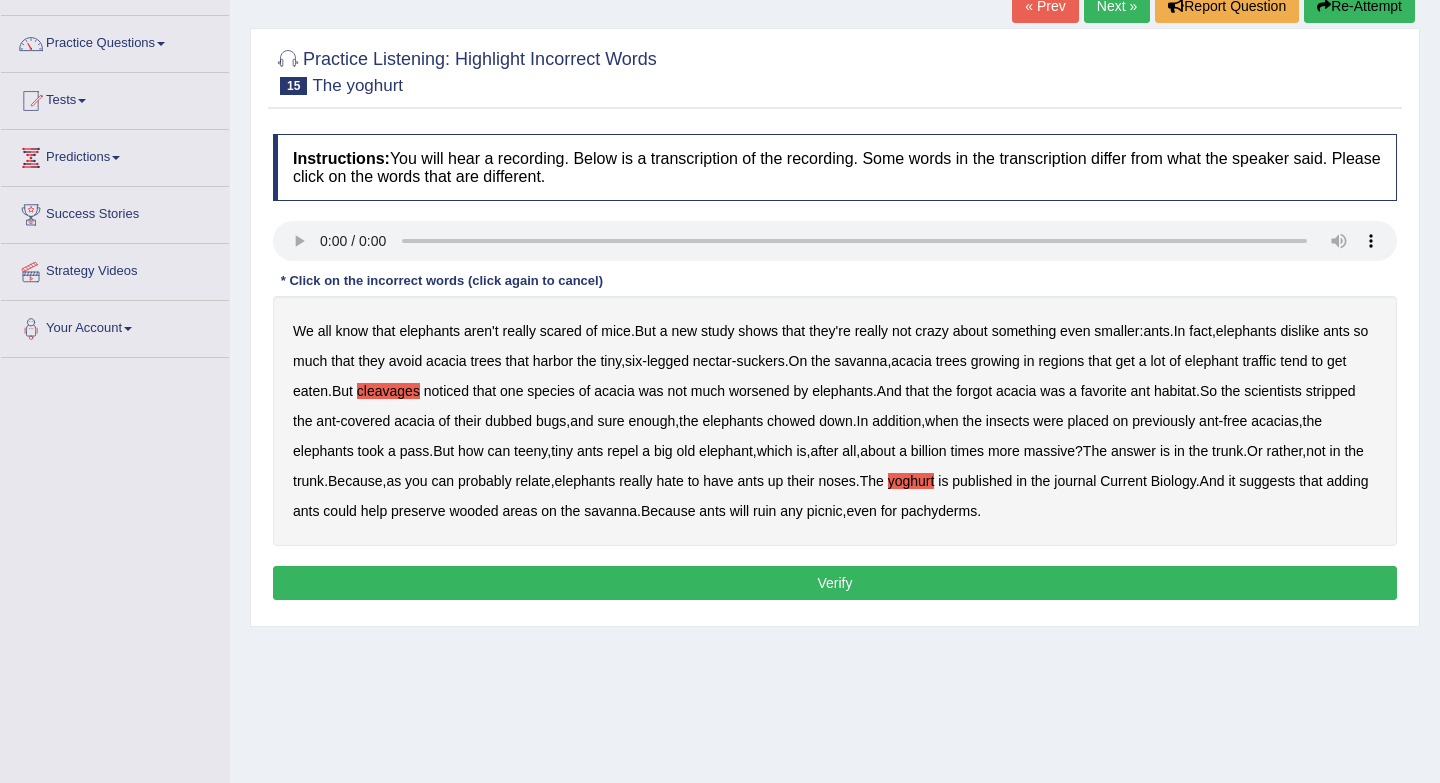 click on "Verify" at bounding box center (835, 583) 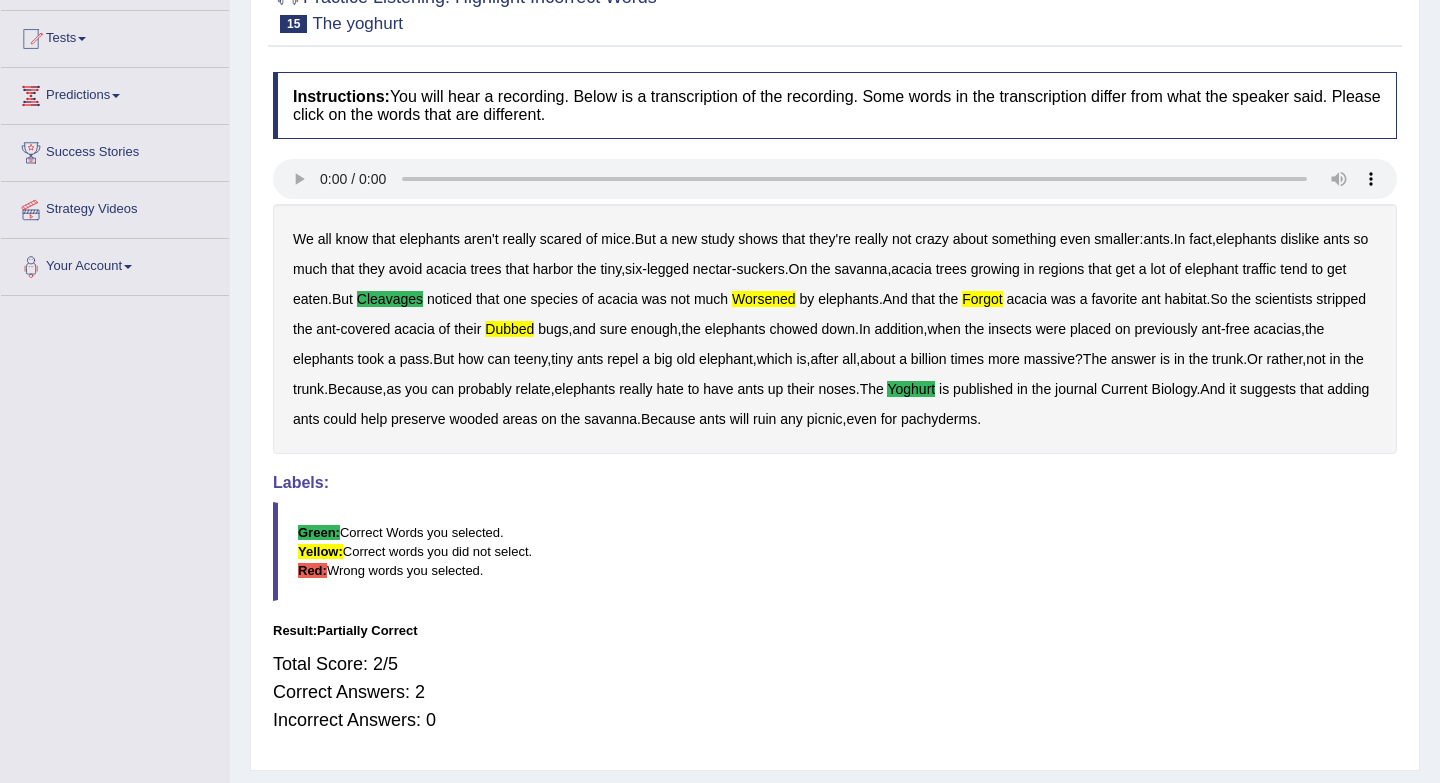 scroll, scrollTop: 132, scrollLeft: 0, axis: vertical 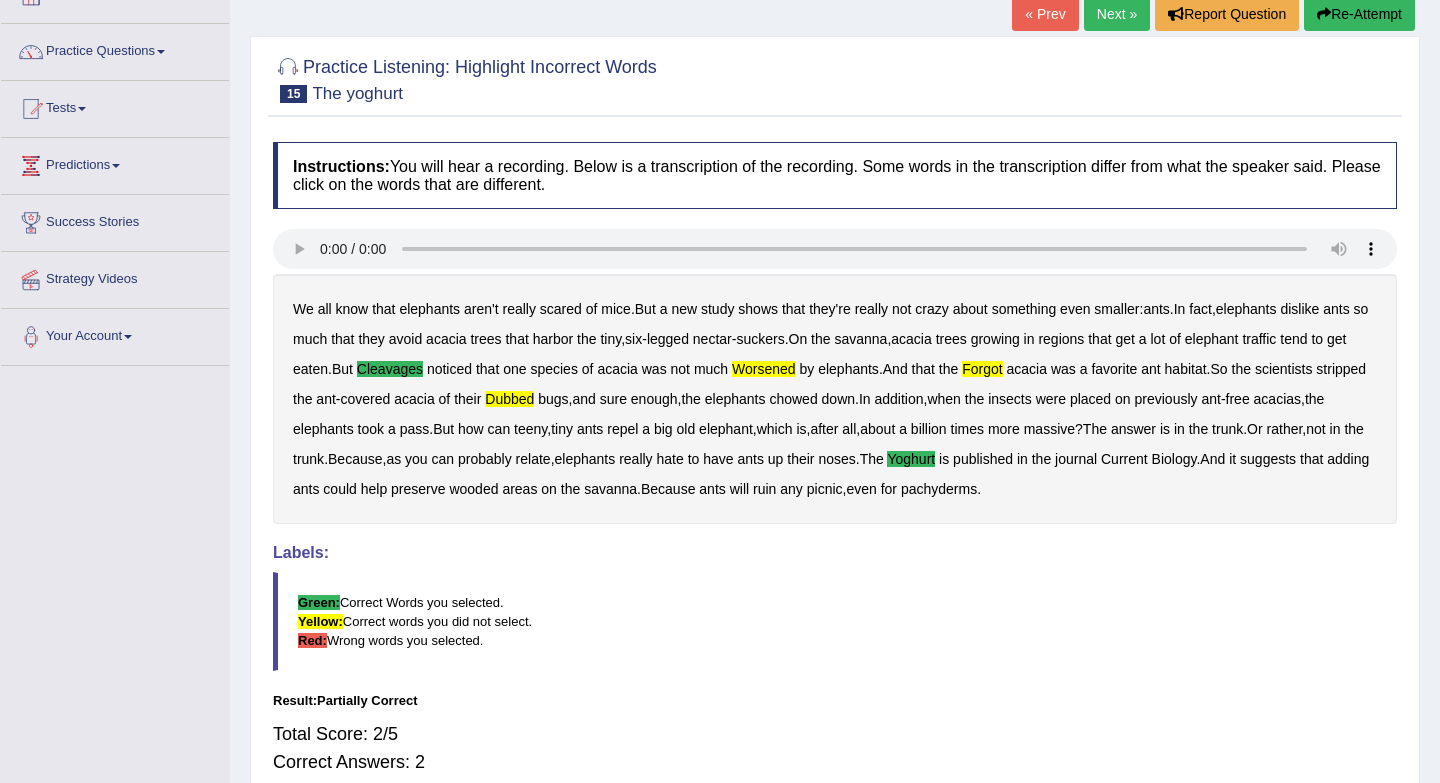 click on "Next »" at bounding box center [1117, 14] 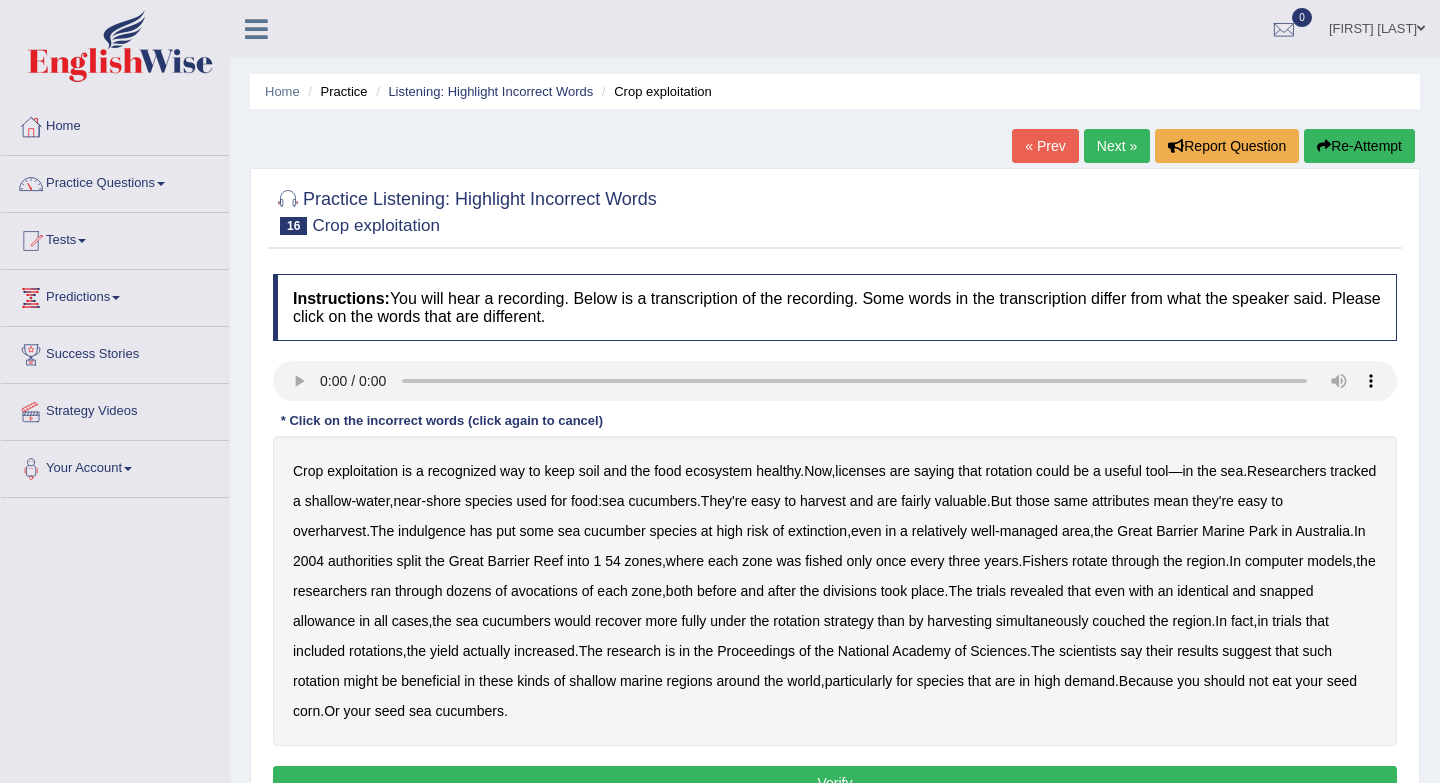 scroll, scrollTop: 0, scrollLeft: 0, axis: both 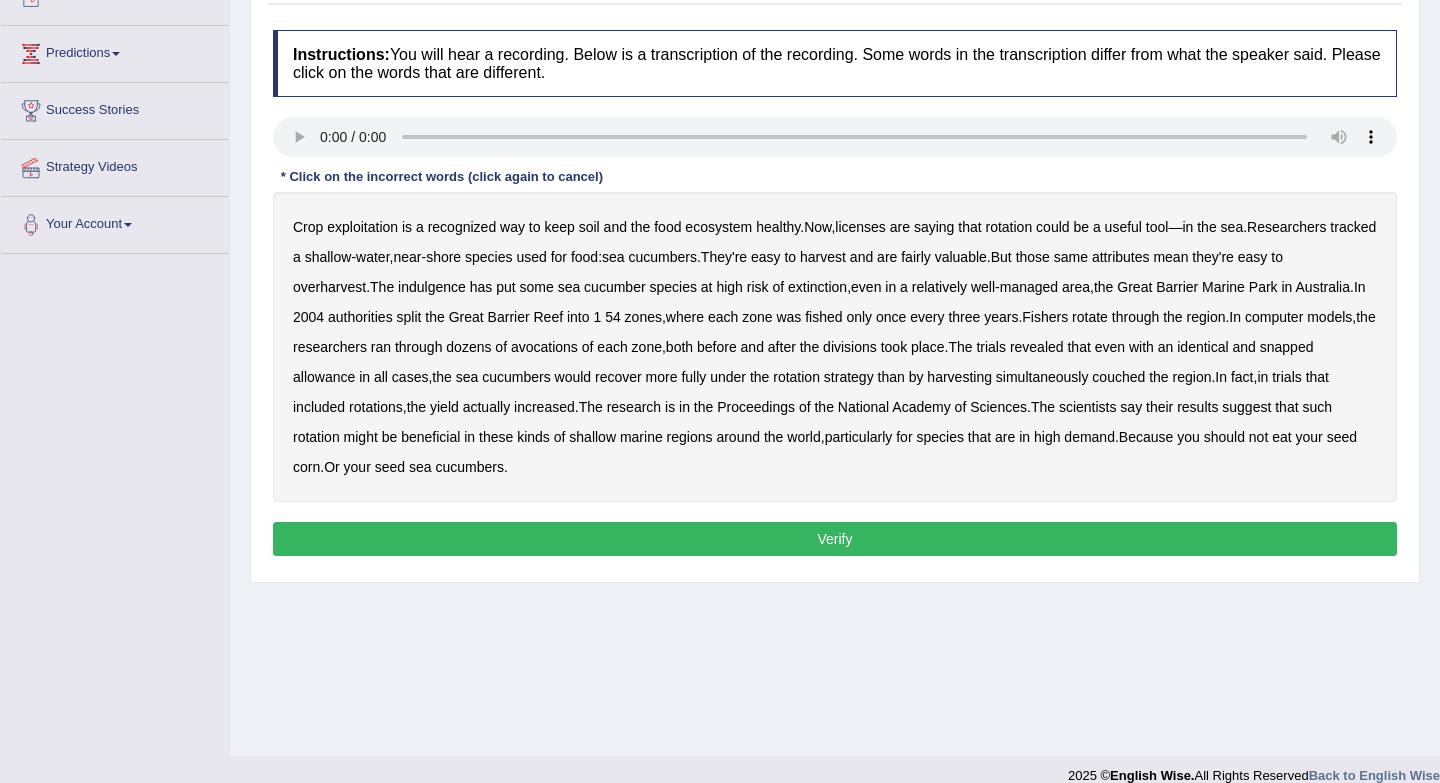 click on "licenses" at bounding box center [860, 227] 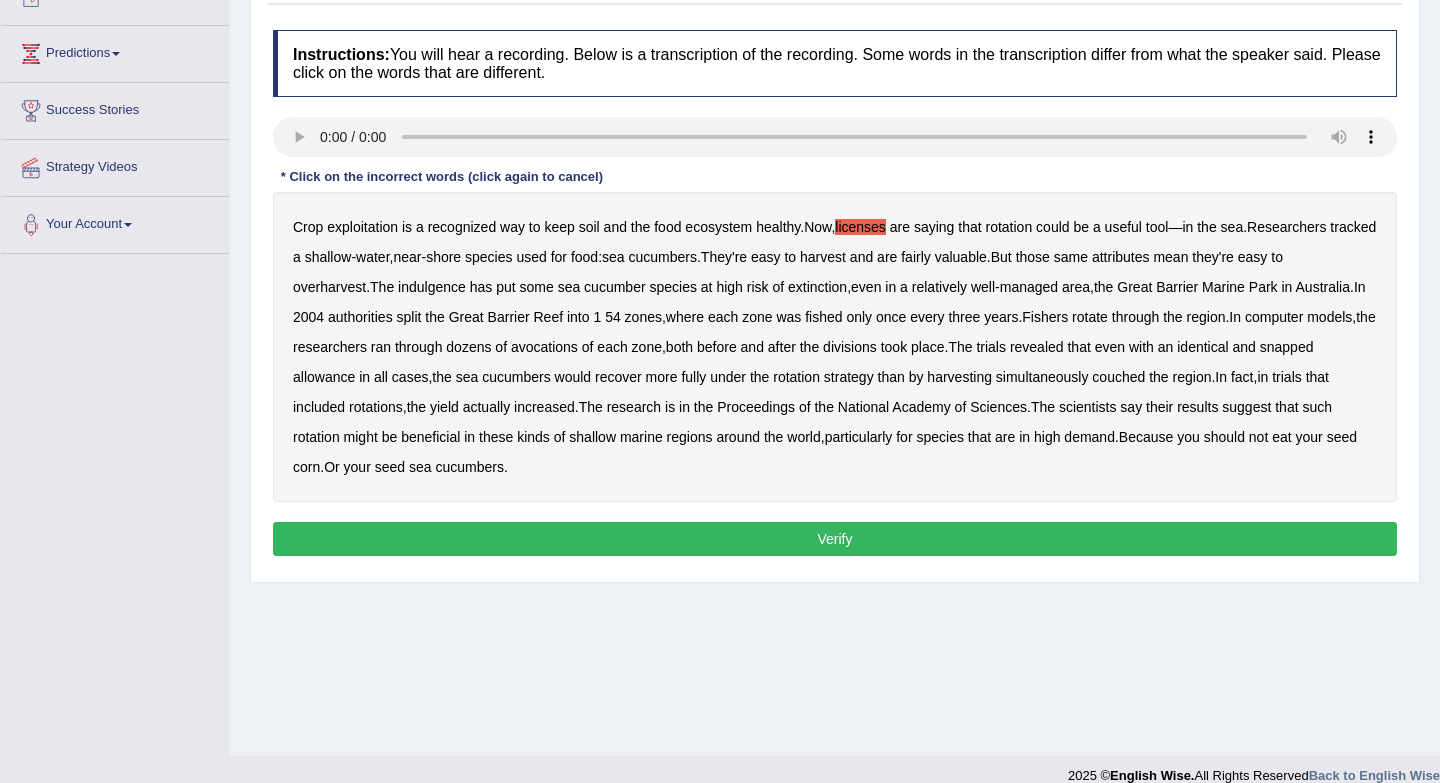 click on "indulgence" at bounding box center (432, 287) 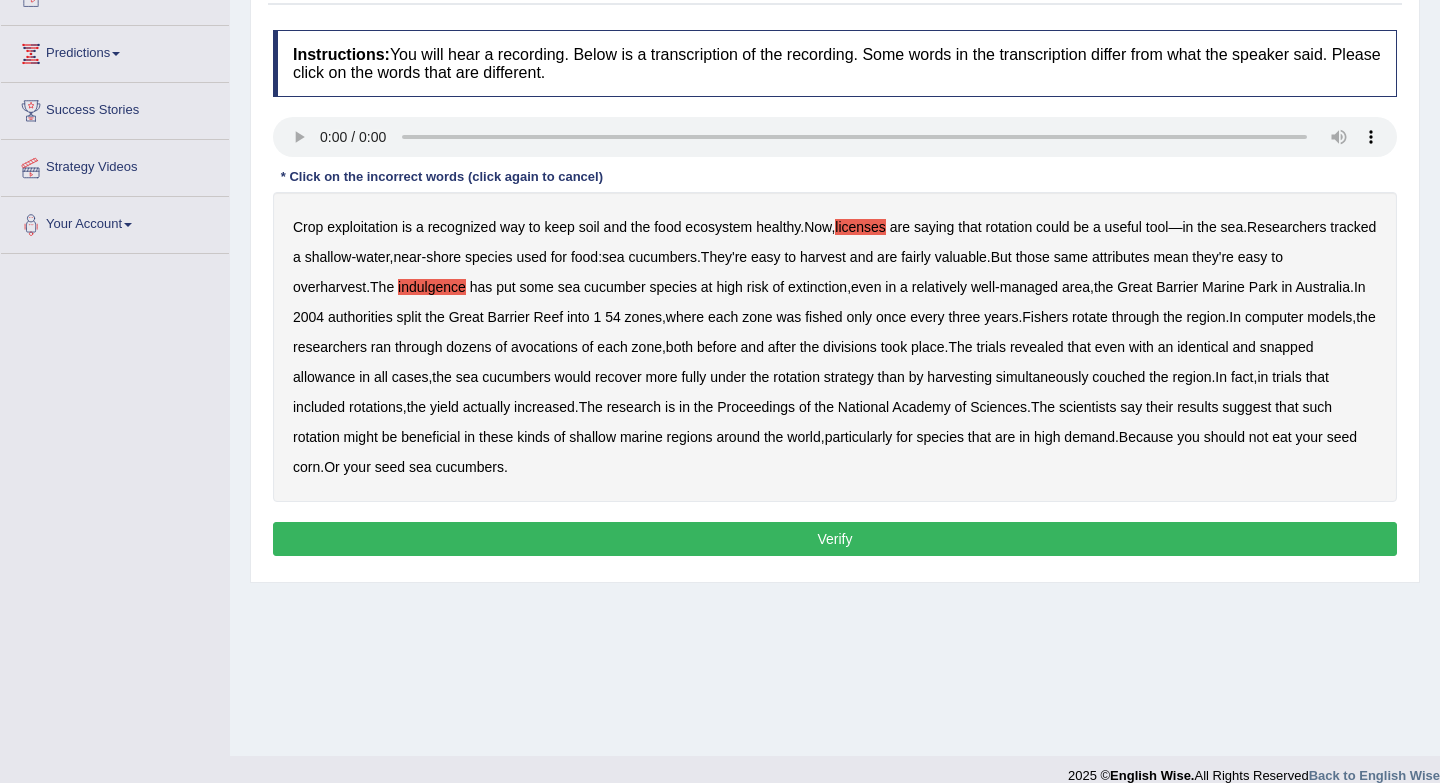 click on "avocations" at bounding box center (544, 347) 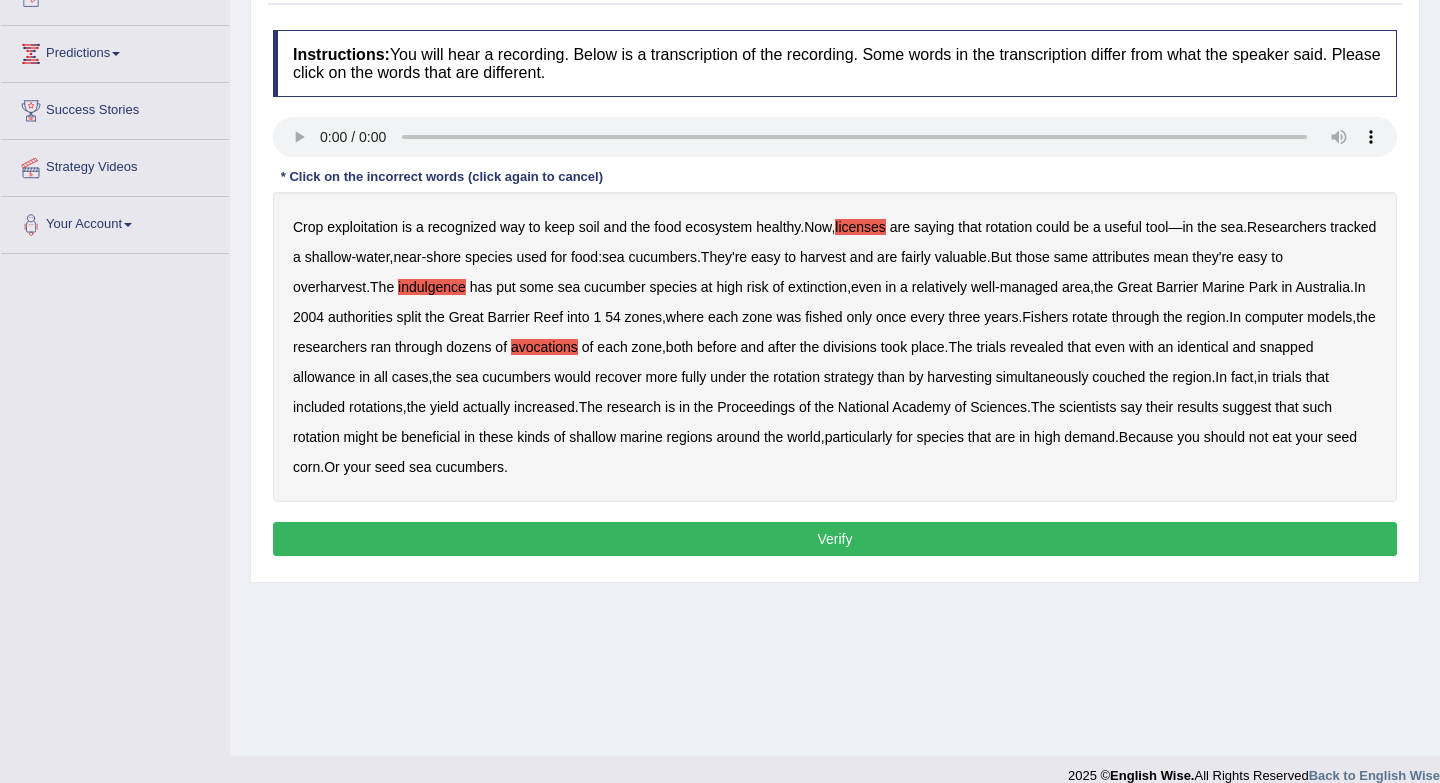 click on "snapped" at bounding box center [1287, 347] 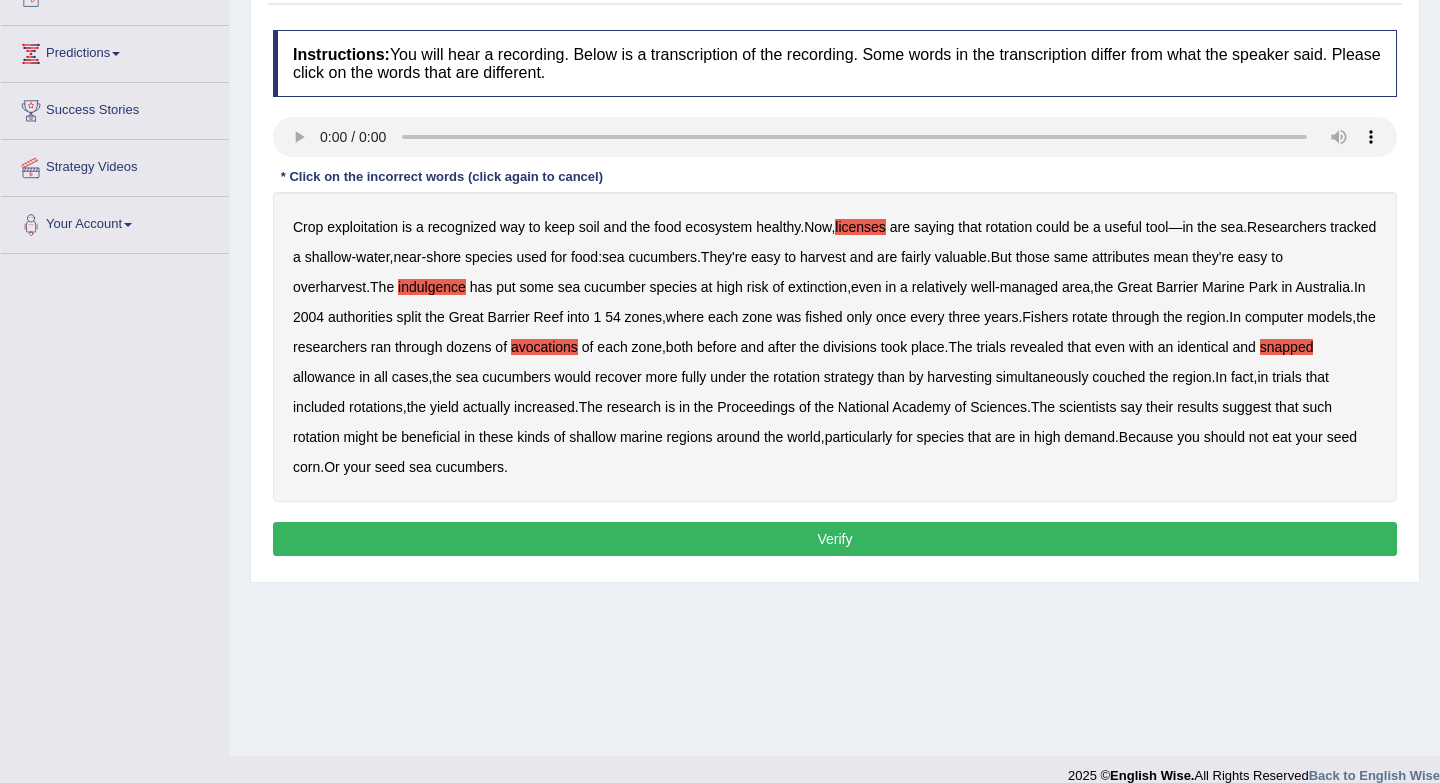 click on "snapped" at bounding box center (1287, 347) 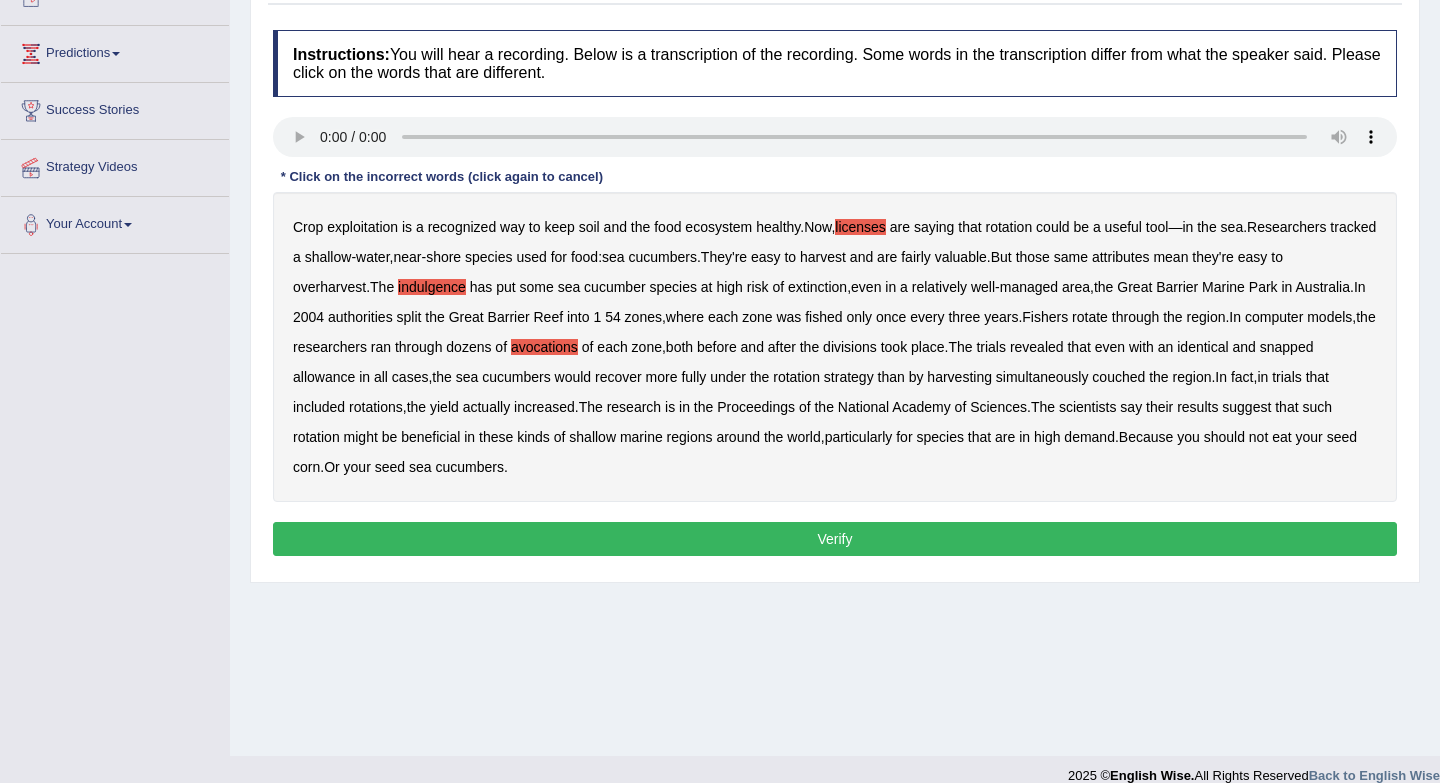 click on "couched" at bounding box center (1118, 377) 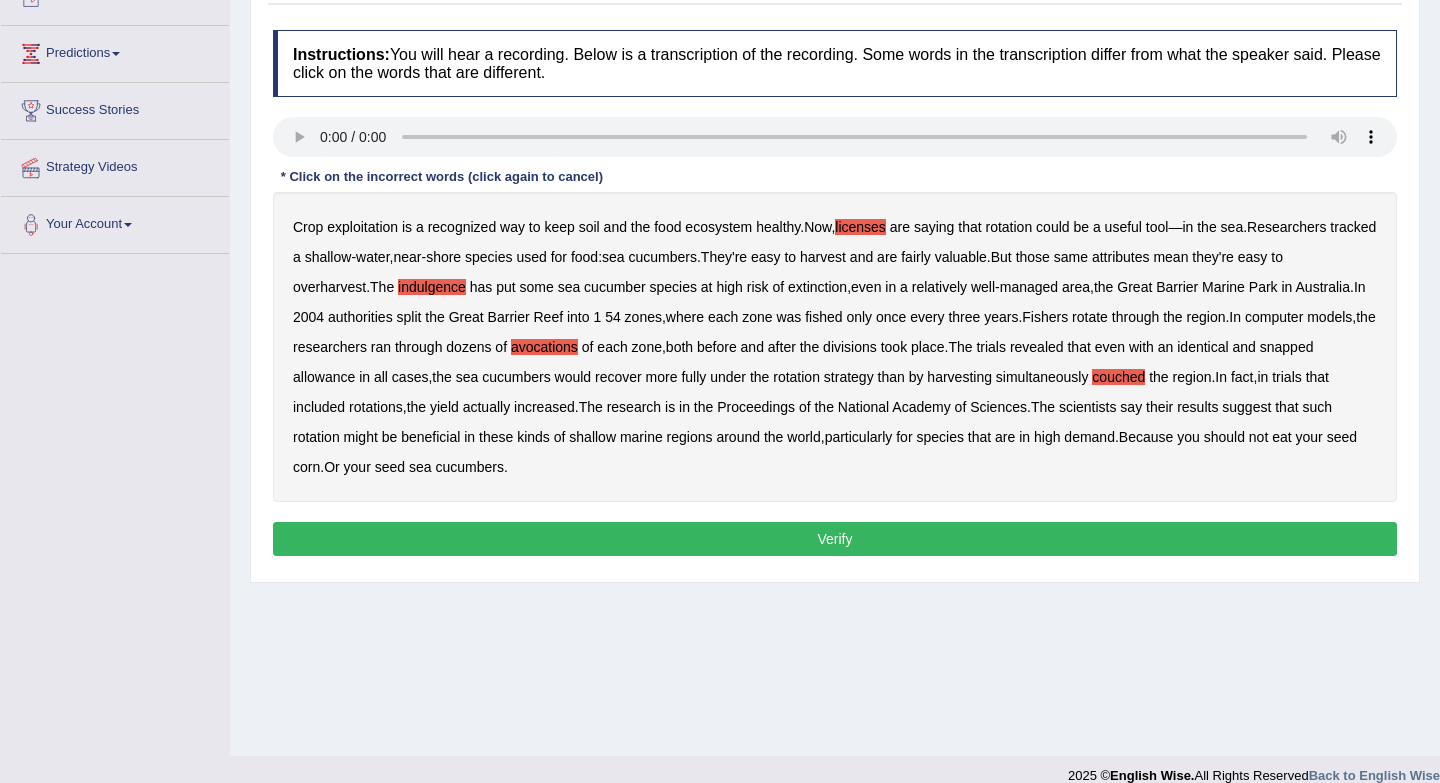 click on "Verify" at bounding box center (835, 539) 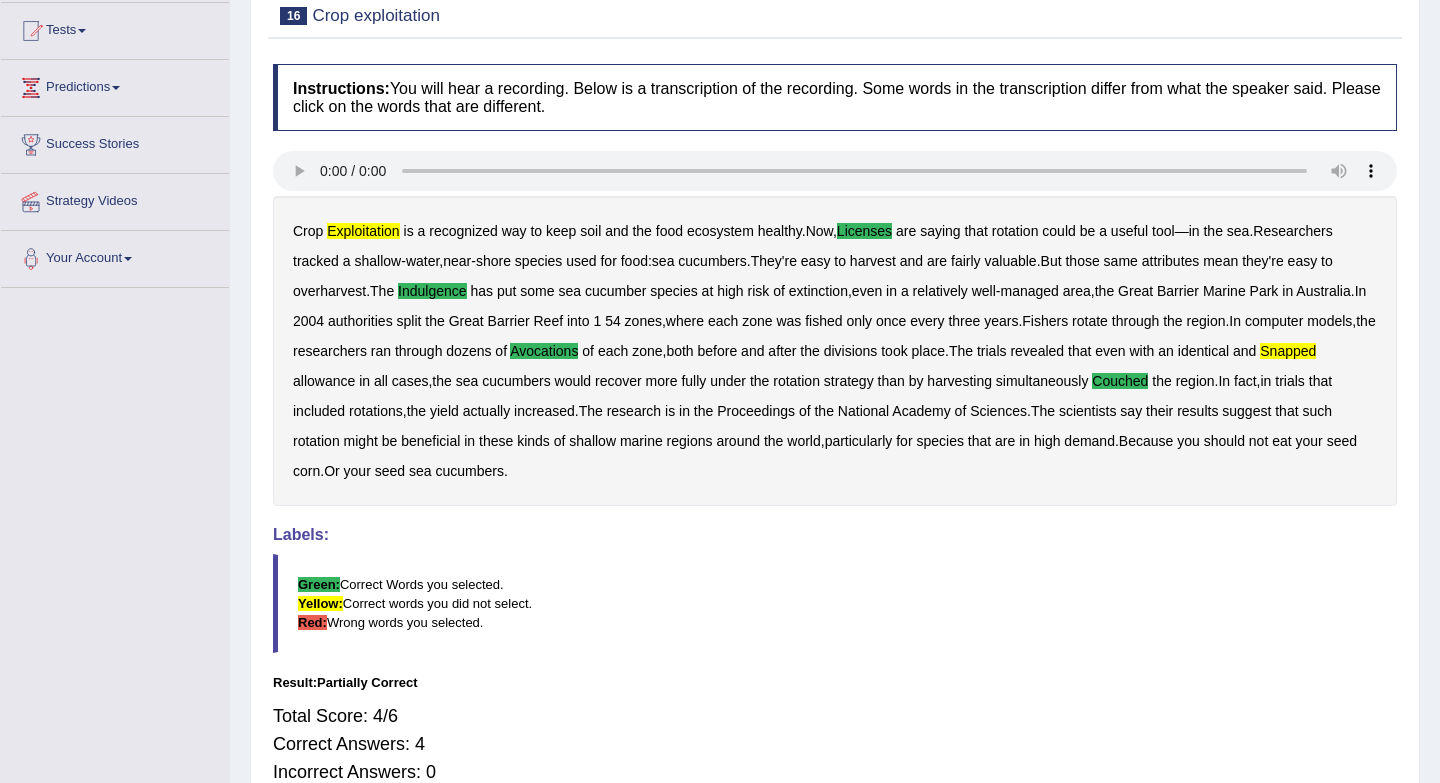 scroll, scrollTop: 184, scrollLeft: 0, axis: vertical 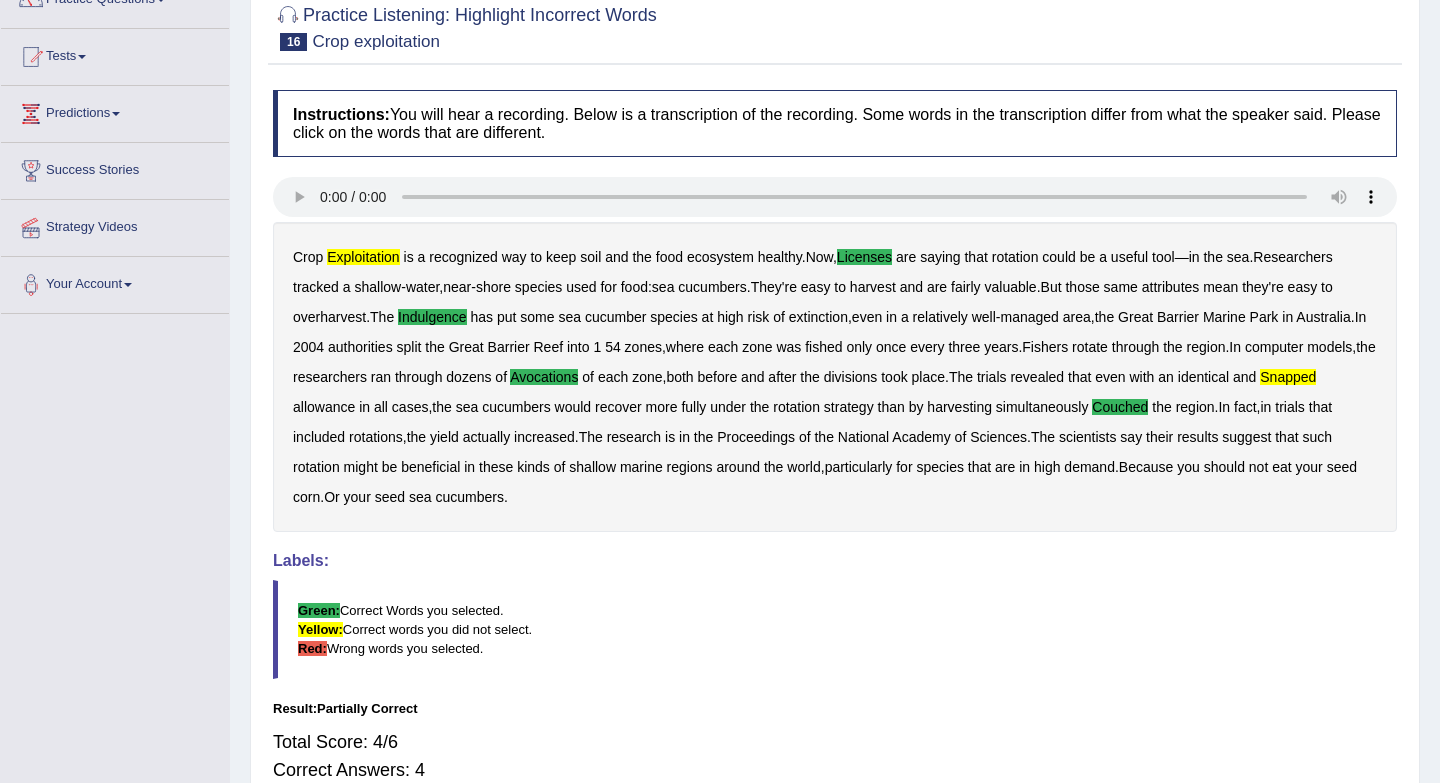click on "snapped" at bounding box center (1288, 377) 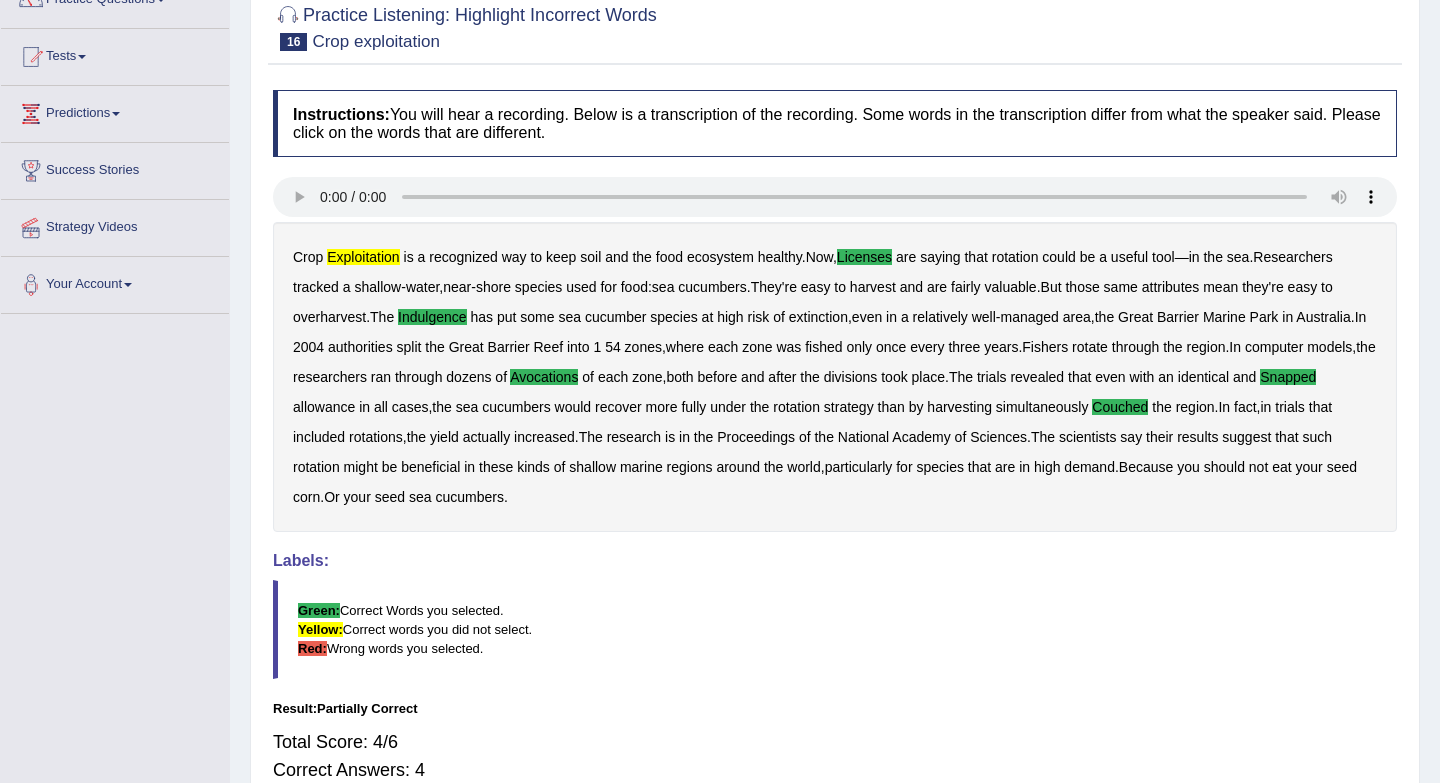 click on "snapped" at bounding box center [1288, 377] 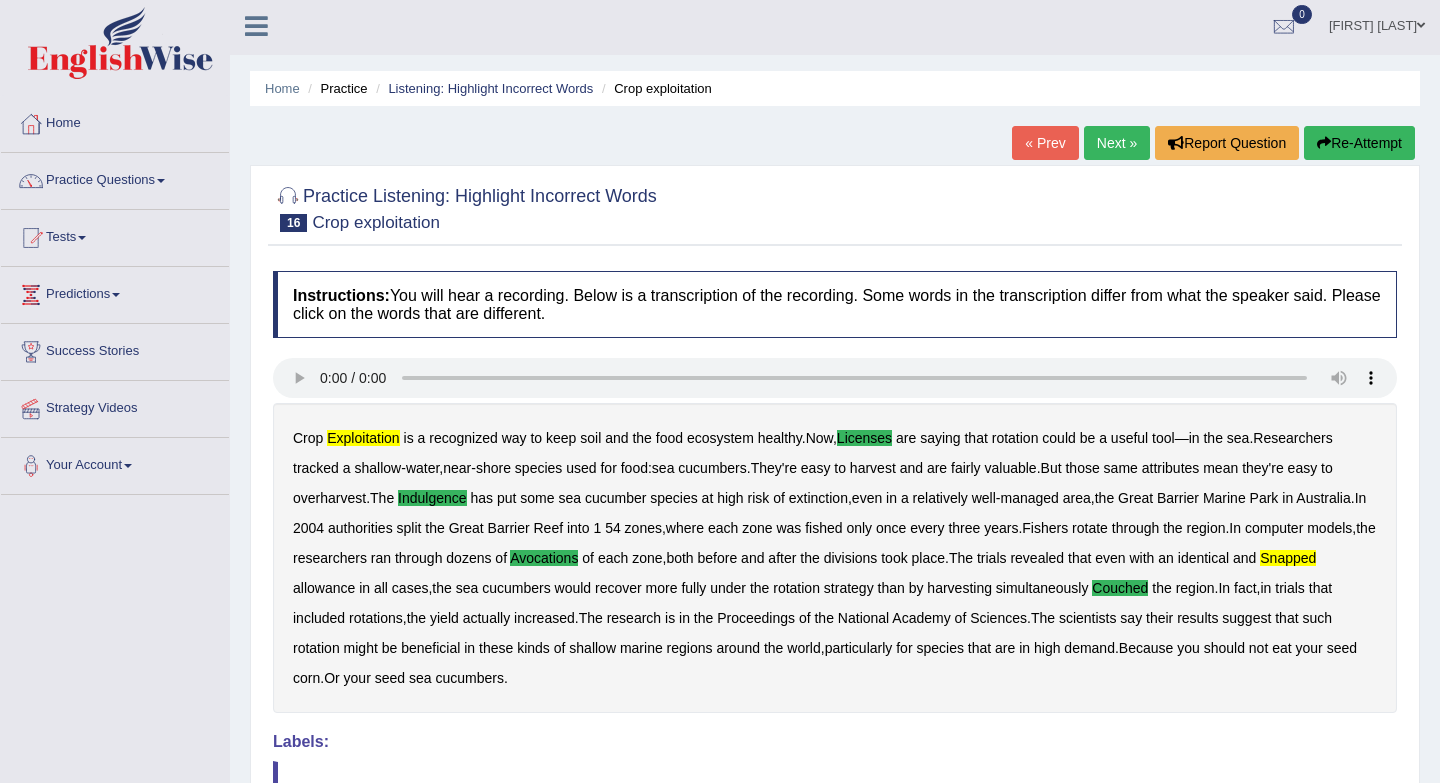 scroll, scrollTop: 0, scrollLeft: 0, axis: both 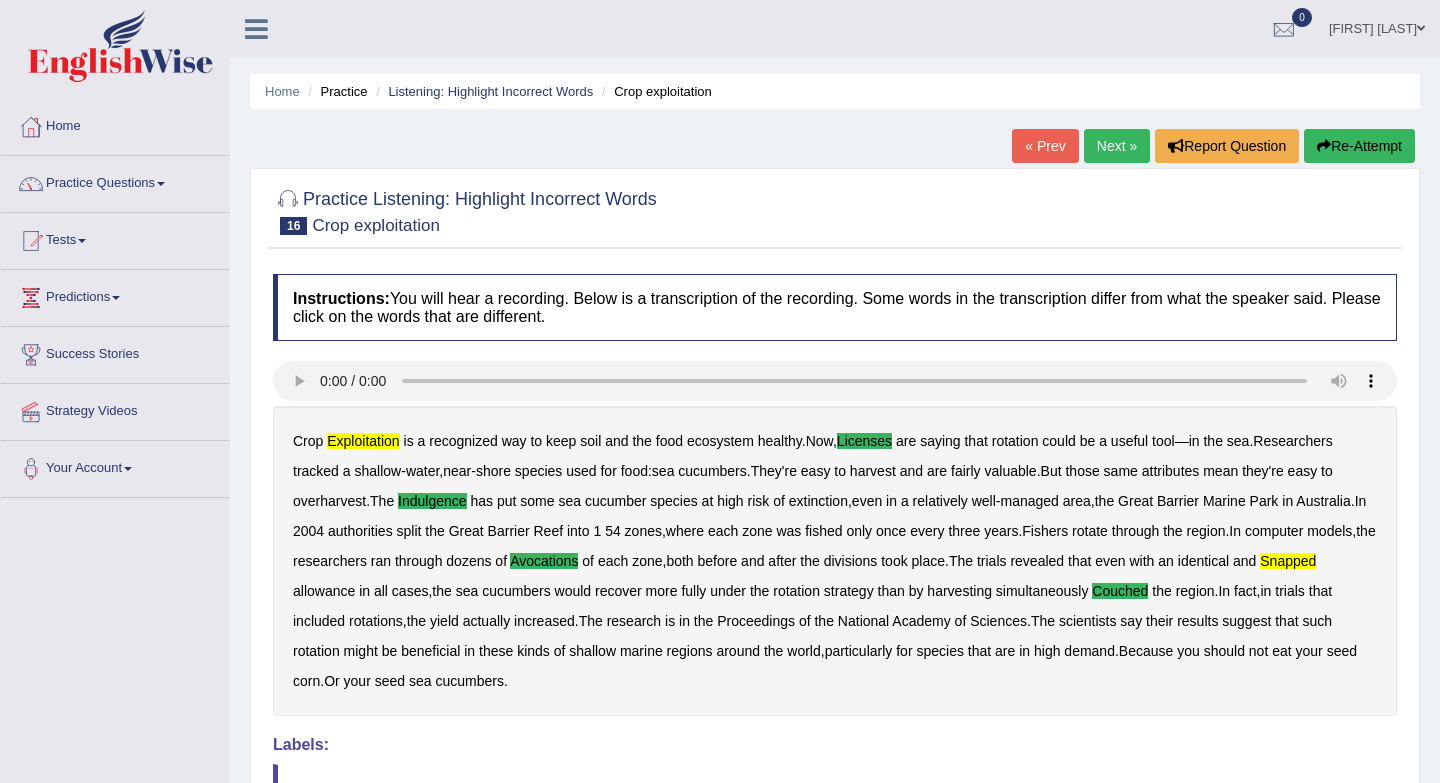 click on "Next »" at bounding box center [1117, 146] 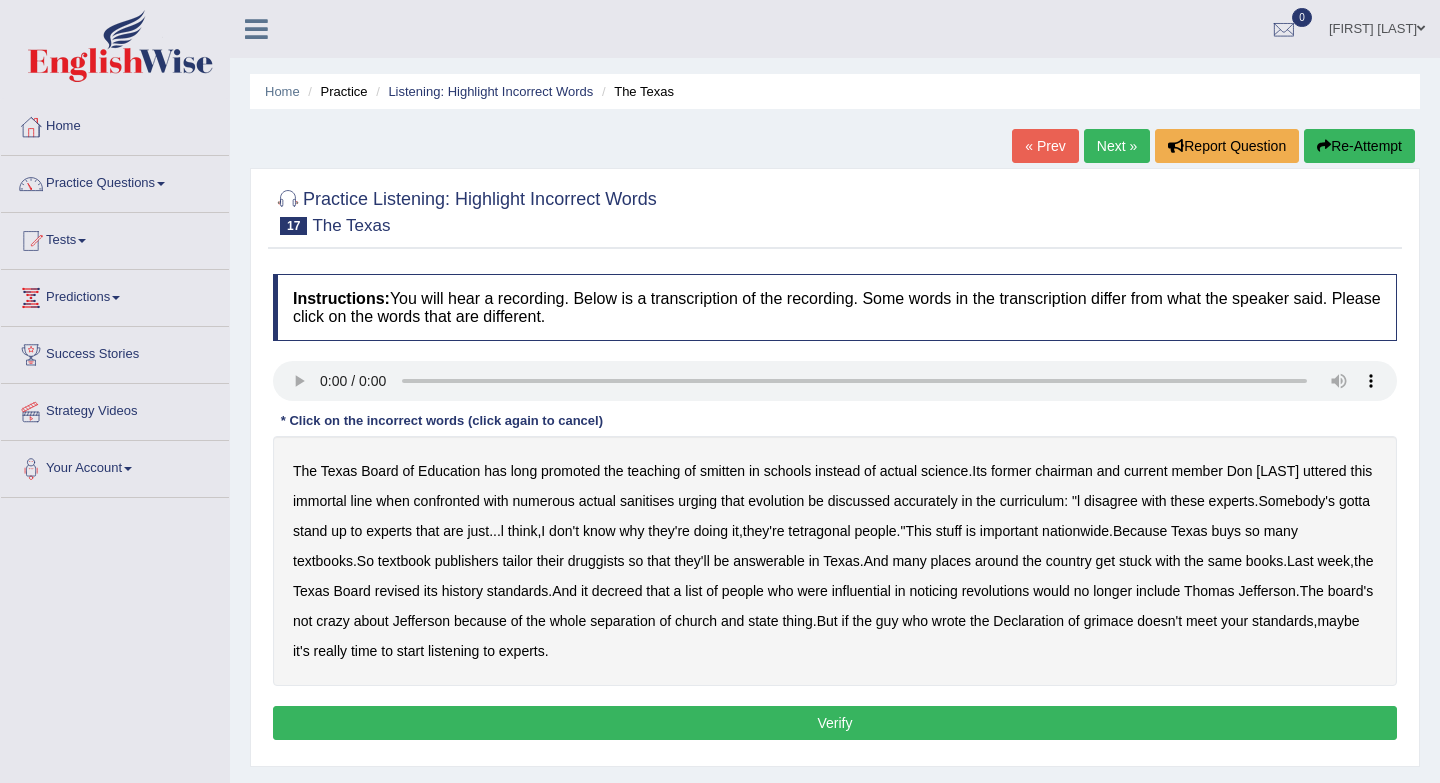 scroll, scrollTop: 0, scrollLeft: 0, axis: both 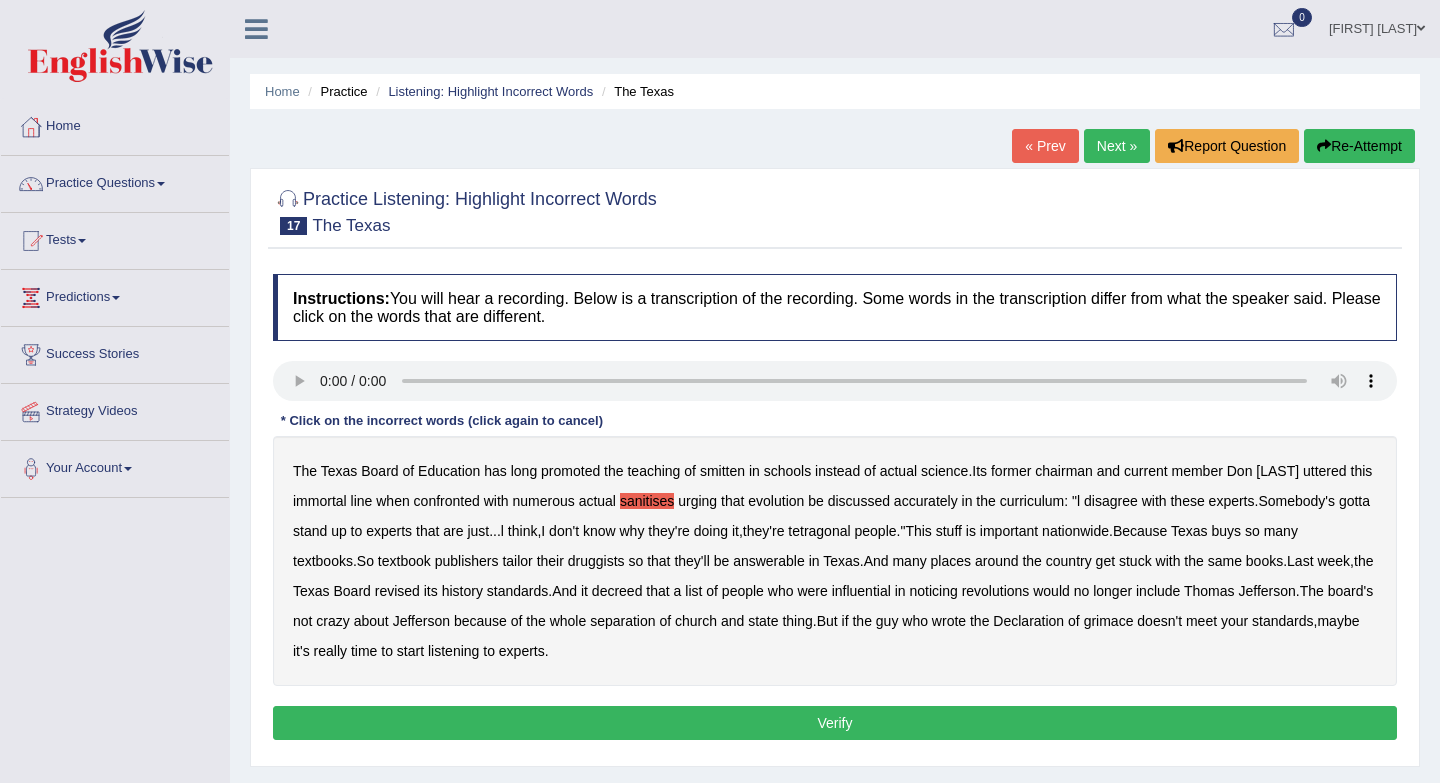 click on "tetragonal" at bounding box center [819, 531] 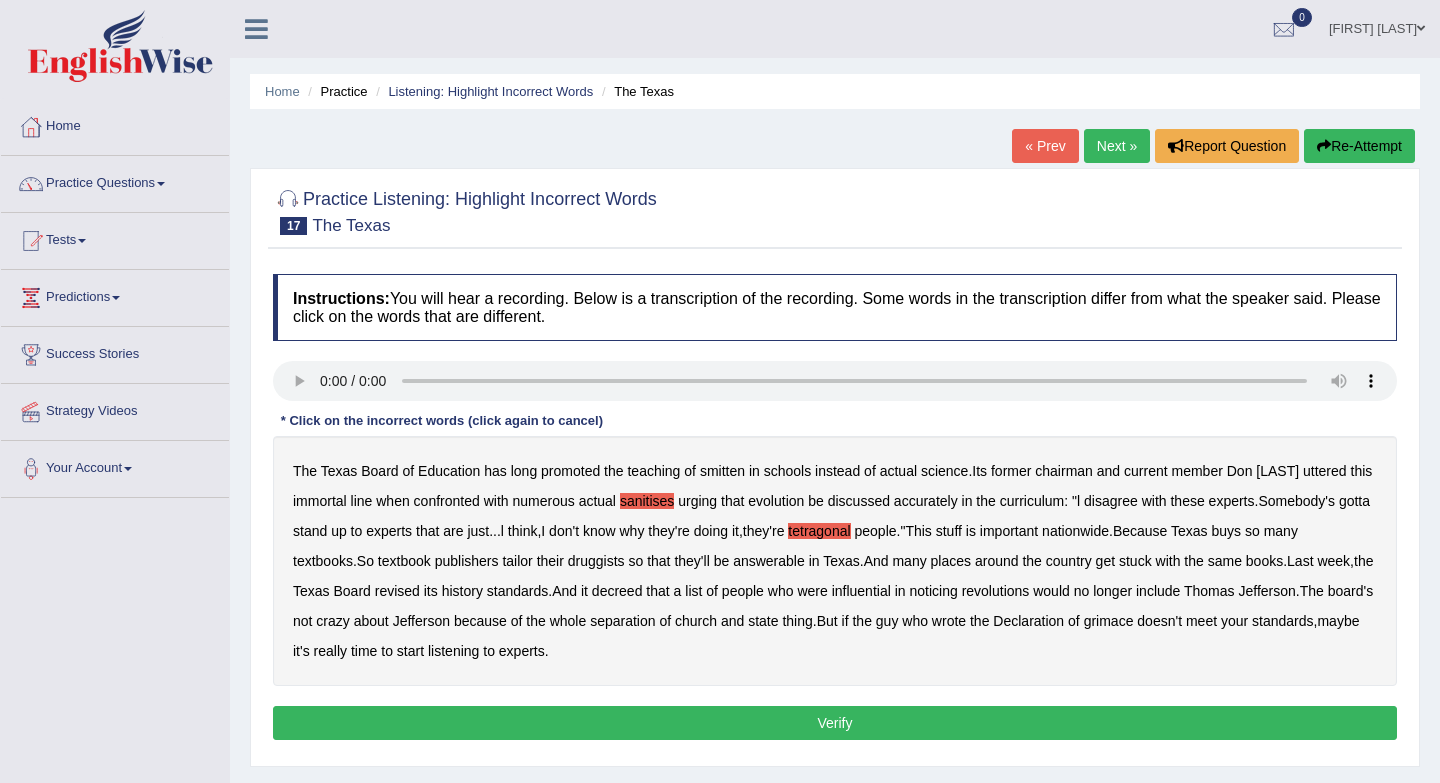 click on "noticing" at bounding box center (933, 591) 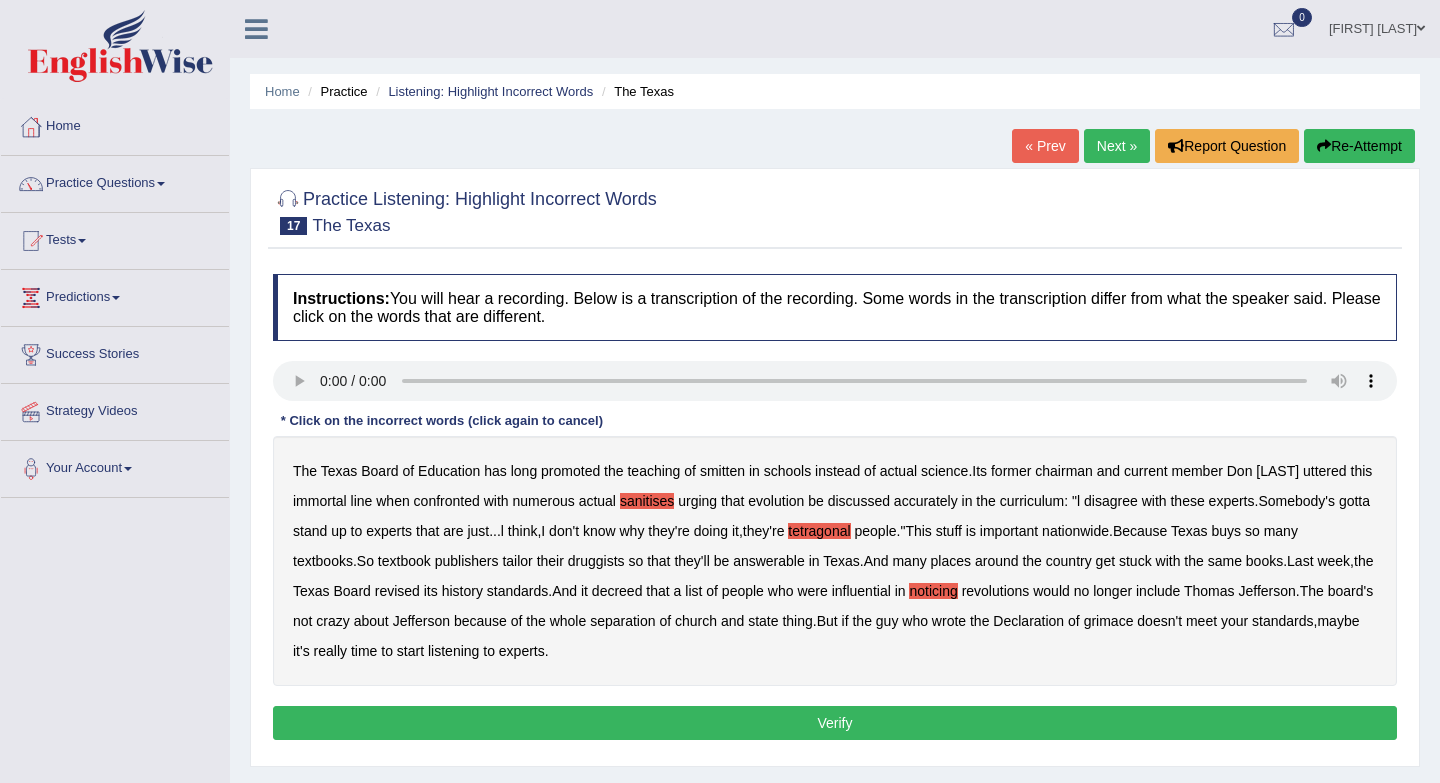 click on "Verify" at bounding box center [835, 723] 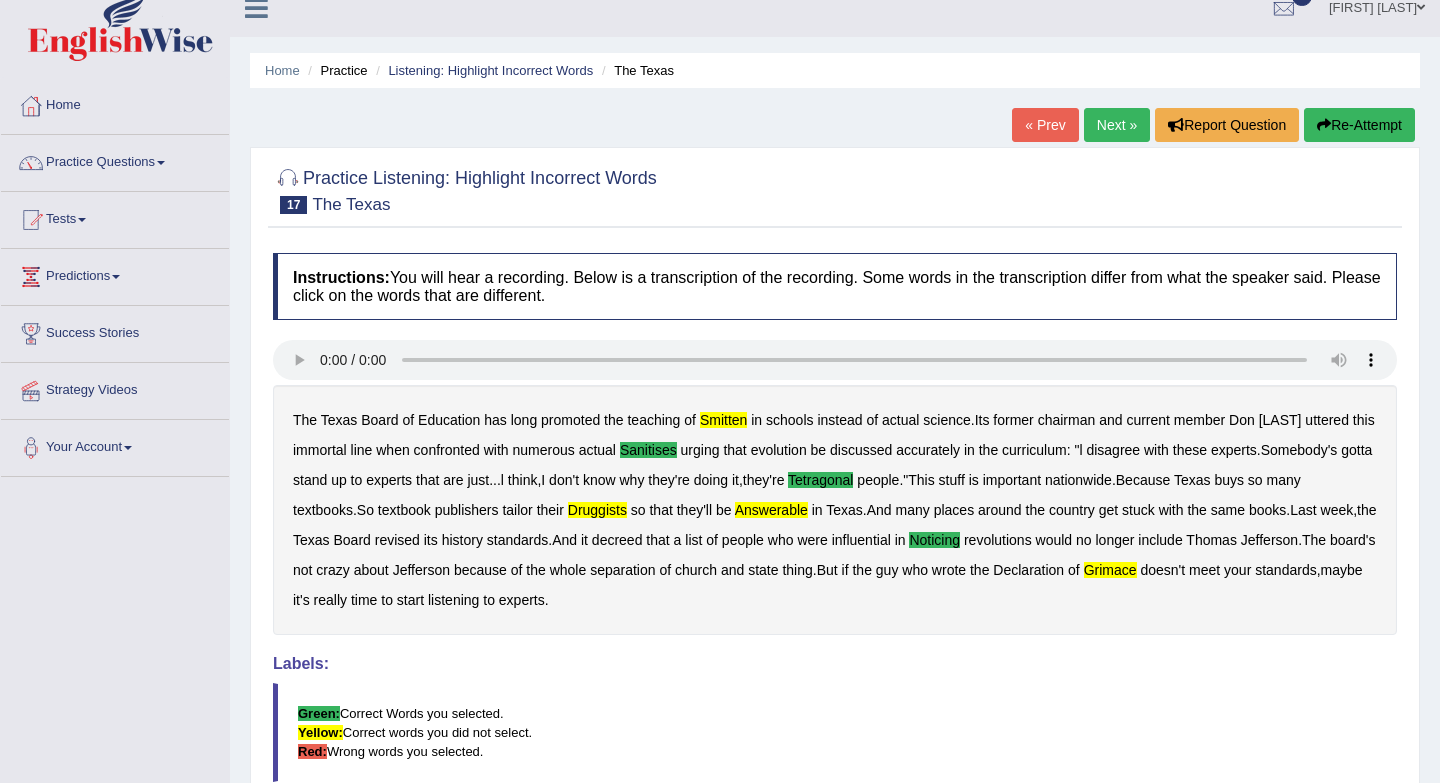 scroll, scrollTop: 0, scrollLeft: 0, axis: both 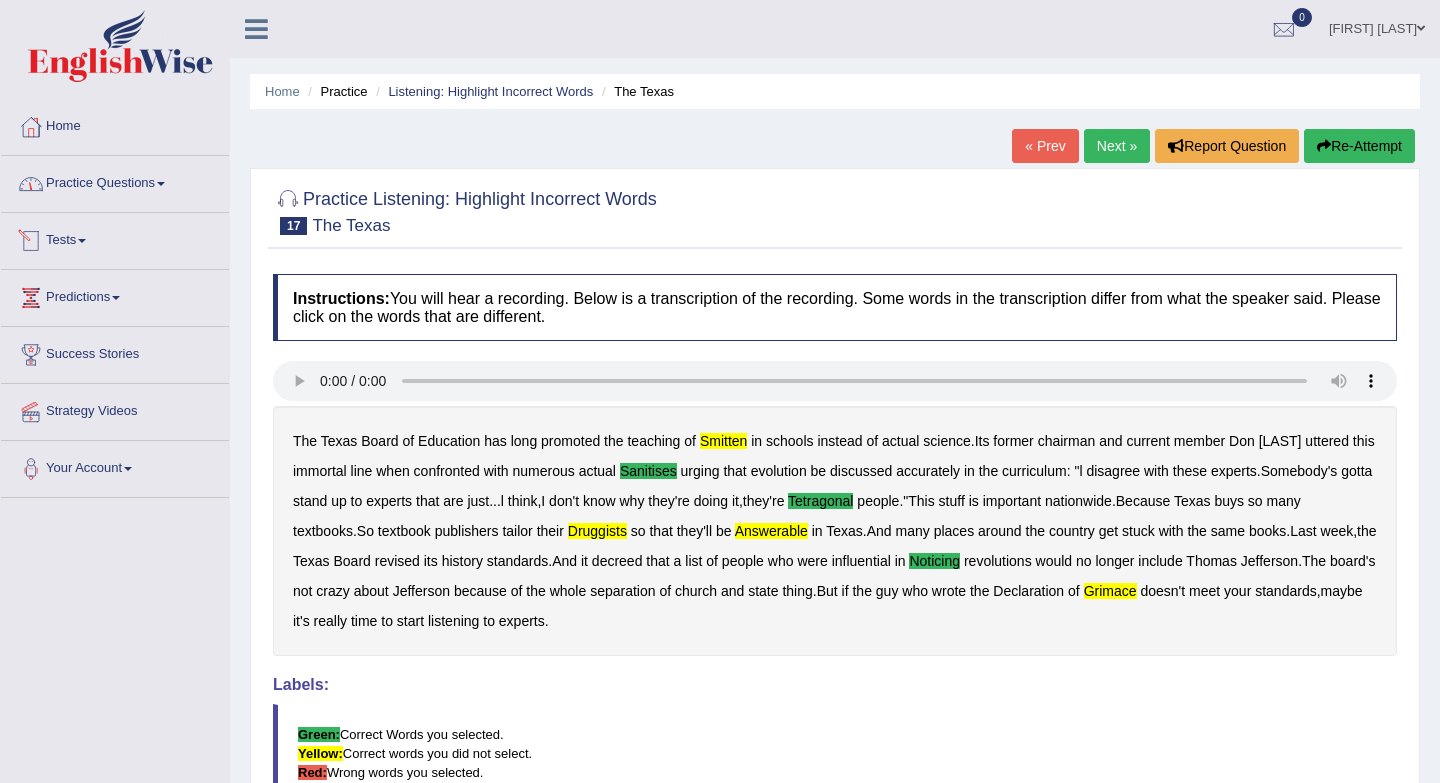 click on "Practice Questions" at bounding box center [115, 181] 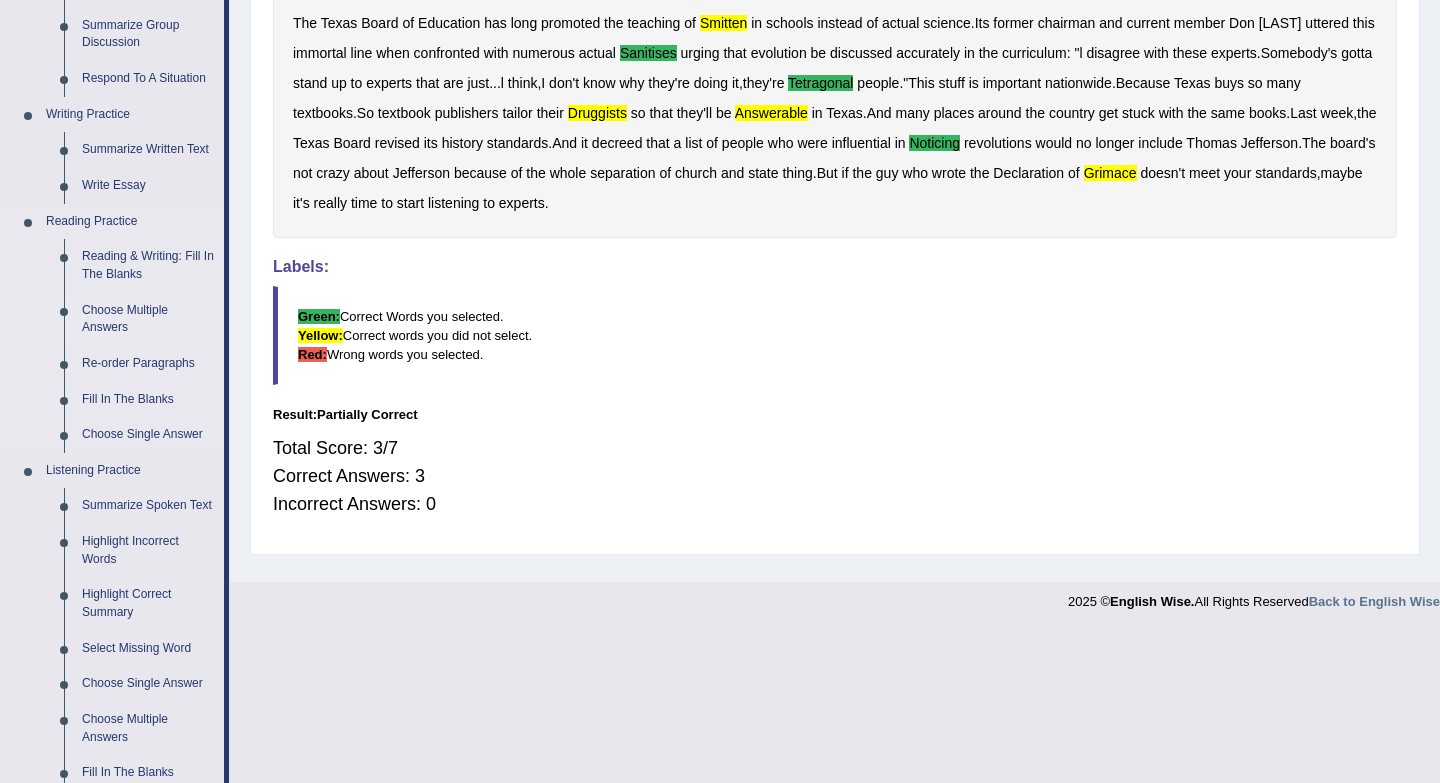 scroll, scrollTop: 426, scrollLeft: 0, axis: vertical 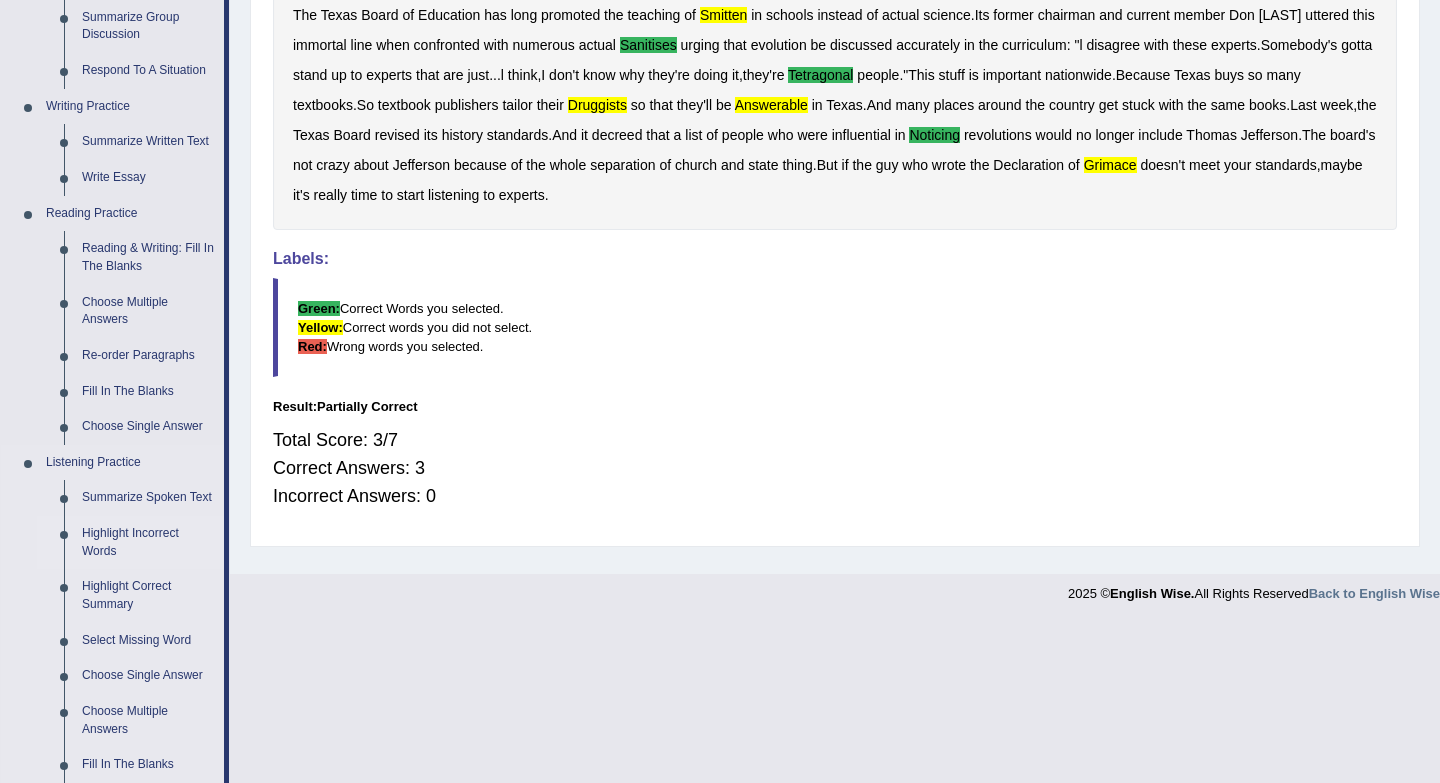 click on "Highlight Incorrect Words" at bounding box center (148, 542) 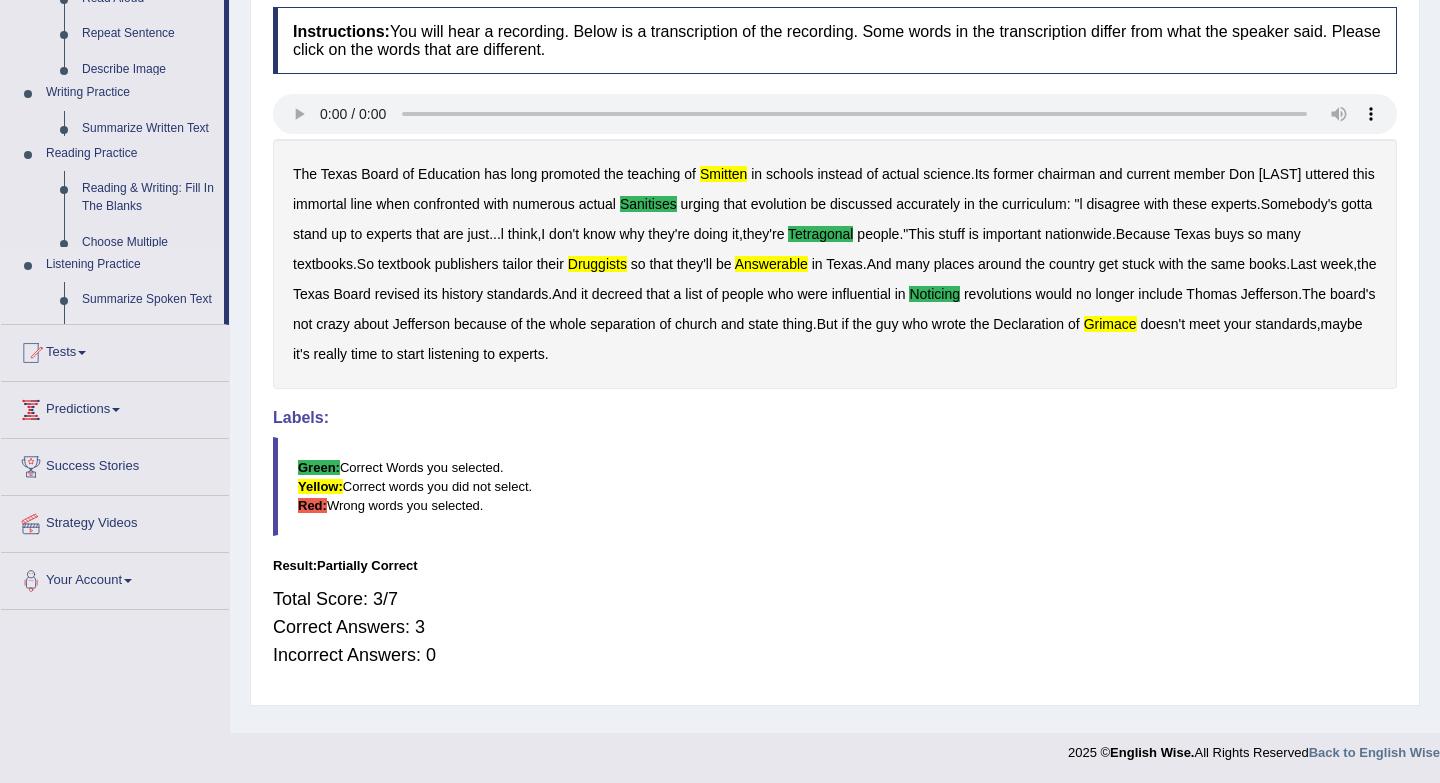 scroll, scrollTop: 267, scrollLeft: 0, axis: vertical 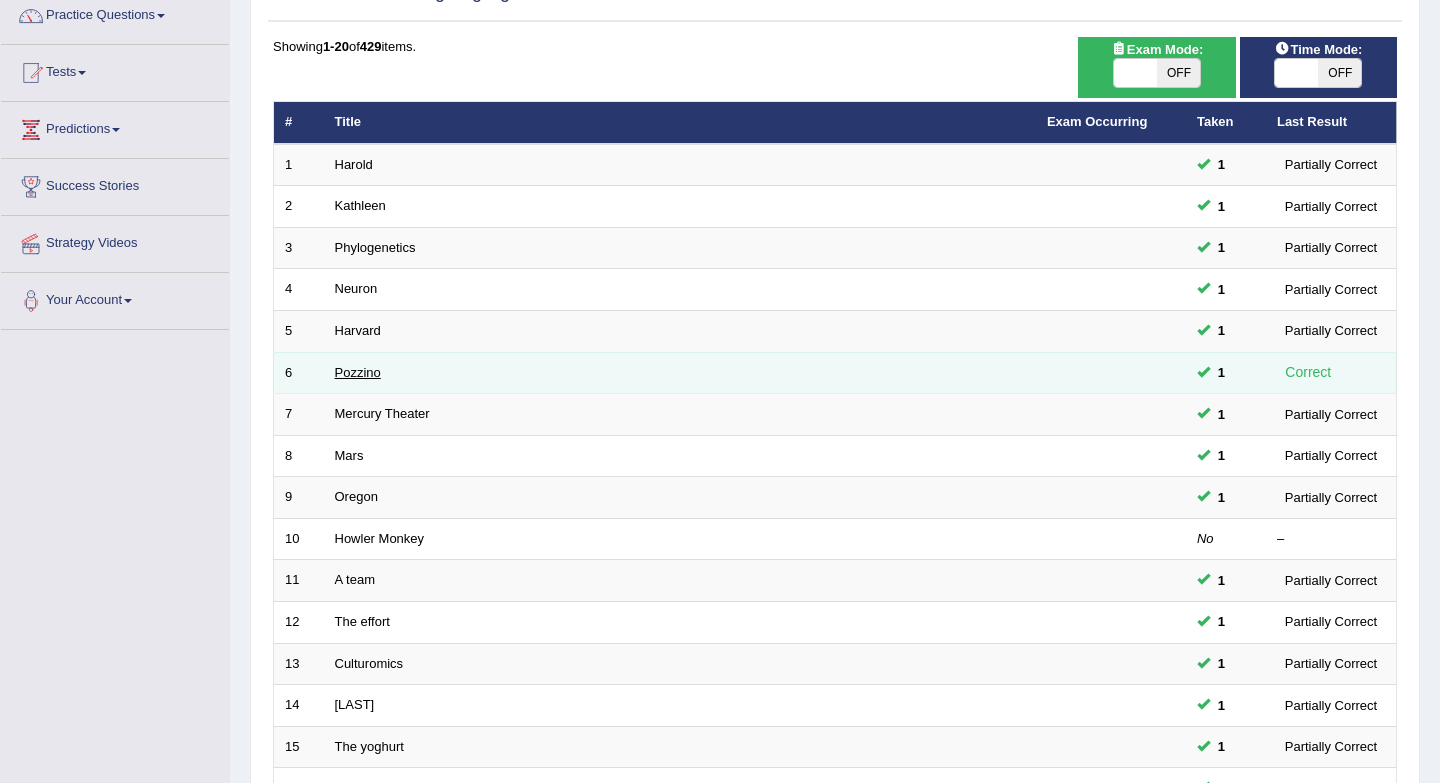 click on "Pozzino" at bounding box center (358, 372) 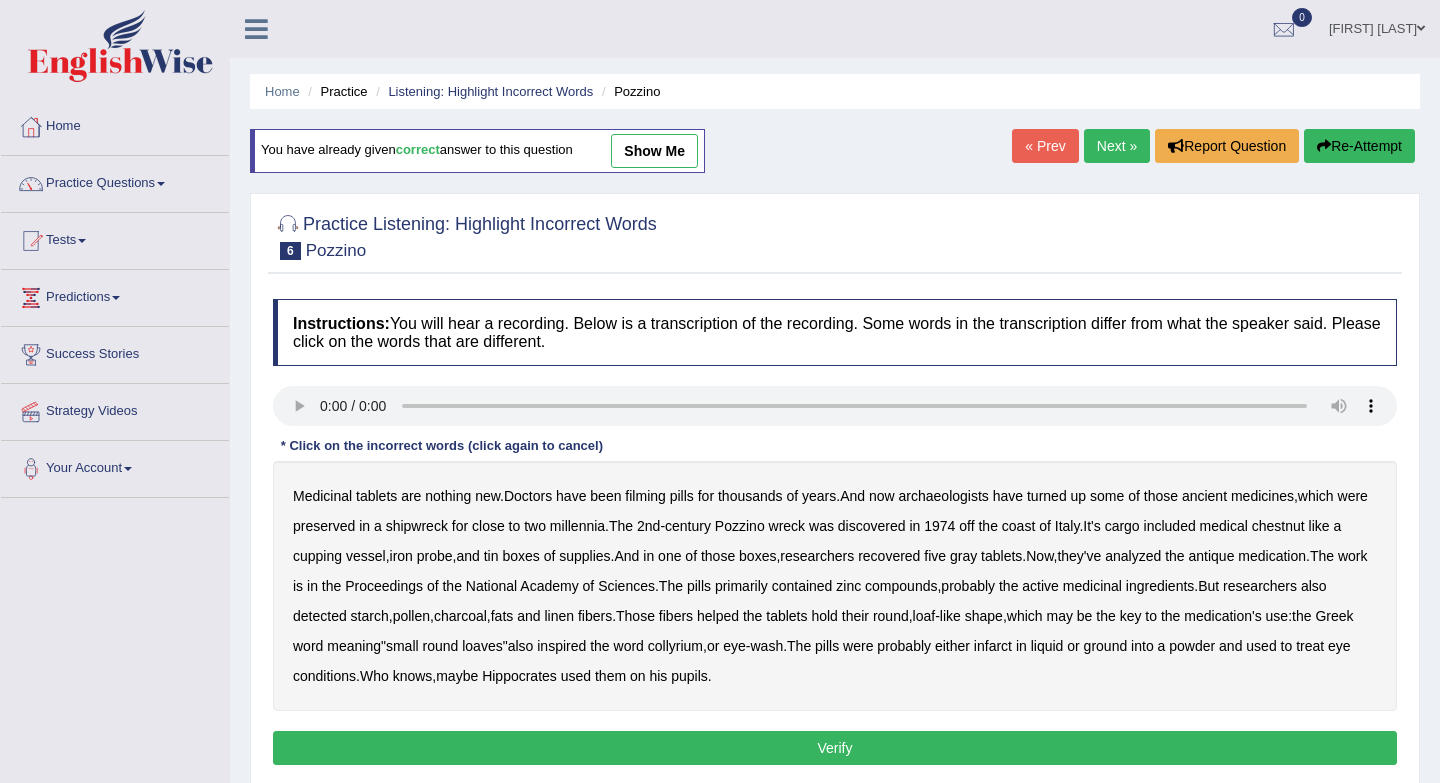 scroll, scrollTop: 0, scrollLeft: 0, axis: both 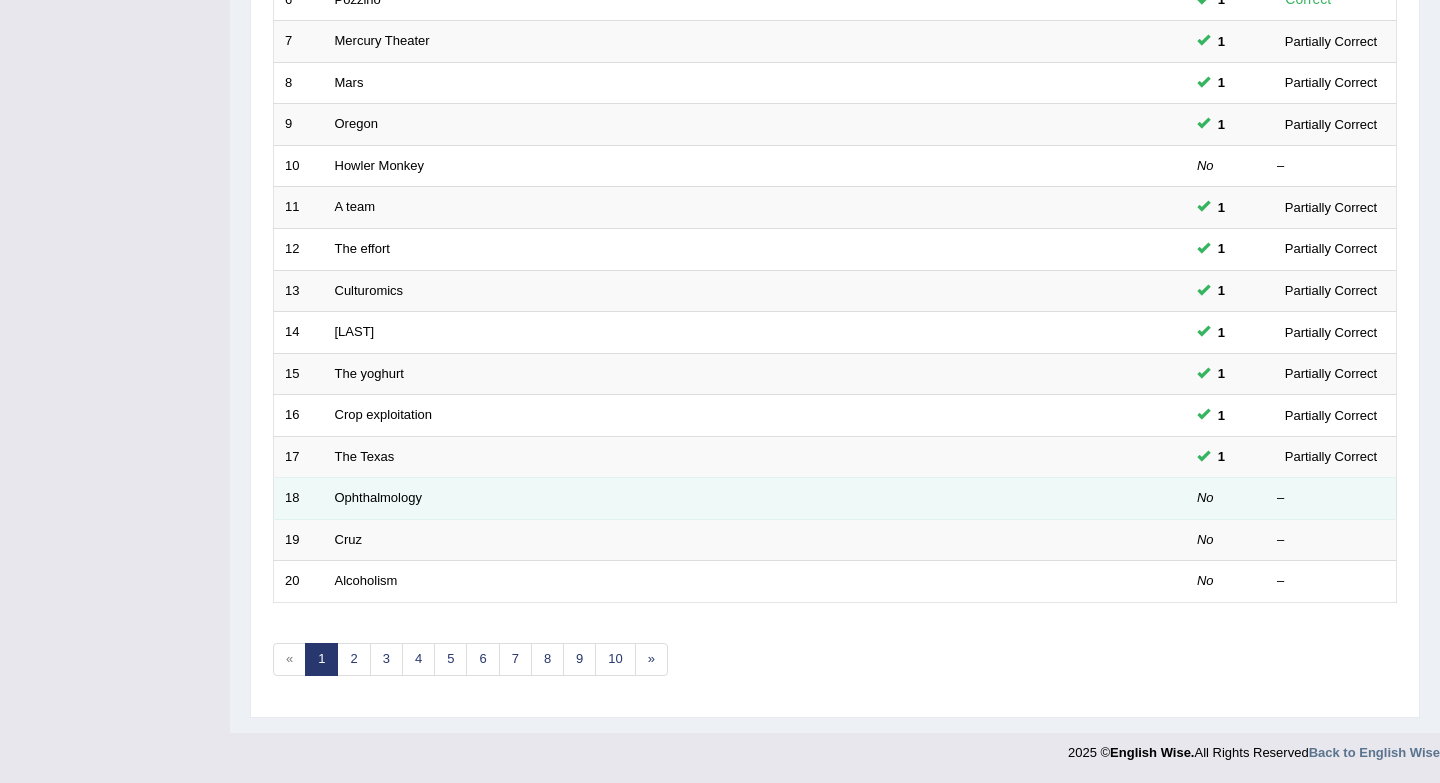 click on "Ophthalmology" at bounding box center (680, 499) 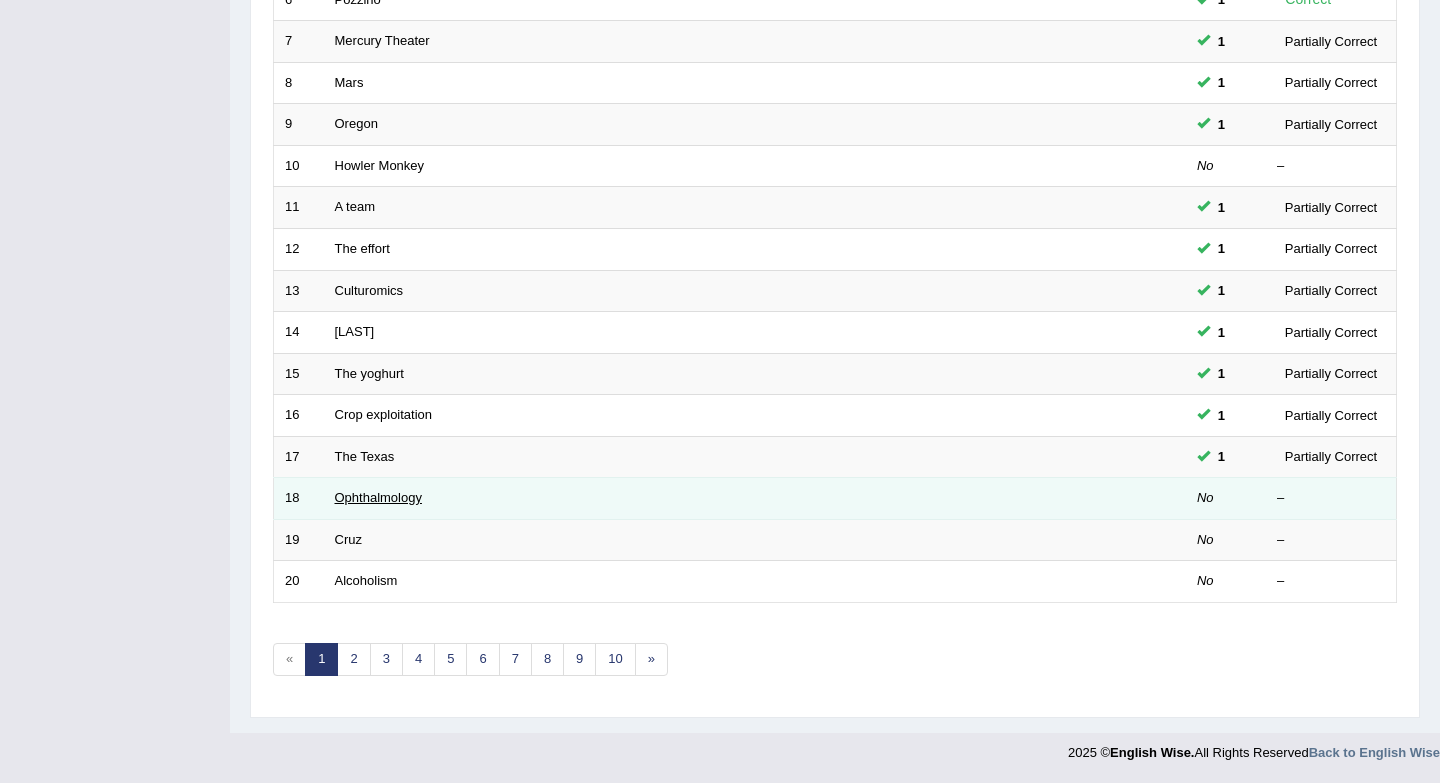 click on "Ophthalmology" at bounding box center [378, 497] 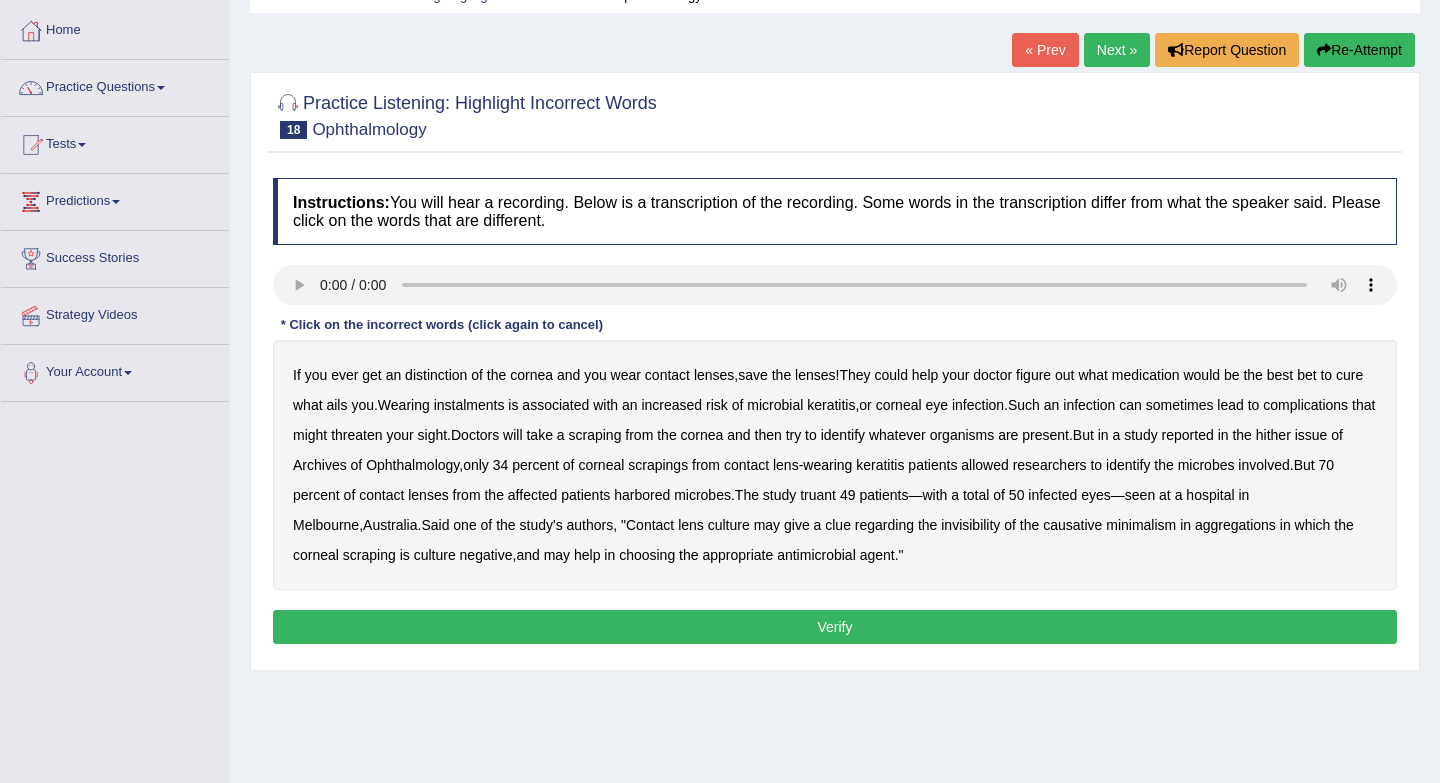 scroll, scrollTop: 165, scrollLeft: 0, axis: vertical 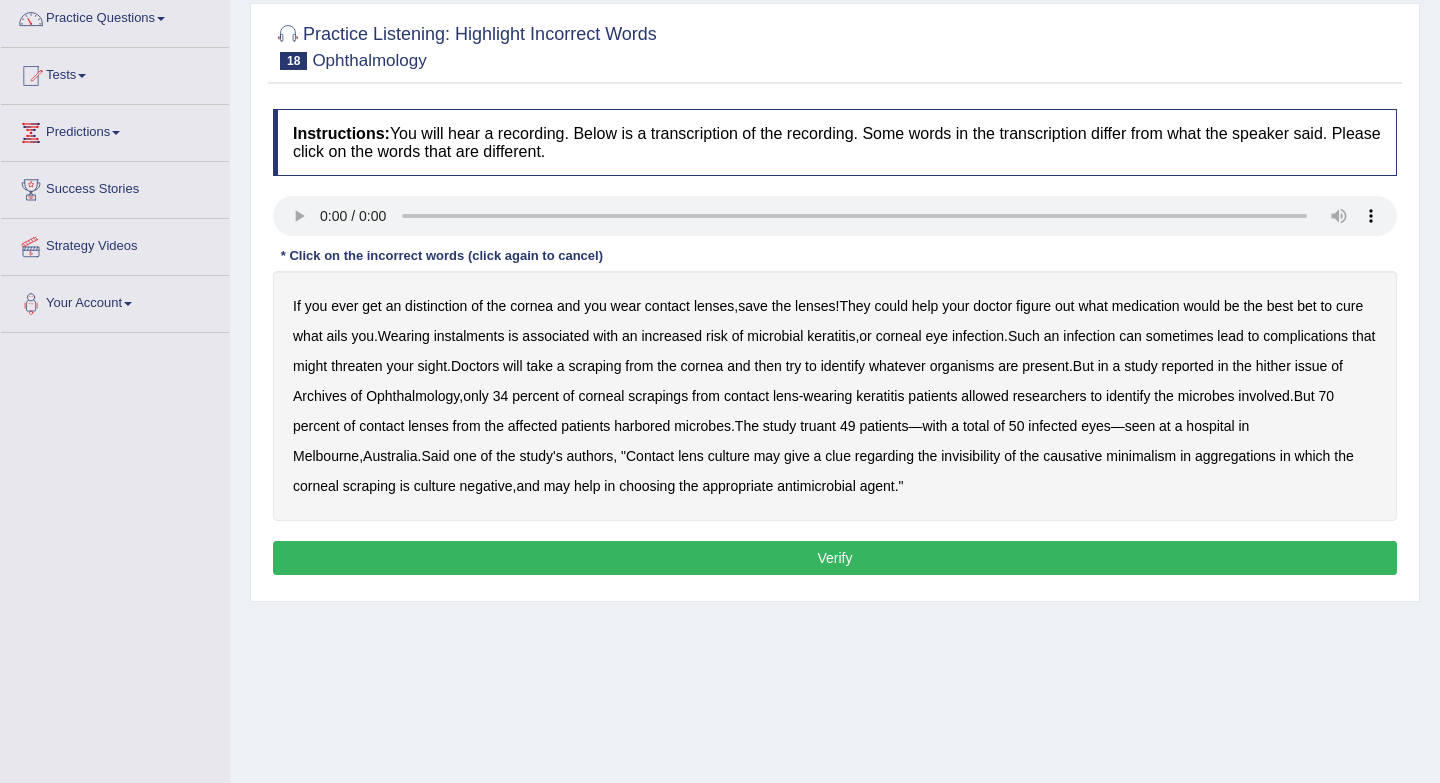 click on "distinction" at bounding box center [436, 306] 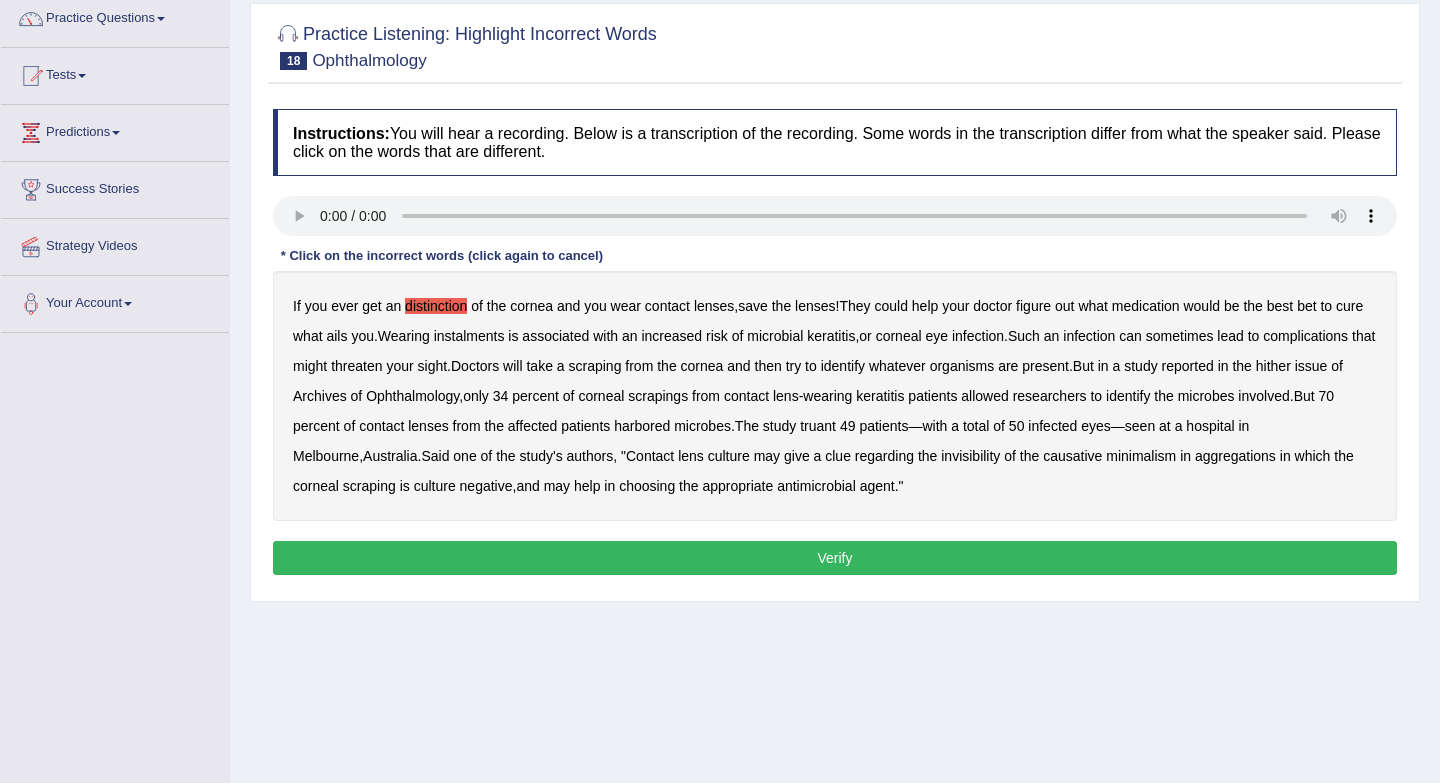 click on "hither" at bounding box center [1273, 366] 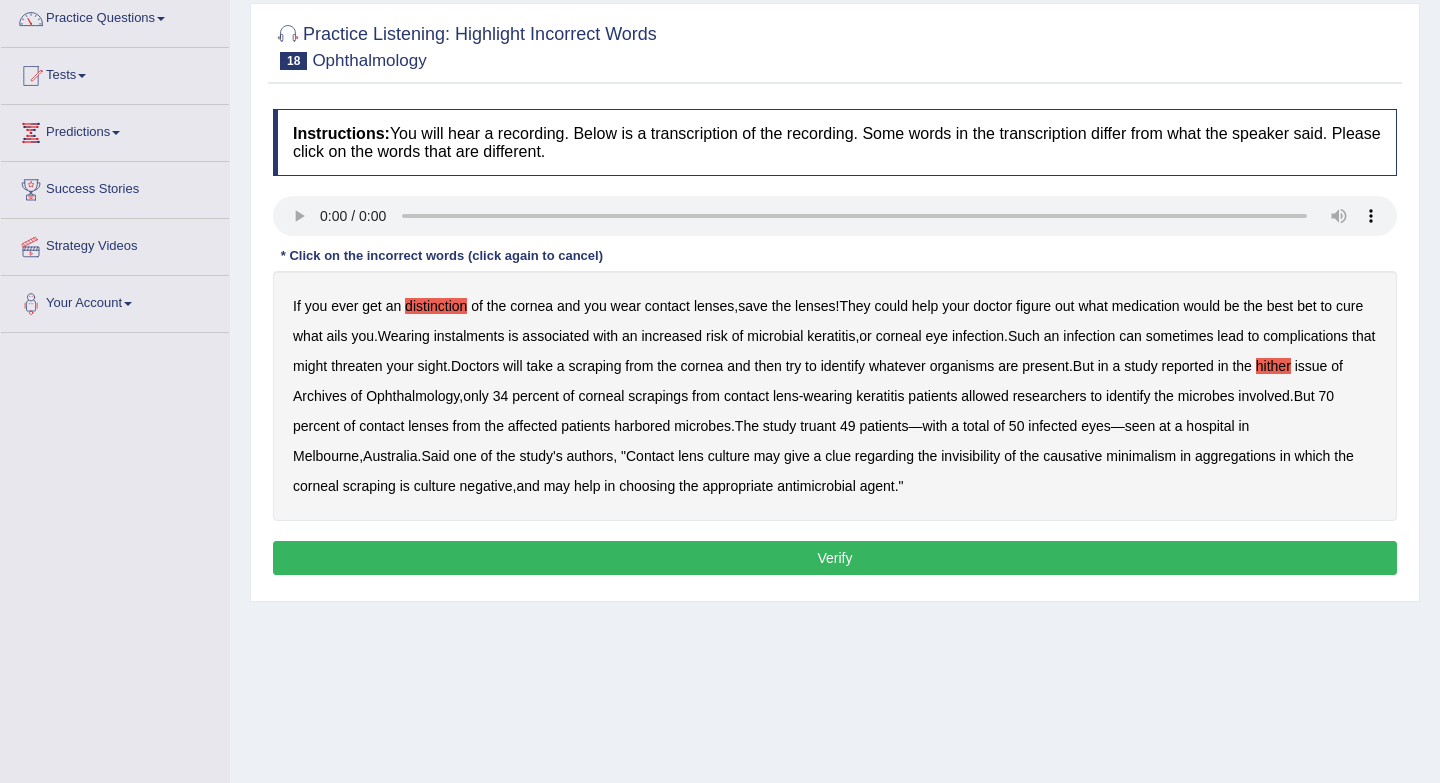 click on "truant" at bounding box center [818, 426] 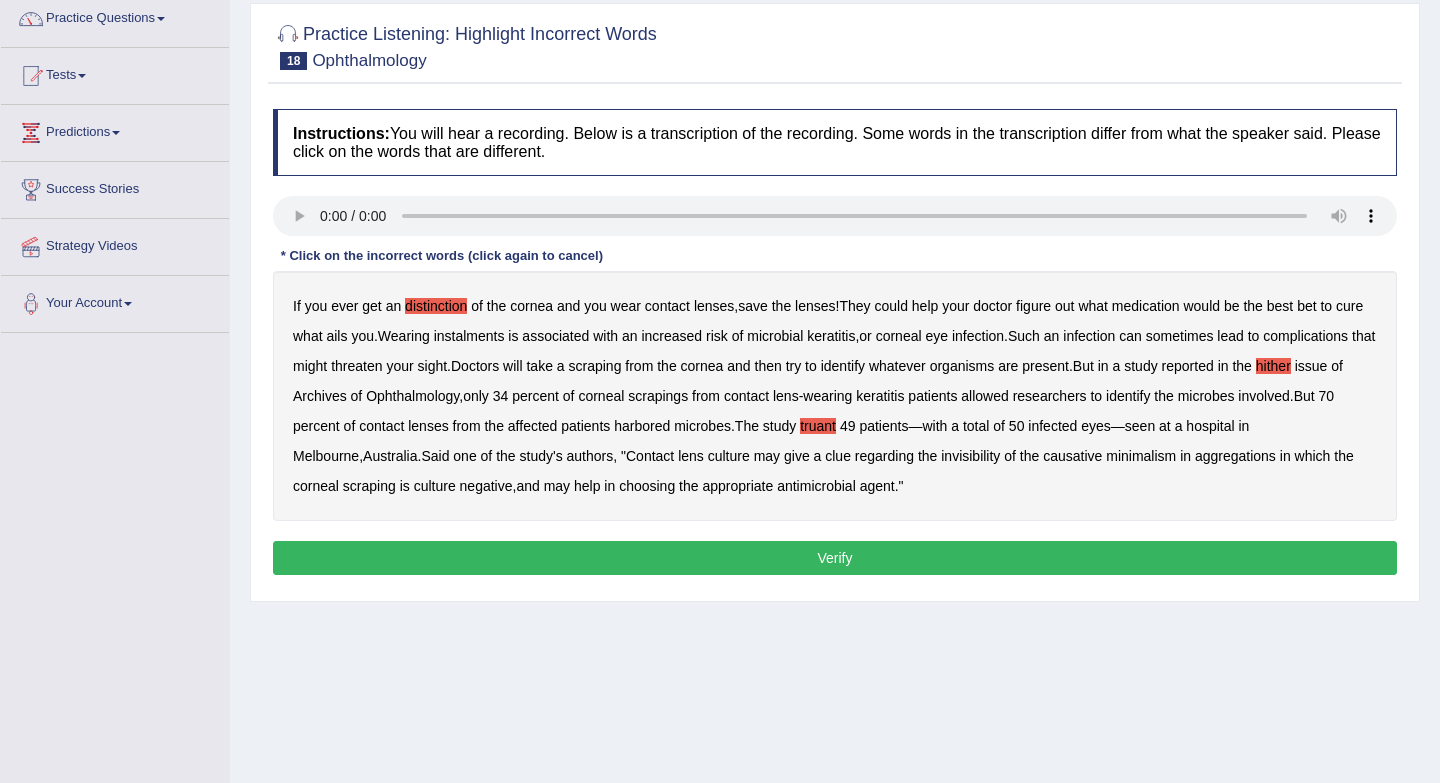 click on "invisibility" at bounding box center (970, 456) 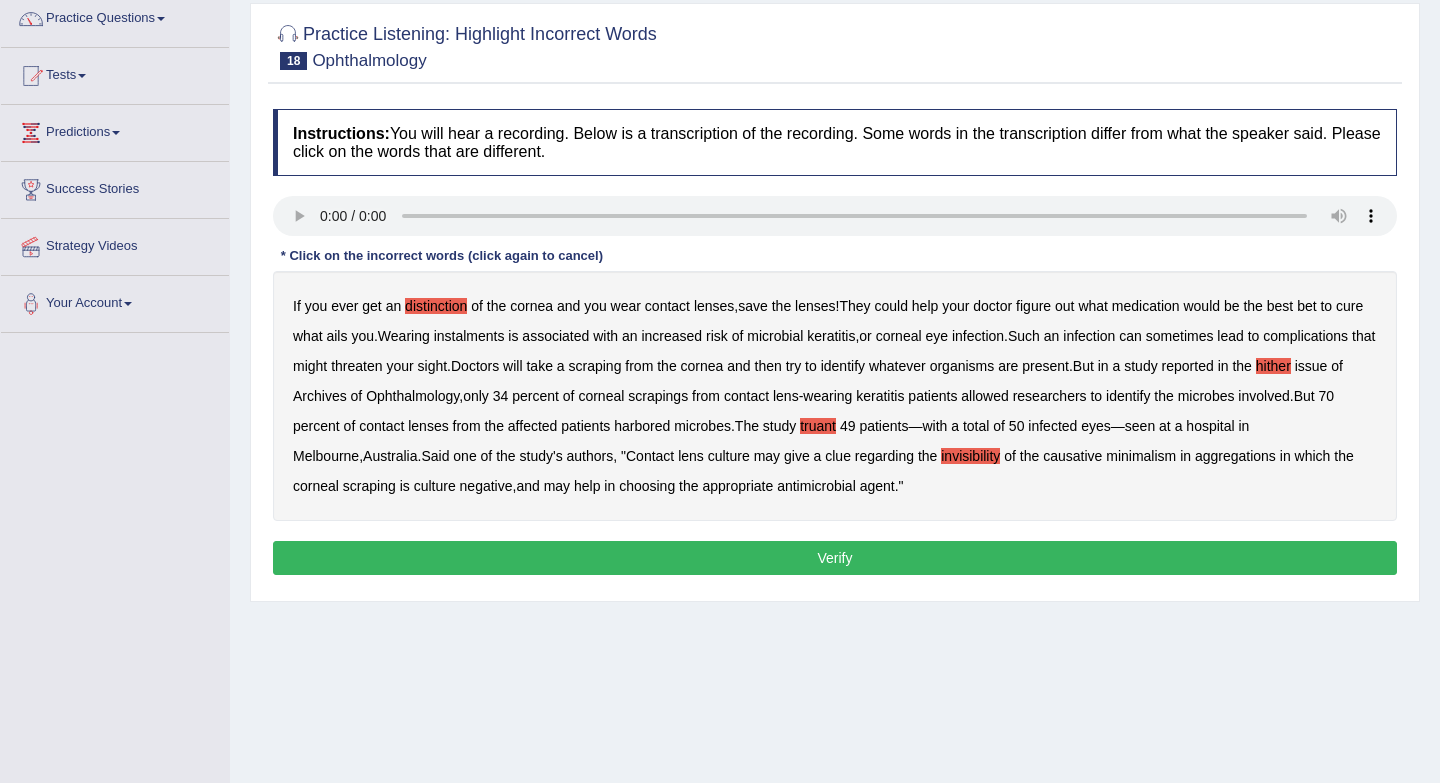 click on "Verify" at bounding box center (835, 558) 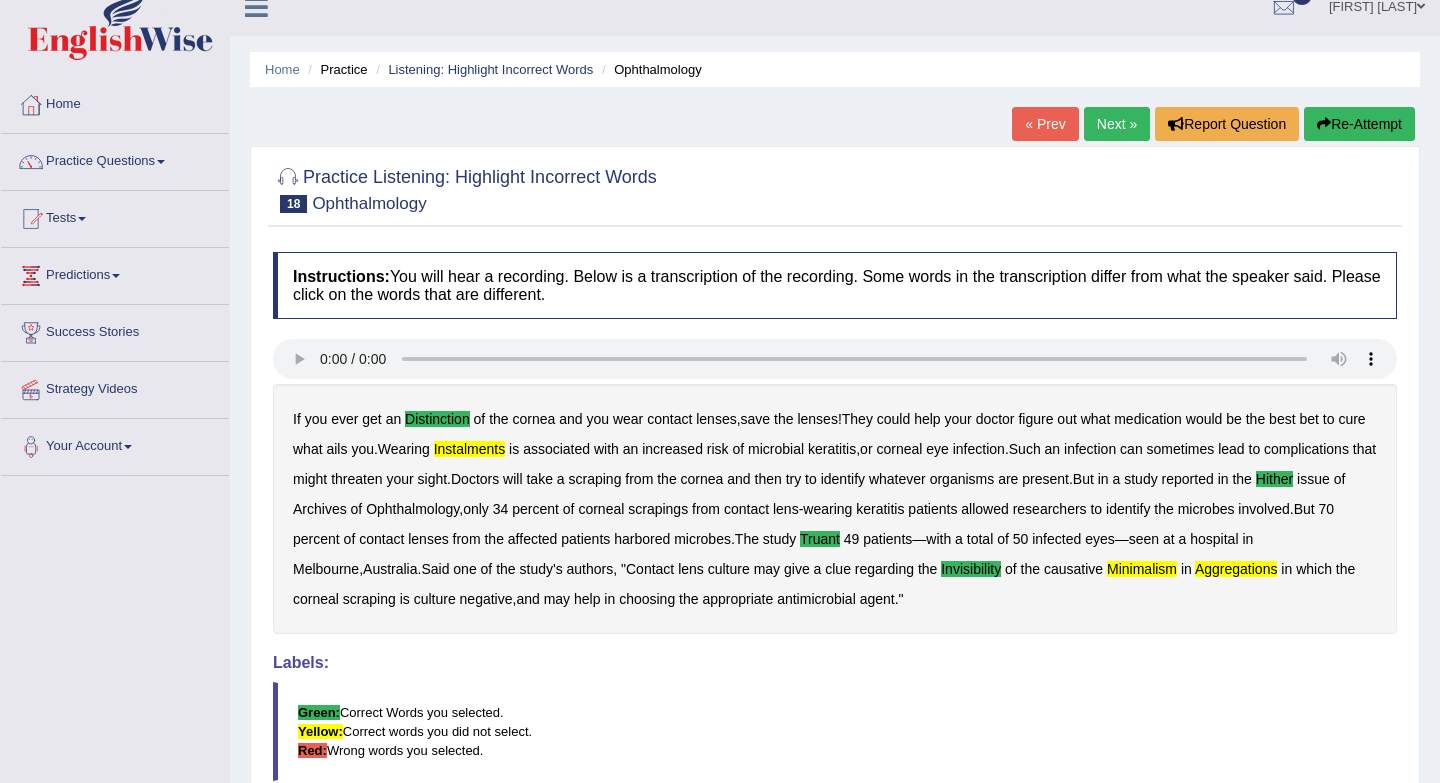 scroll, scrollTop: 0, scrollLeft: 0, axis: both 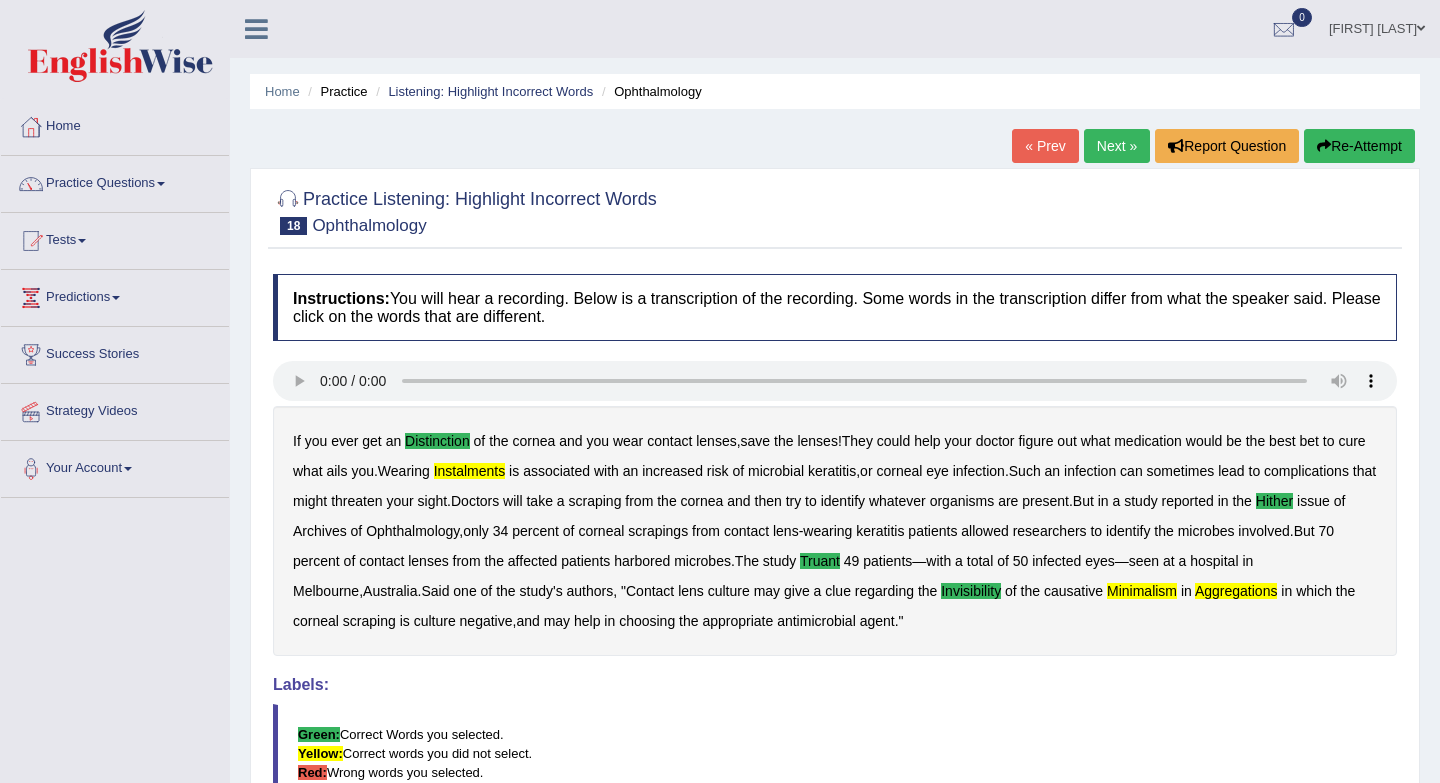 click on "Next »" at bounding box center (1117, 146) 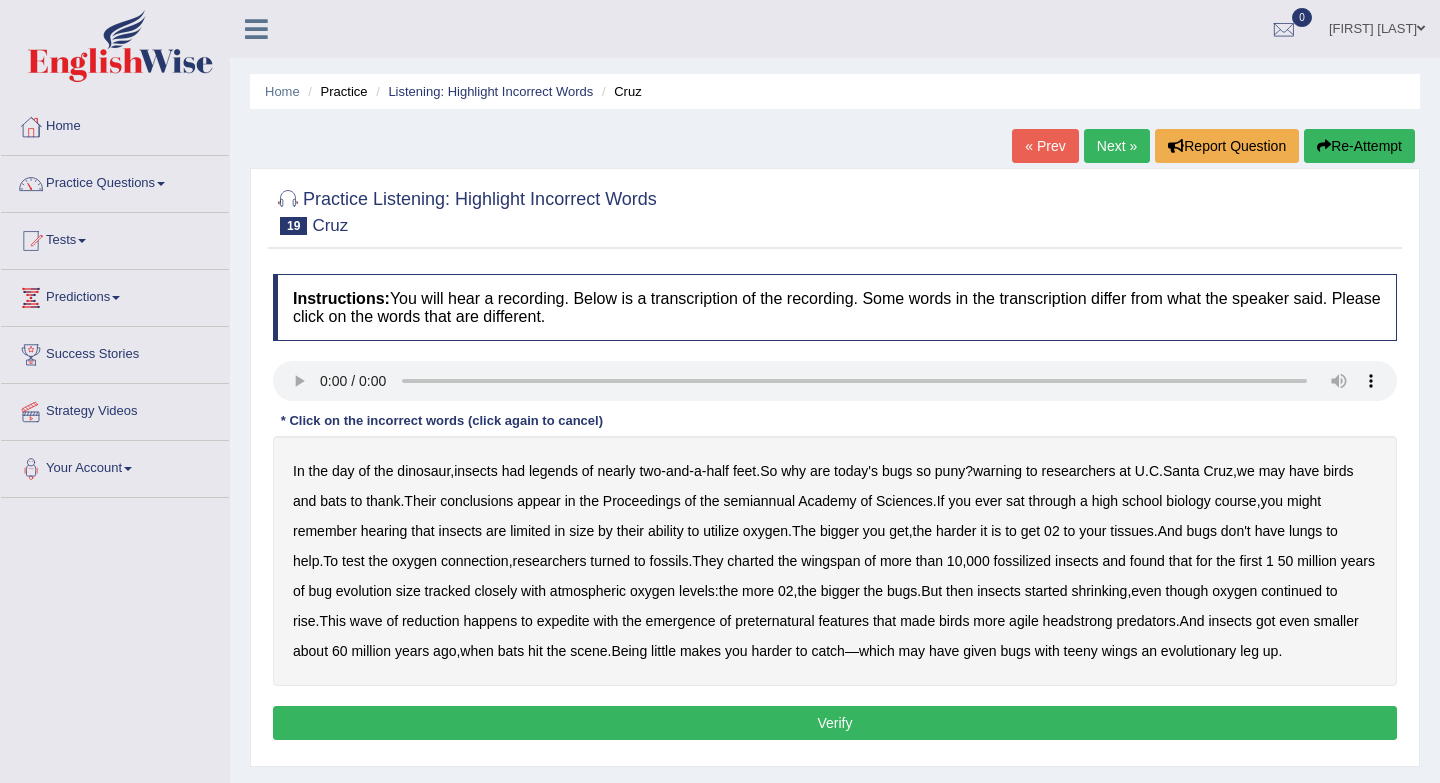 scroll, scrollTop: 0, scrollLeft: 0, axis: both 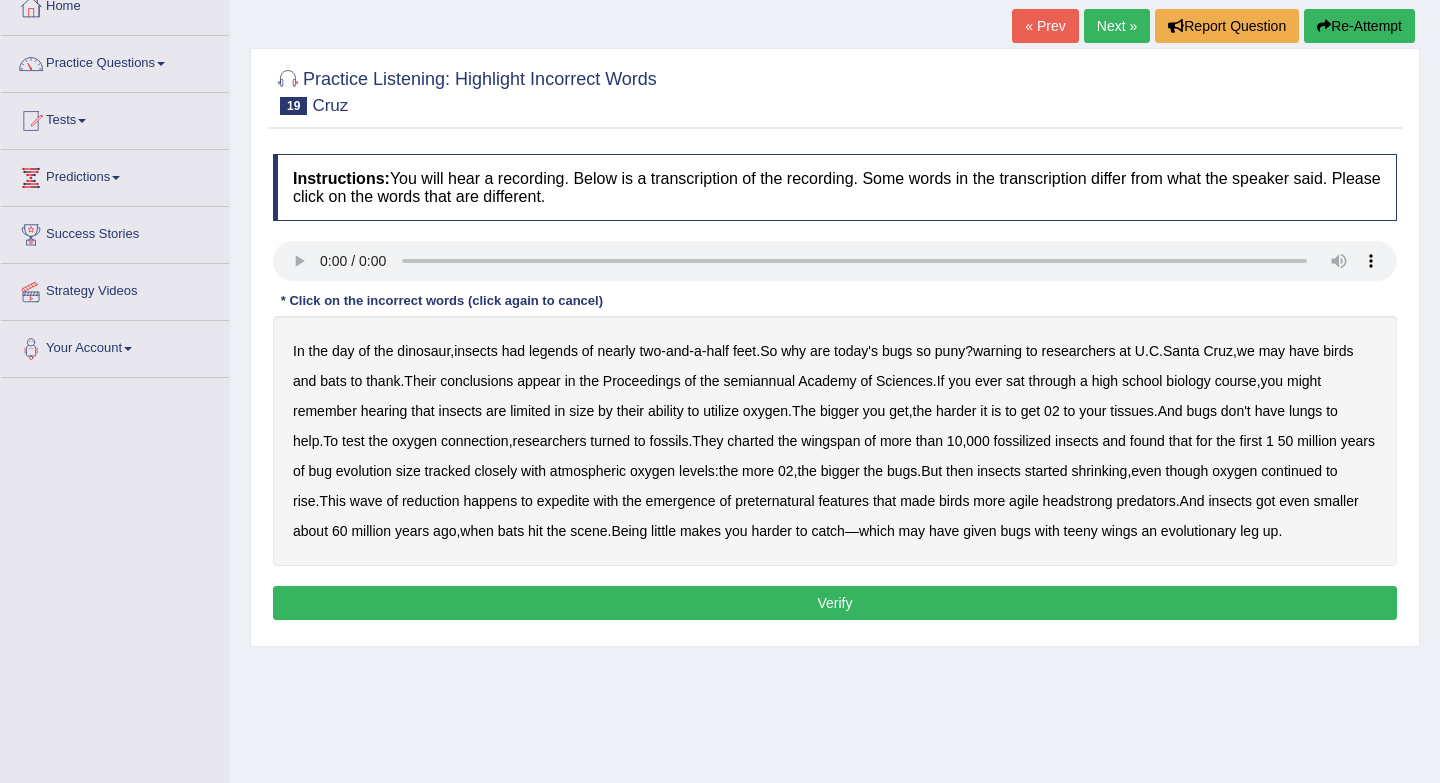 click on "In   the   day   of   the   dinosaur ,  insects   had   legends   of   nearly   two - and - a - half   feet .  So   why   are   today's   bugs   so   puny ?  warning   to   researchers   at   U . C .  Santa   Cruz ,  we   may   have   birds   and   bats   to   thank .  Their   conclusions   appear   in   the   Proceedings   of   the   semiannual   Academy   of   Sciences .  If   you   ever   sat   through   a   high   school   biology   course ,  you   might   remember   hearing   that   insects   are   limited   in   size   by   their   ability   to   utilize   oxygen .  The   bigger   you   get ,  the   harder   it   is   to   get   02   to   your   tissues .  And   bugs   don't   have   lungs   to   help .  To   test   the   oxygen   connection ,  researchers   turned   to   fossils .  They   charted   the   wingspan   of   more   than   10 , 000   fossilized   insects   and   found   that   for   the   first   1   50   million   years   of   bug   evolution   size   tracked   closely   with   atmospheric" at bounding box center (835, 441) 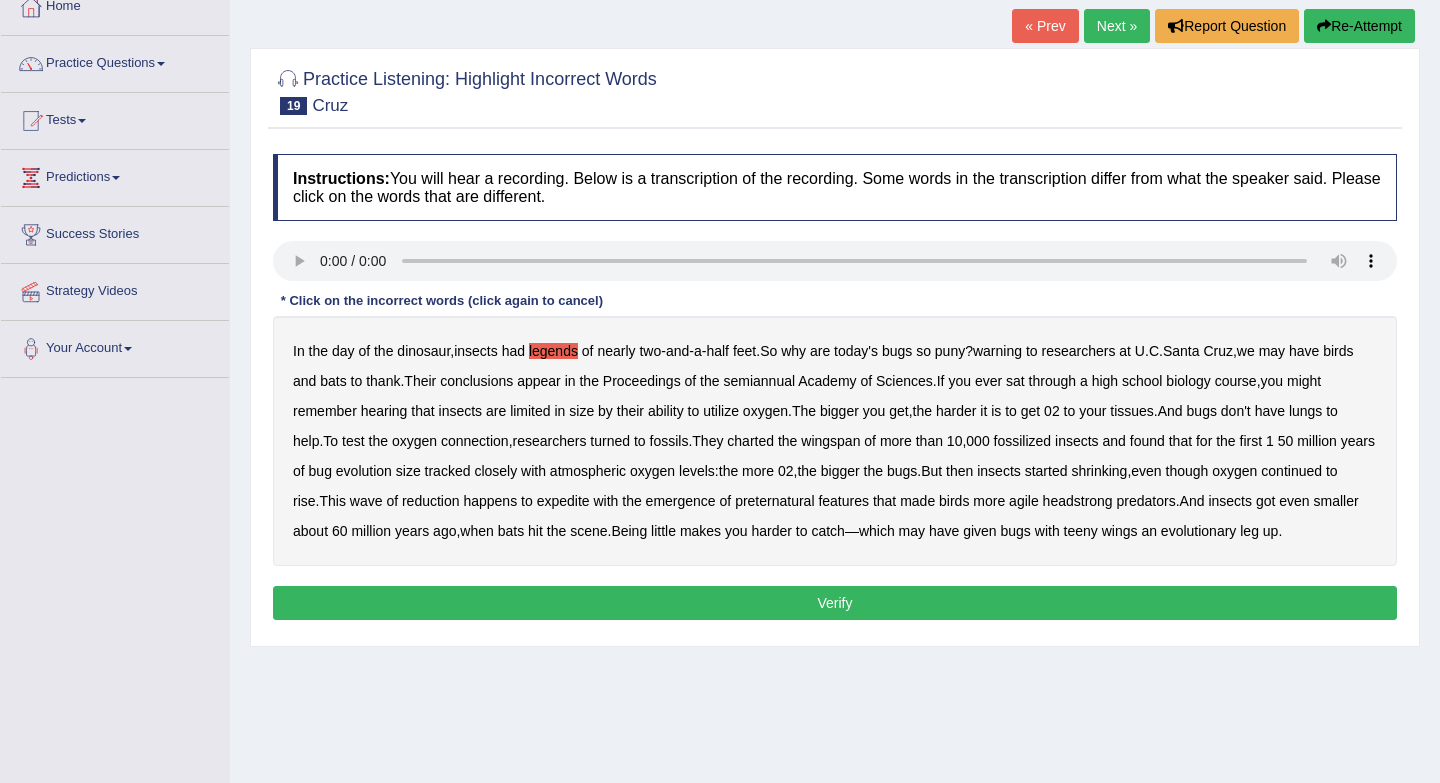 click on "semiannual" at bounding box center (759, 381) 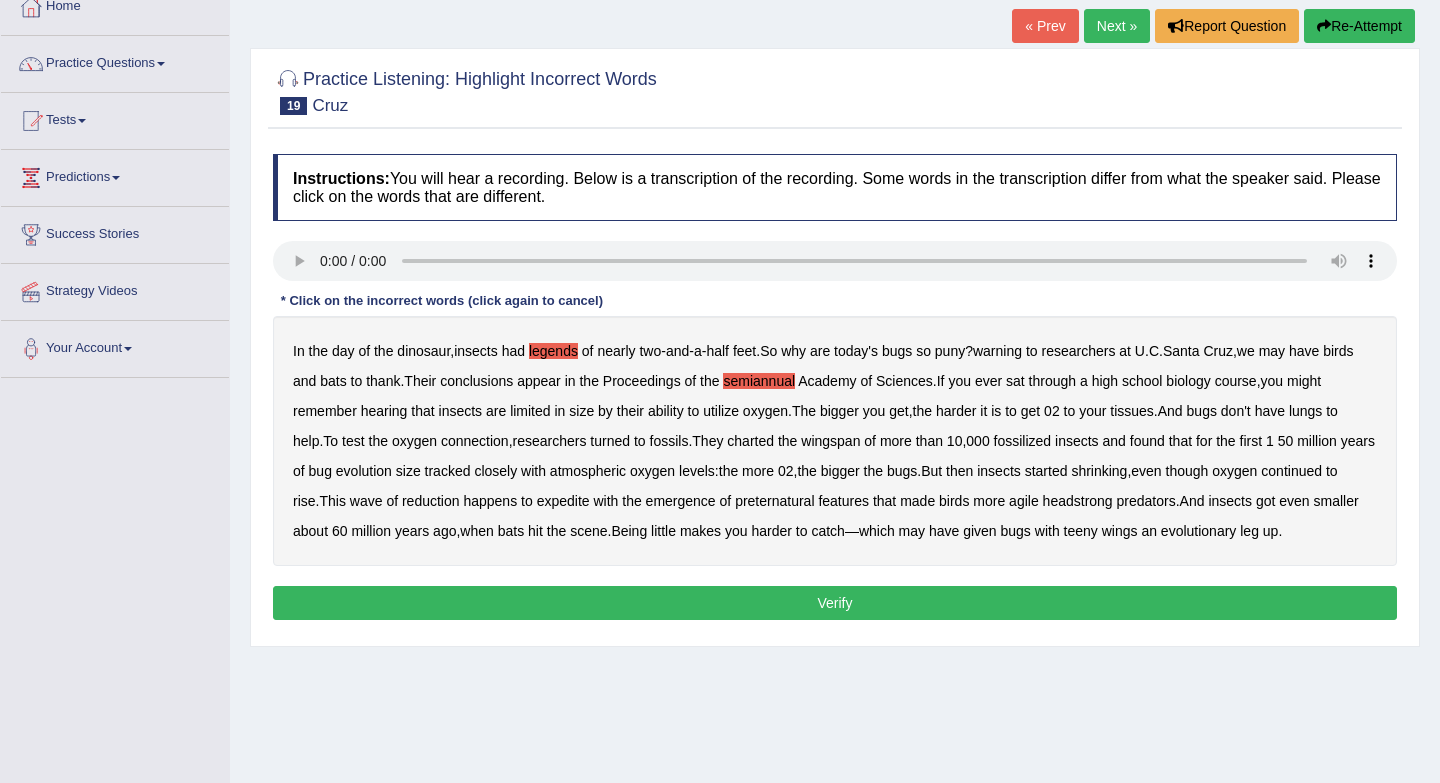 click on "preternatural" at bounding box center [774, 501] 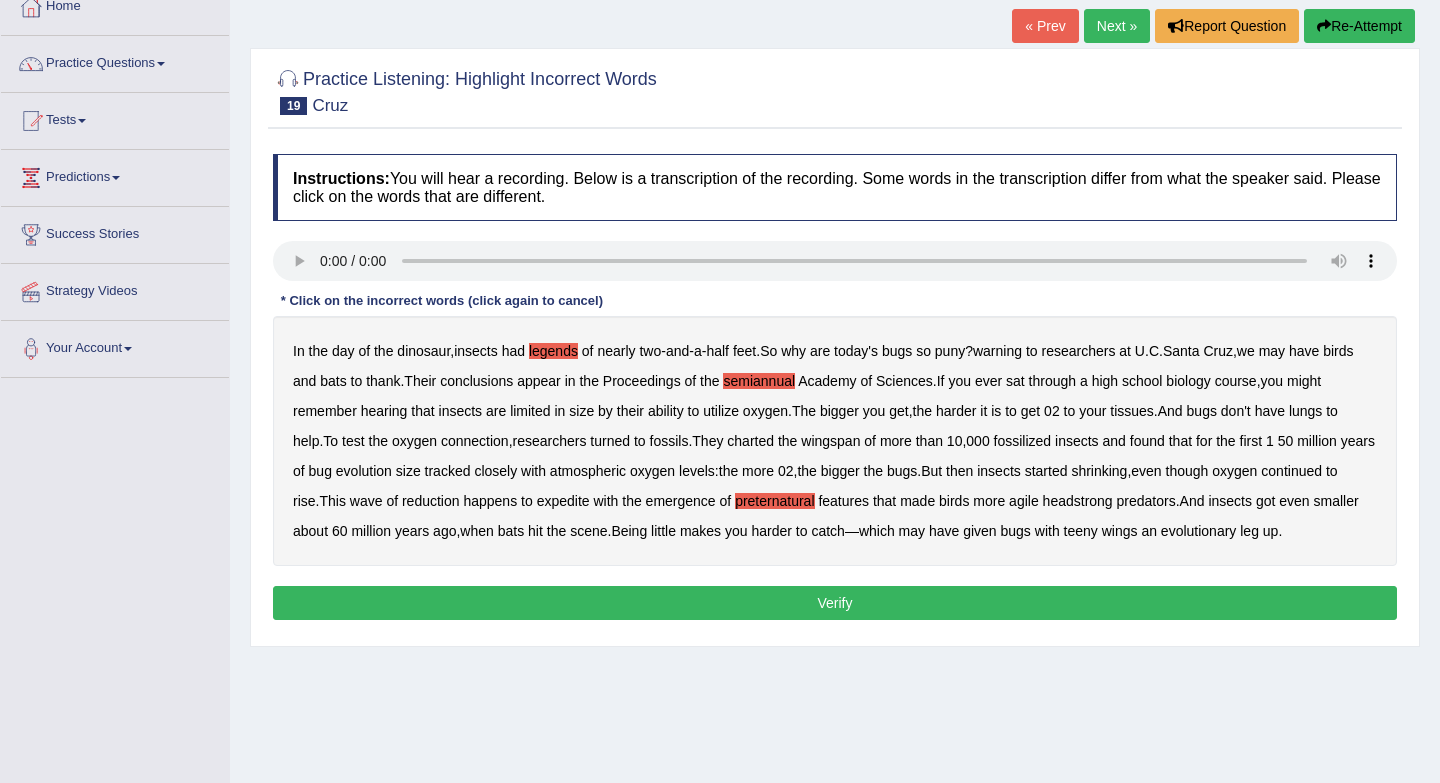 click on "Verify" at bounding box center [835, 603] 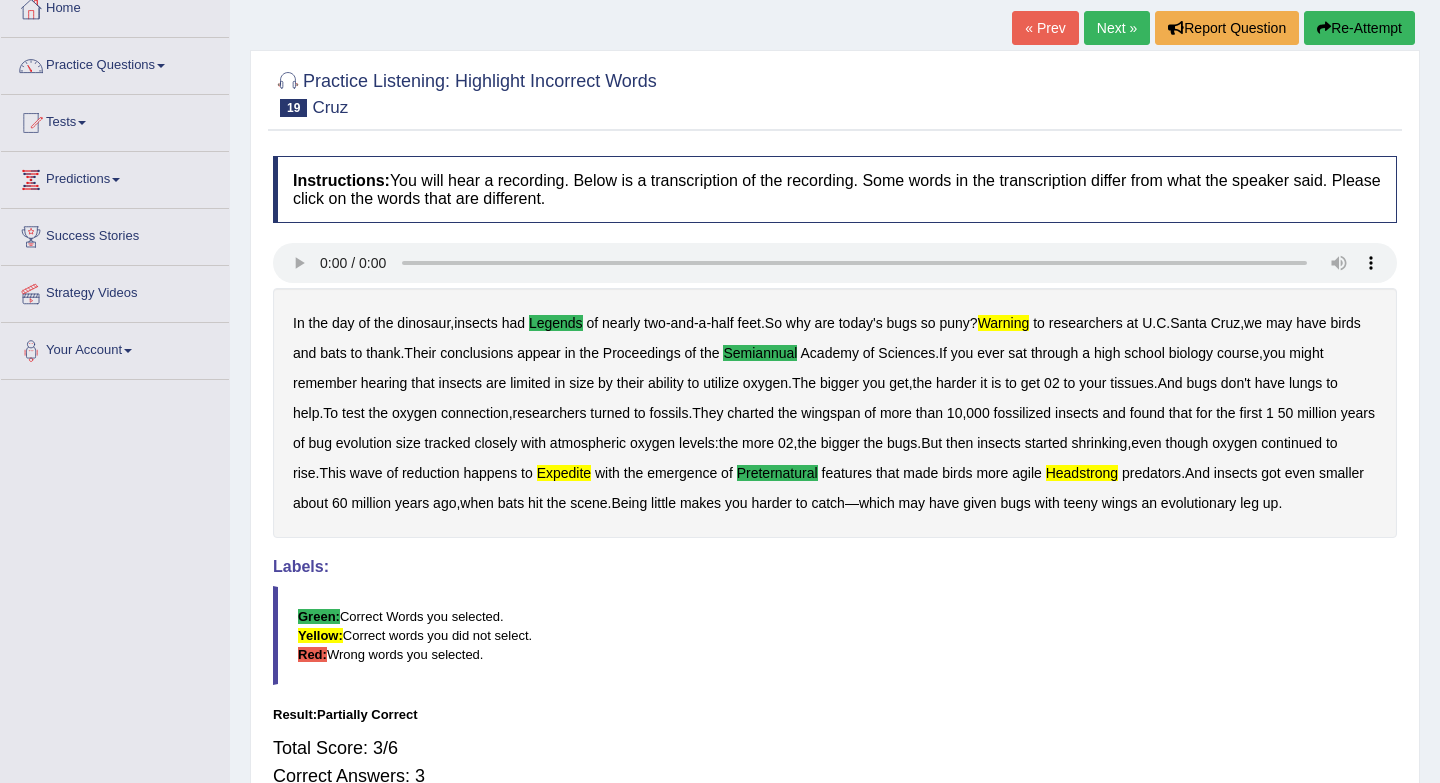 scroll, scrollTop: 113, scrollLeft: 0, axis: vertical 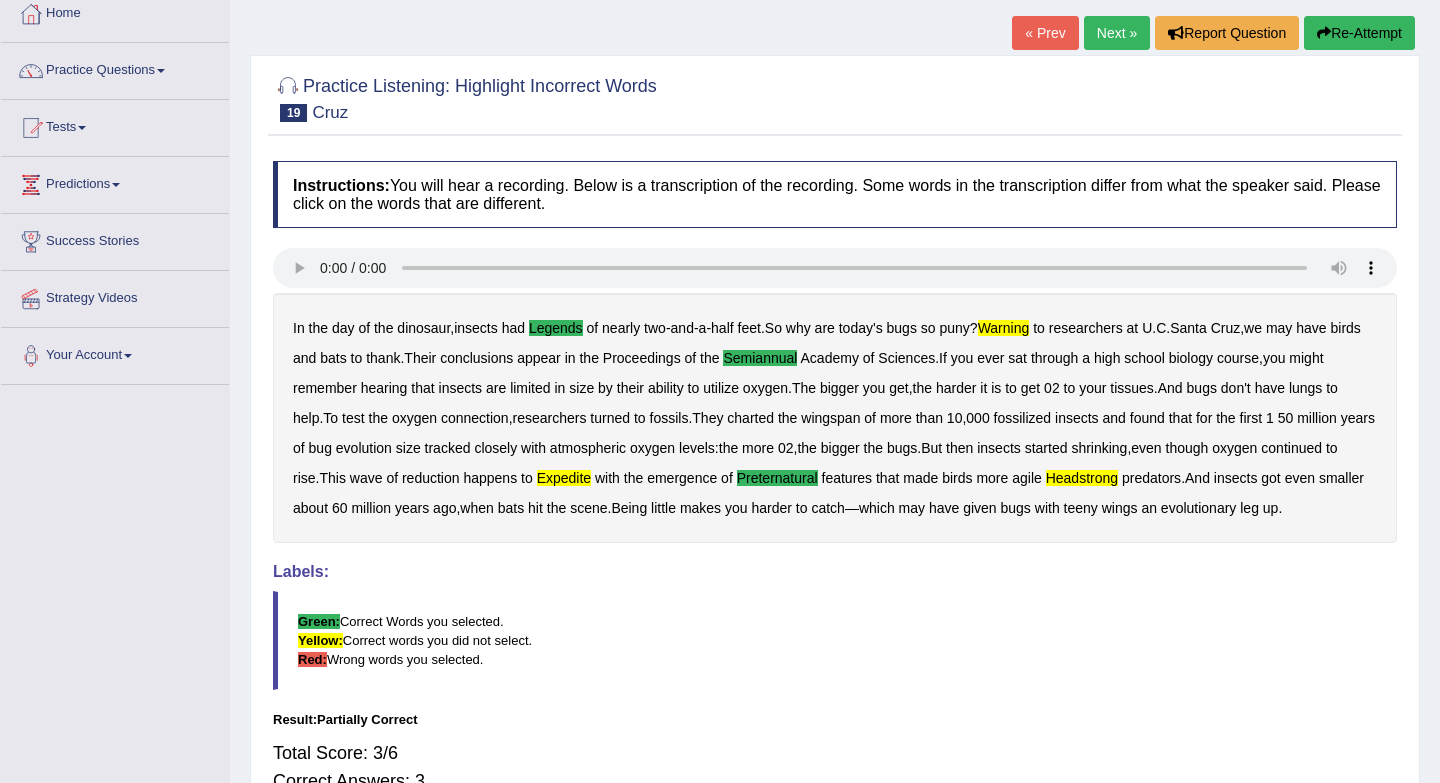 click on "Next »" at bounding box center (1117, 33) 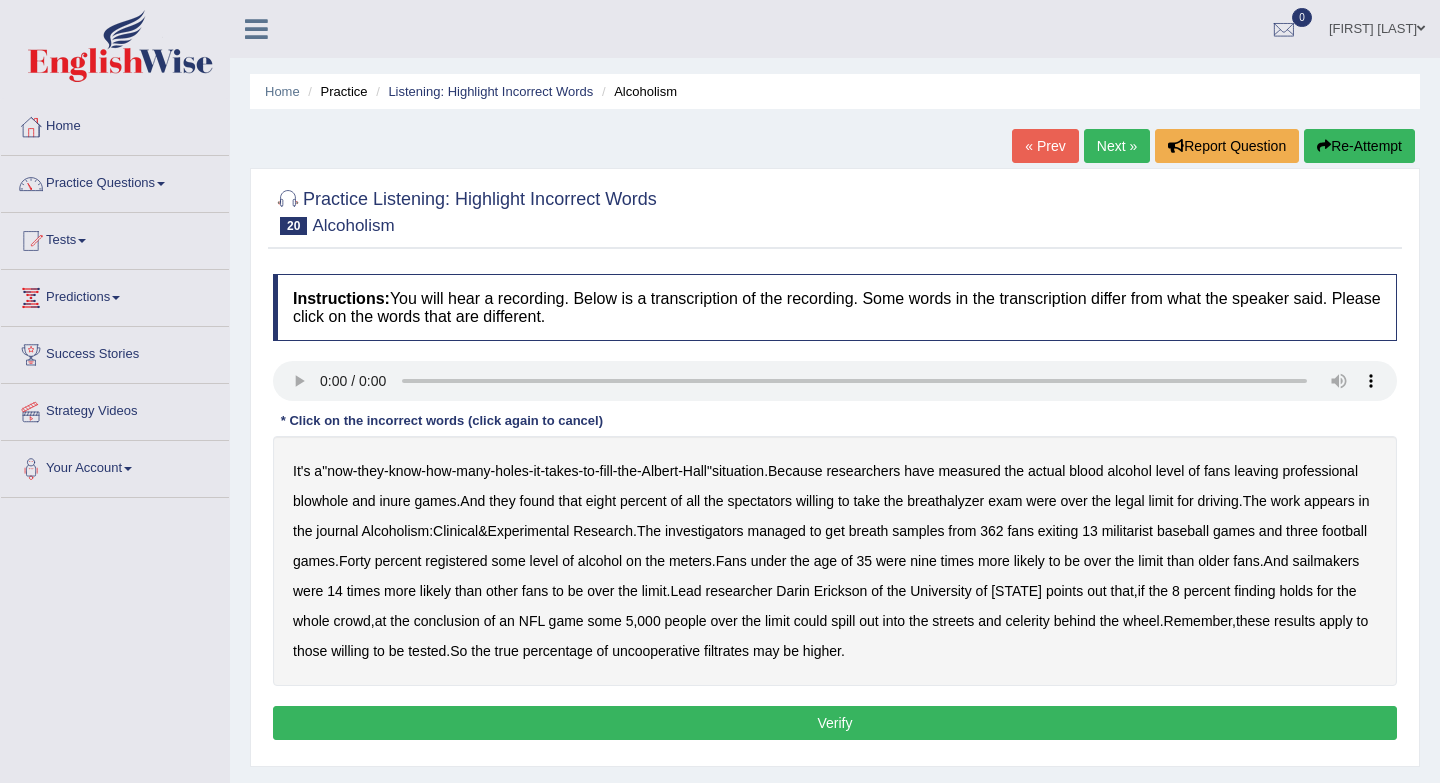 scroll, scrollTop: 0, scrollLeft: 0, axis: both 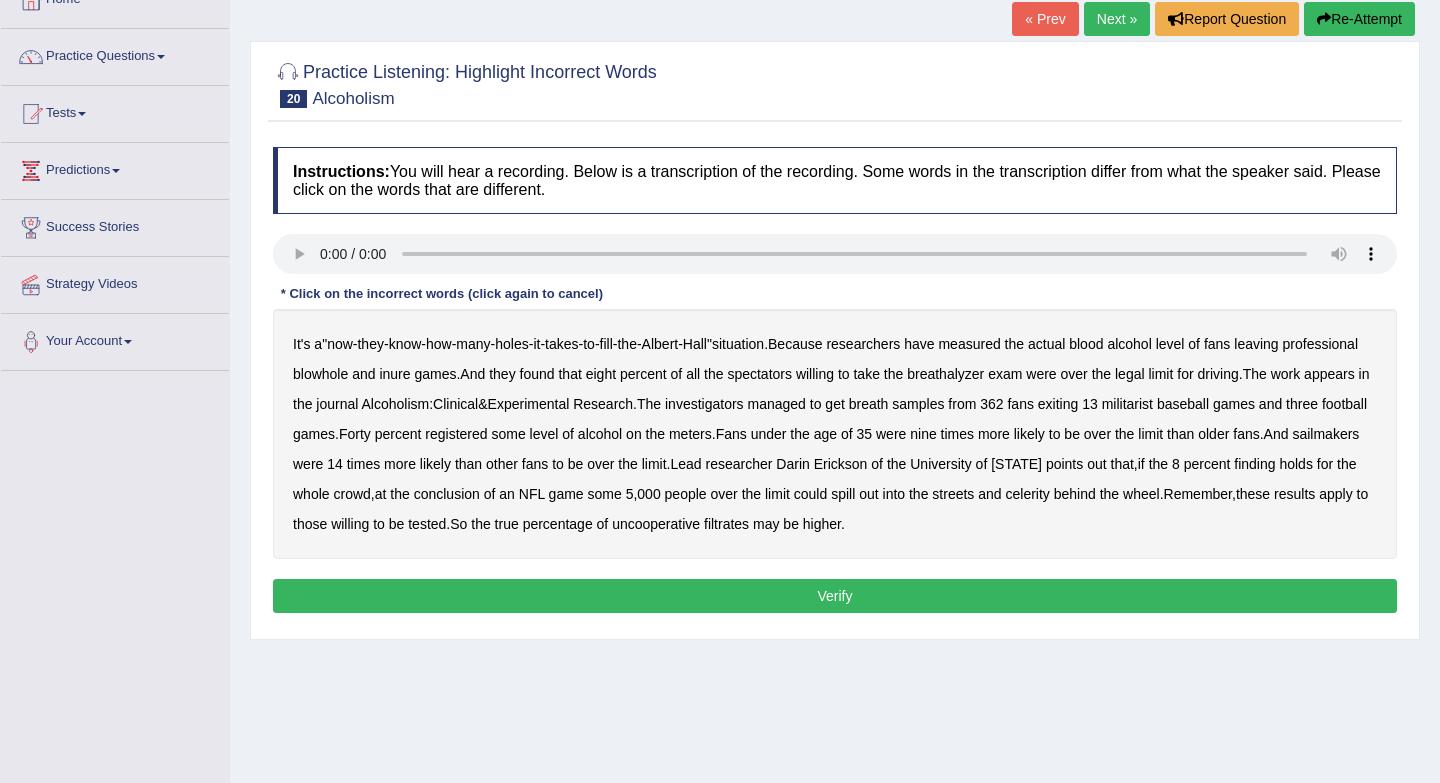 click on "sailmakers" at bounding box center (1325, 434) 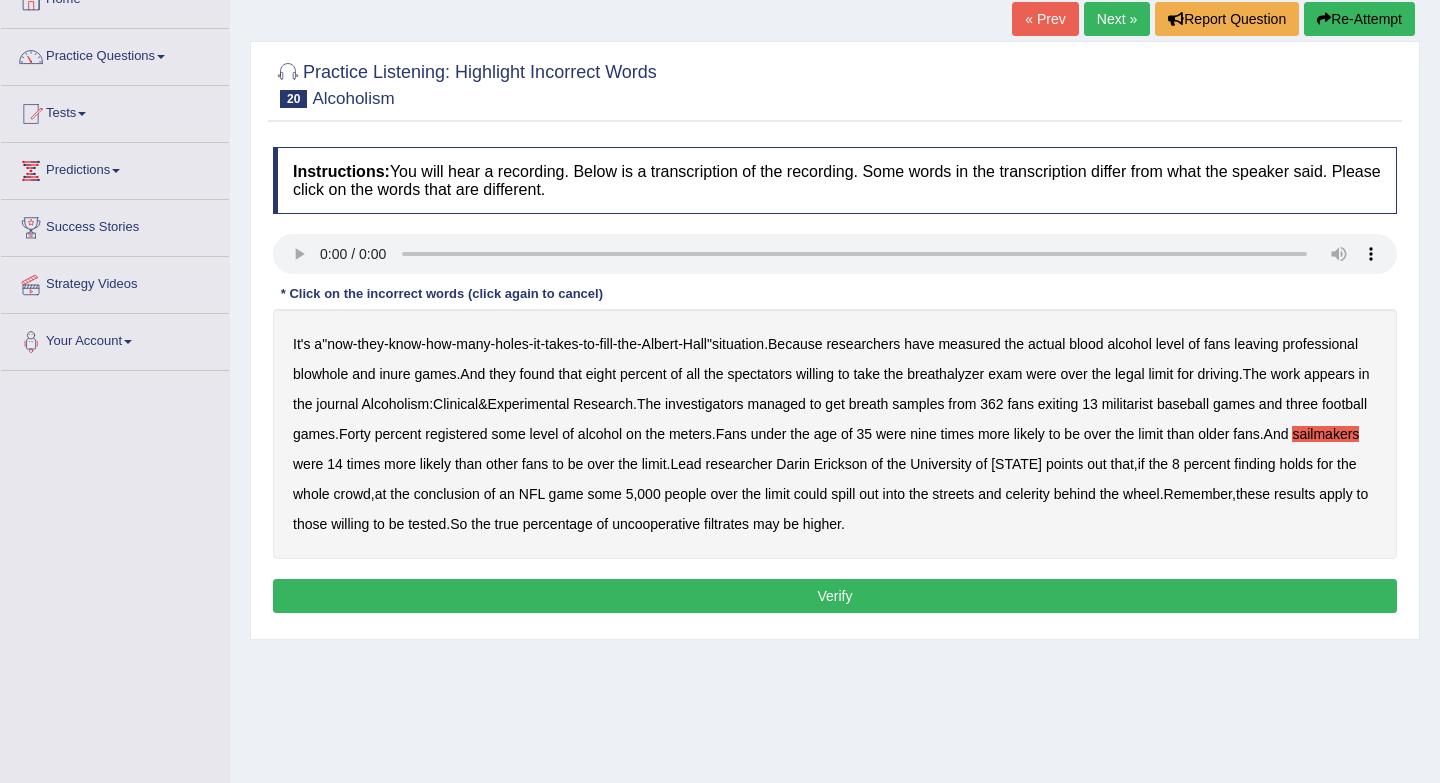 click on "filtrates" at bounding box center (726, 524) 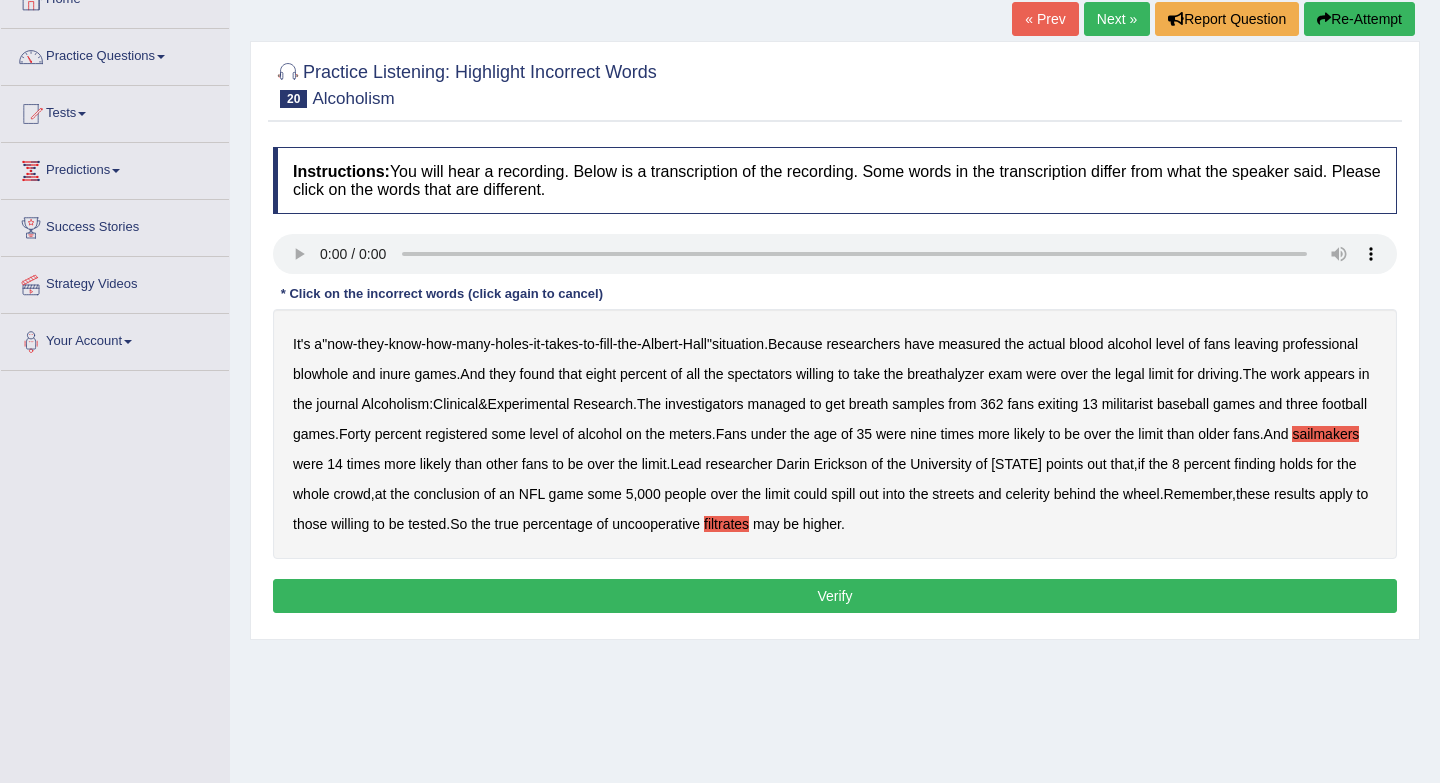 click on "Verify" at bounding box center (835, 596) 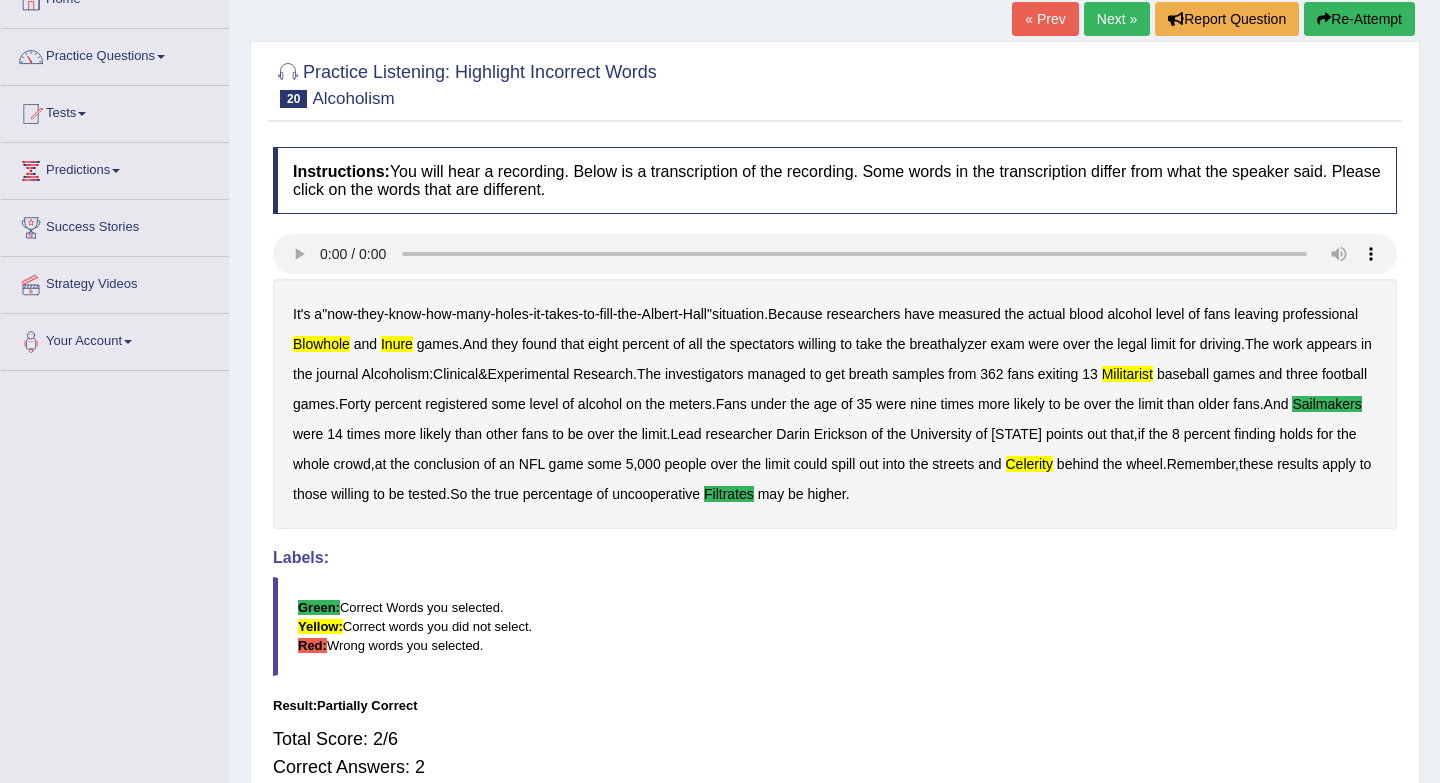 click on "Next »" at bounding box center [1117, 19] 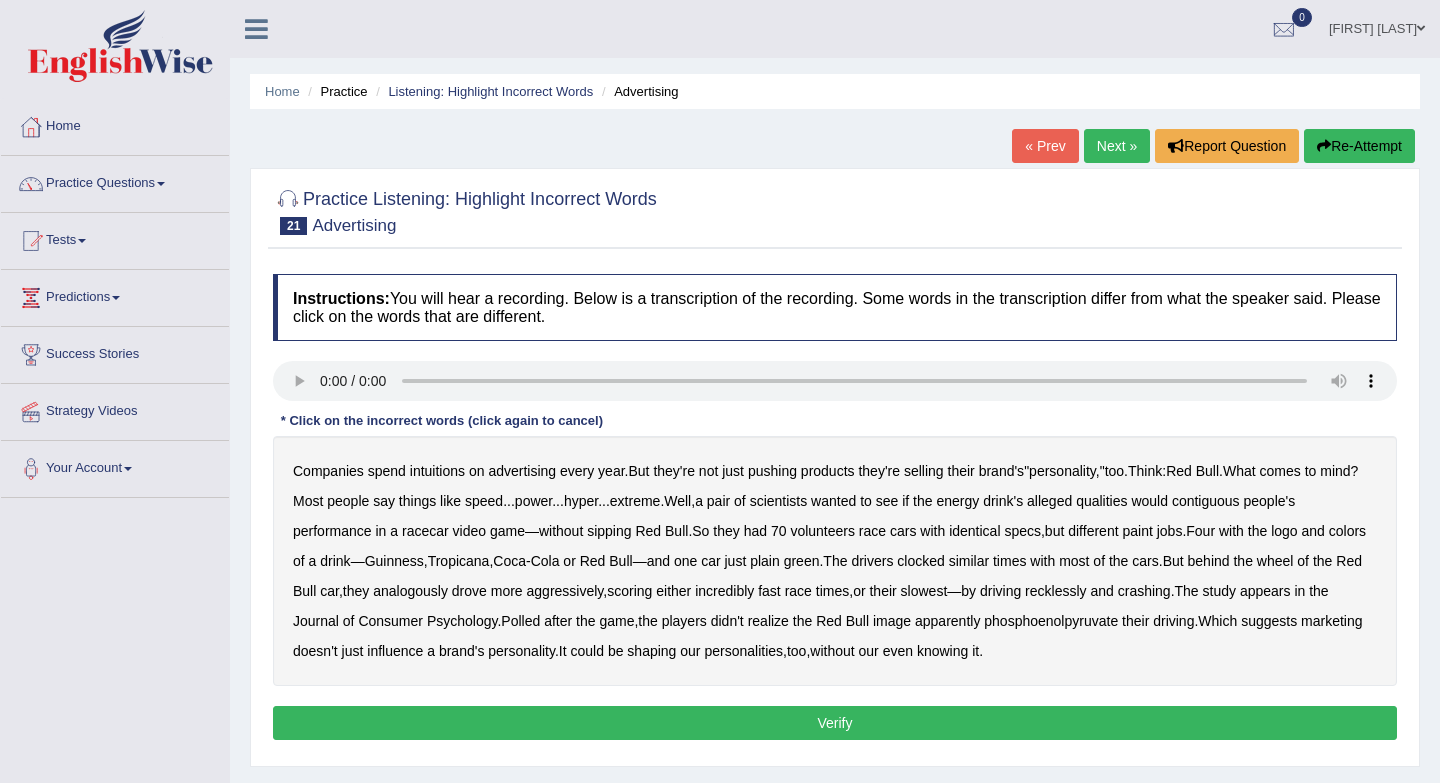 scroll, scrollTop: 0, scrollLeft: 0, axis: both 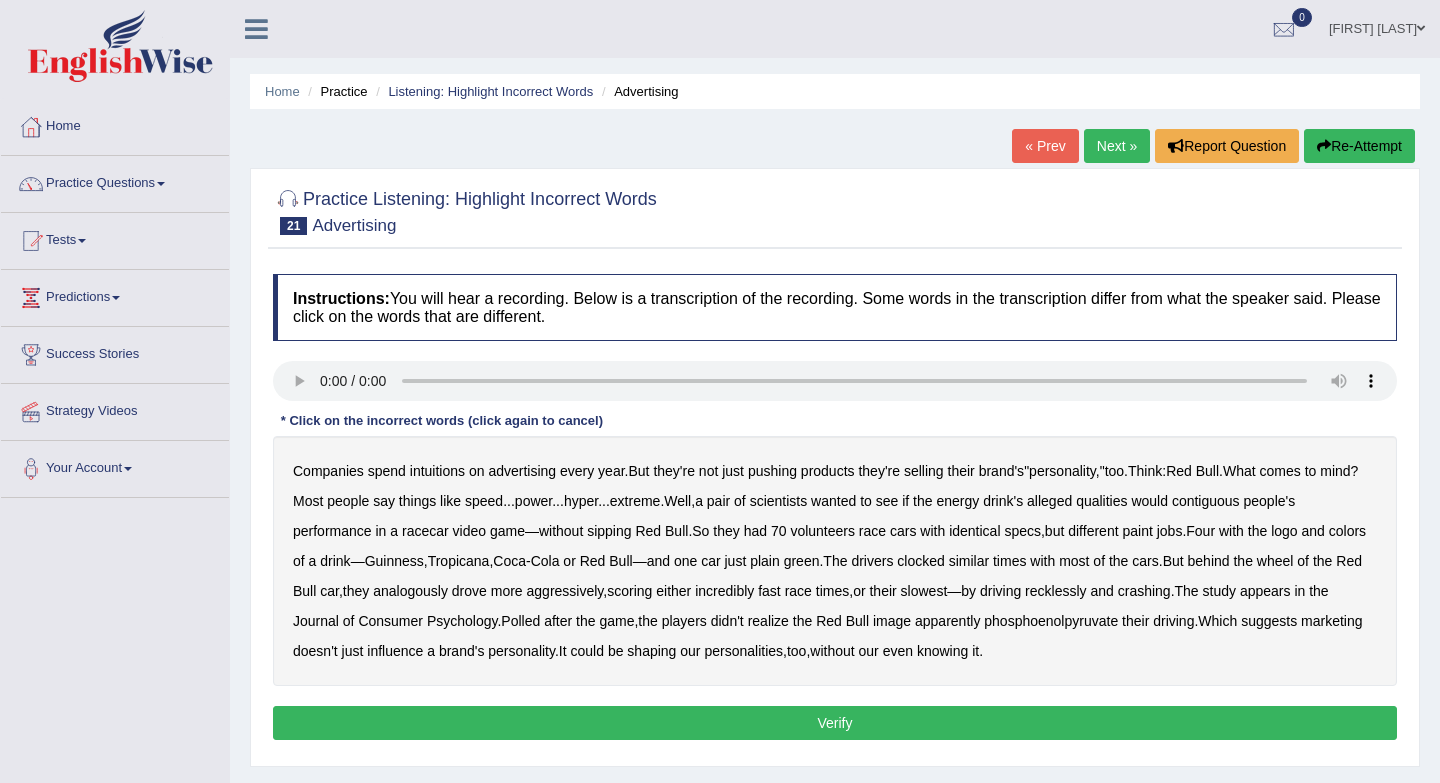 click on "contiguous" at bounding box center [1206, 501] 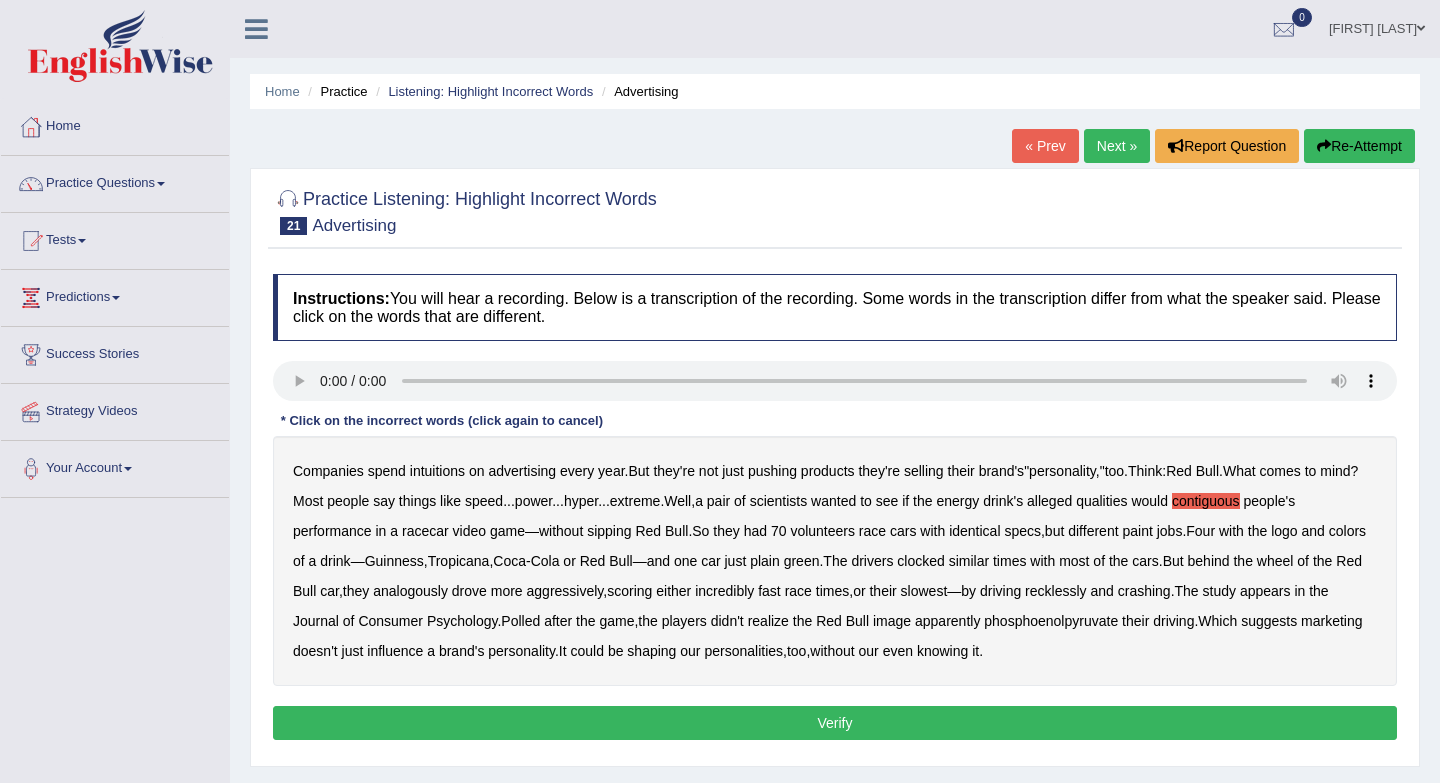 click on "analogously" at bounding box center (410, 591) 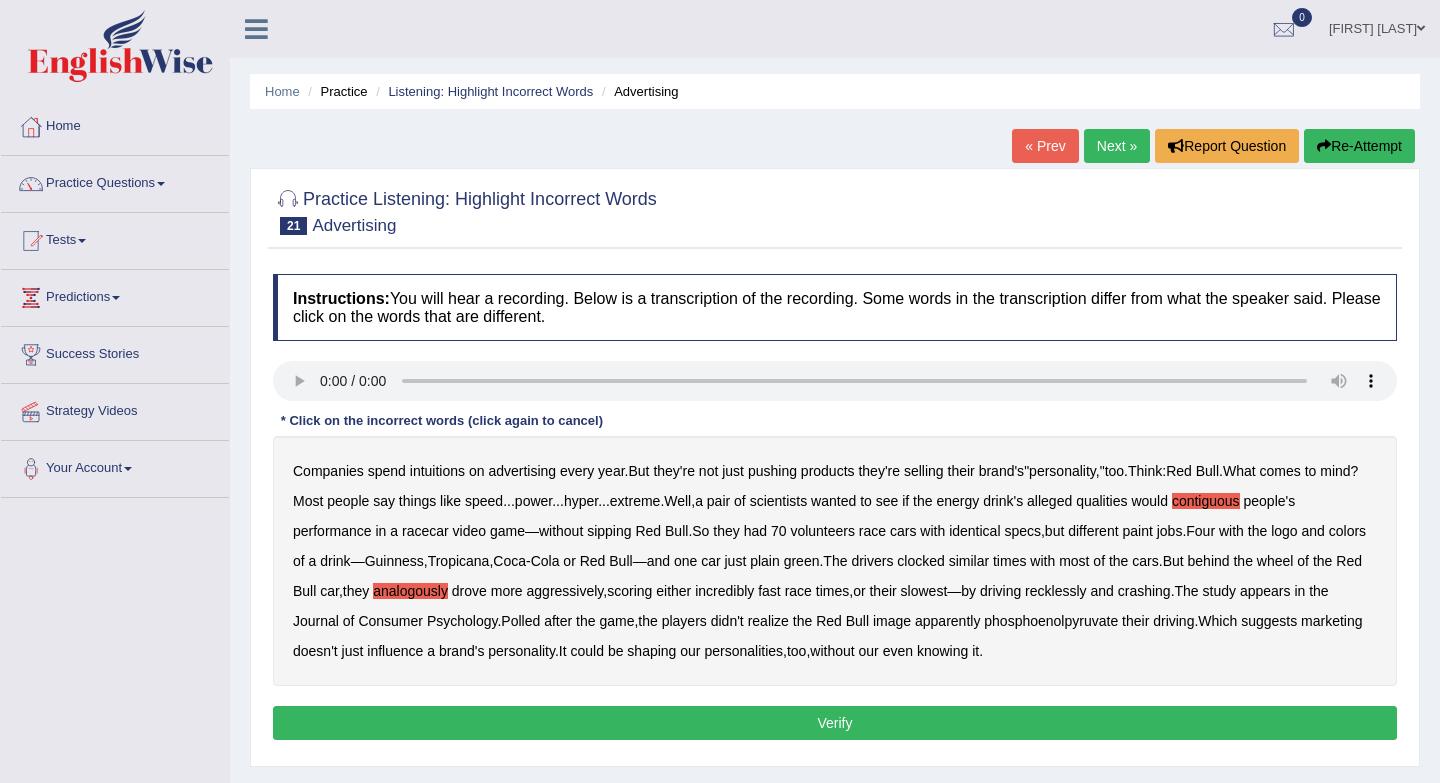 click on "phosphoenolpyruvate" at bounding box center (1051, 621) 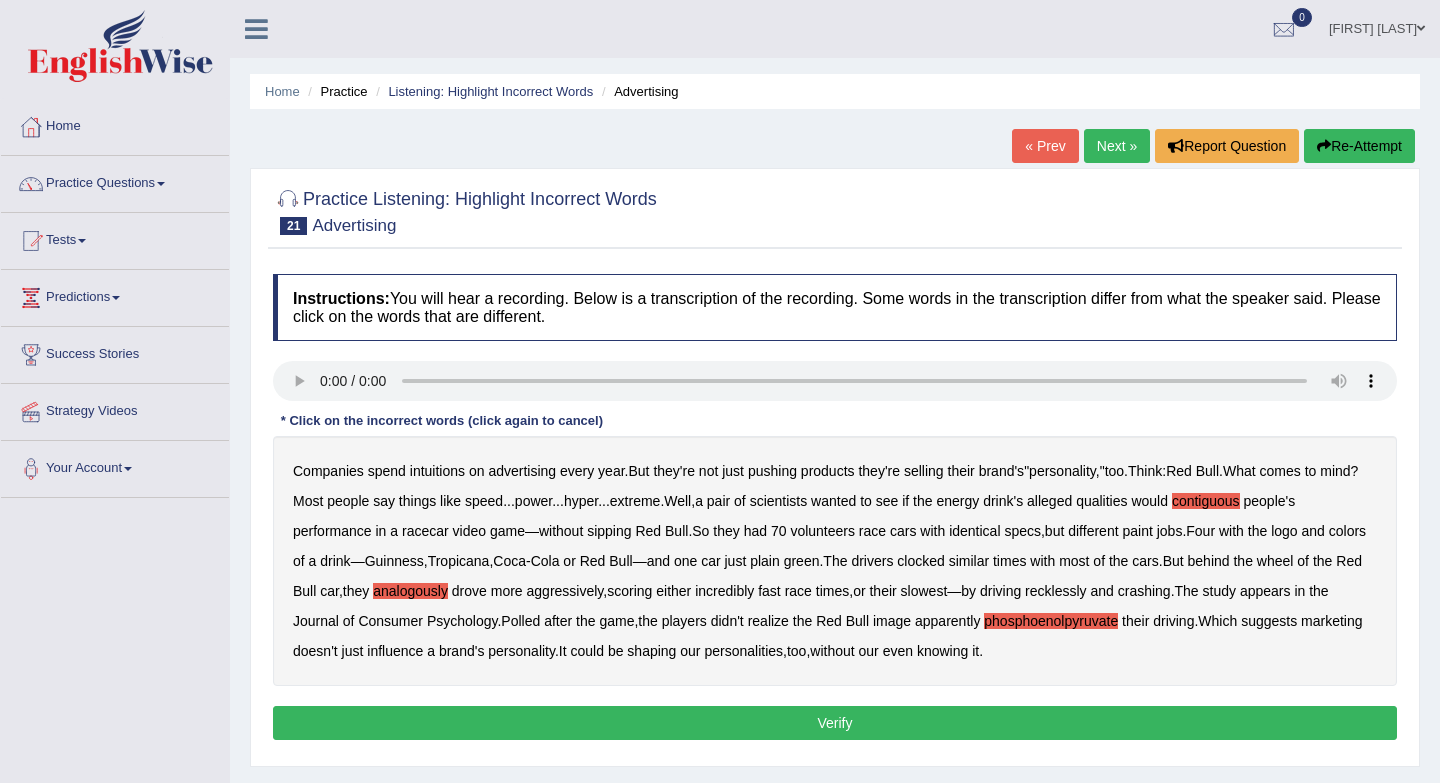 click on "Verify" at bounding box center [835, 723] 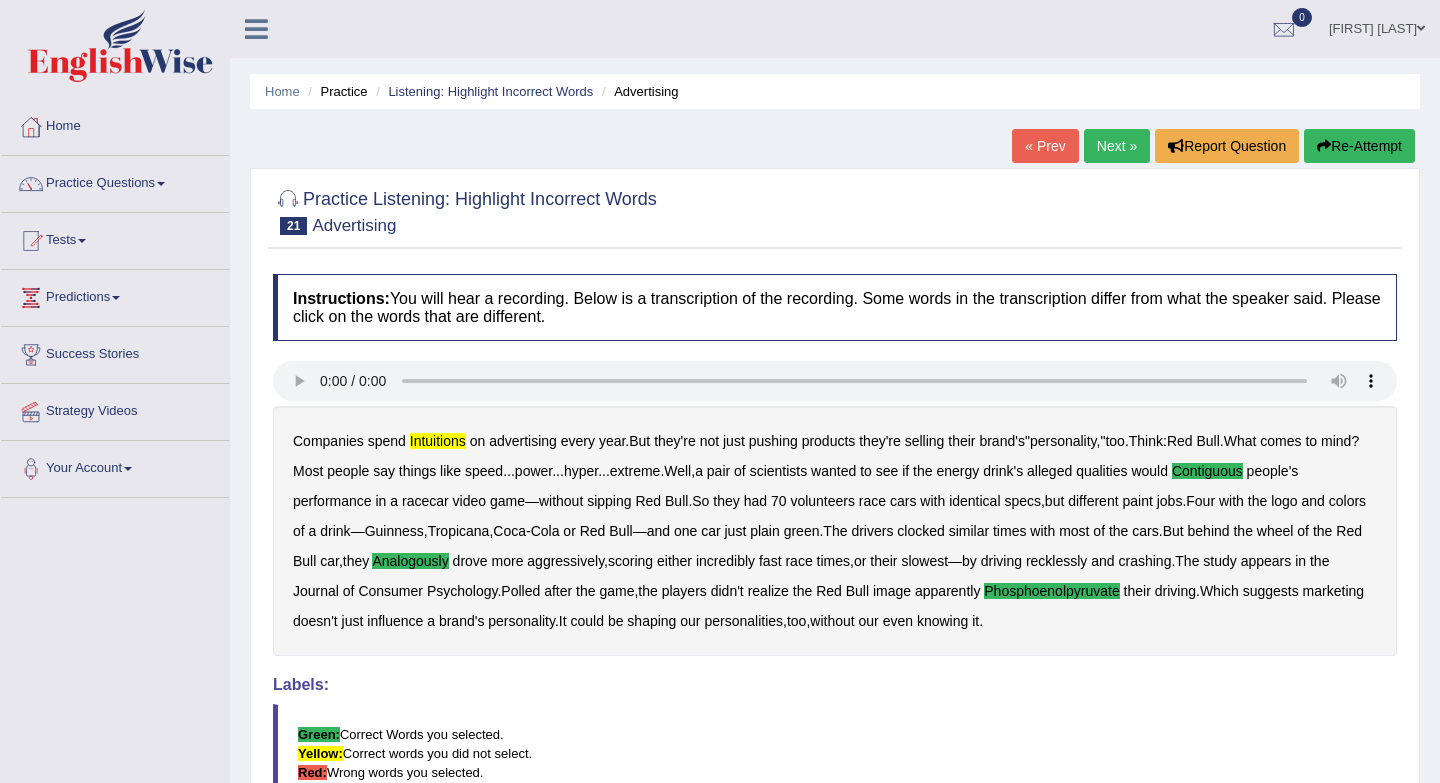 click on "Next »" at bounding box center (1117, 146) 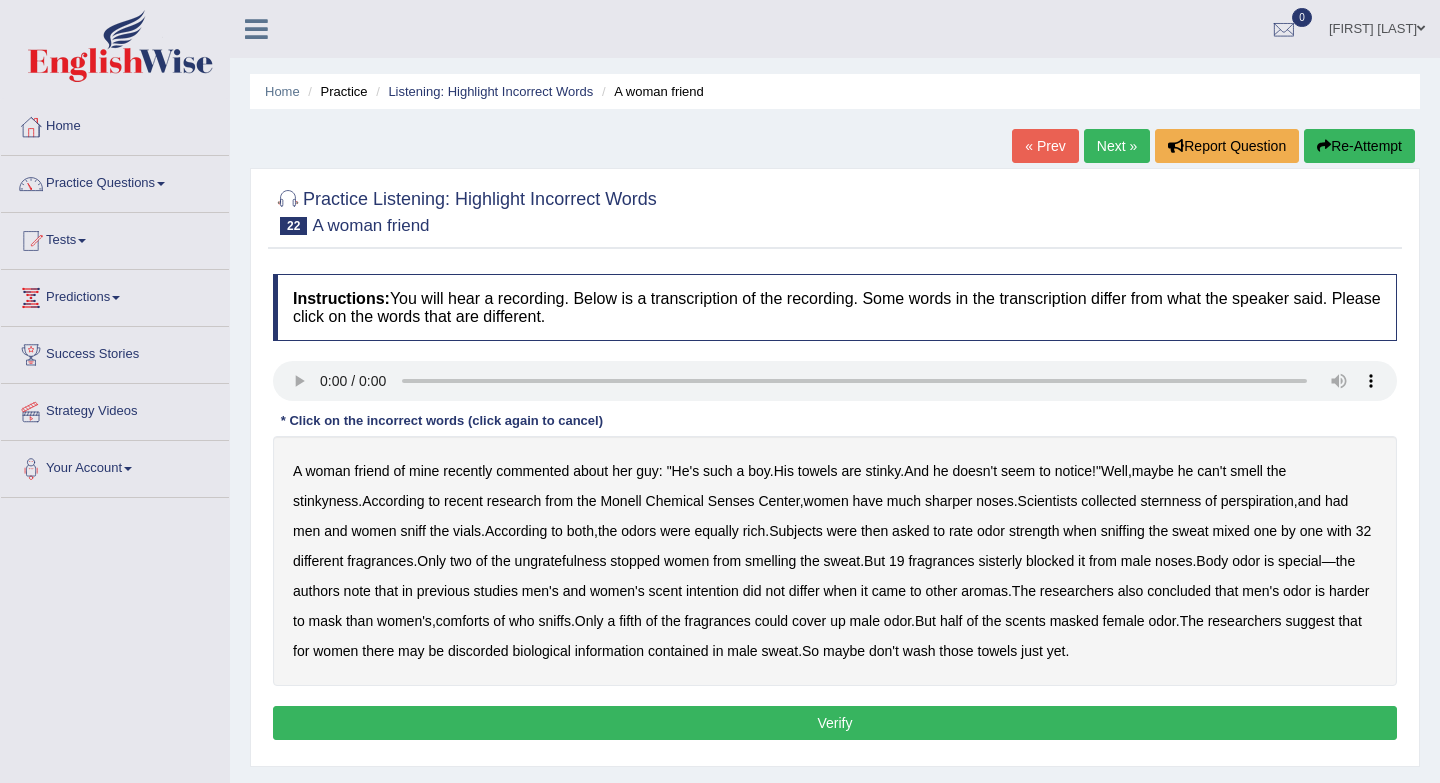 scroll, scrollTop: 0, scrollLeft: 0, axis: both 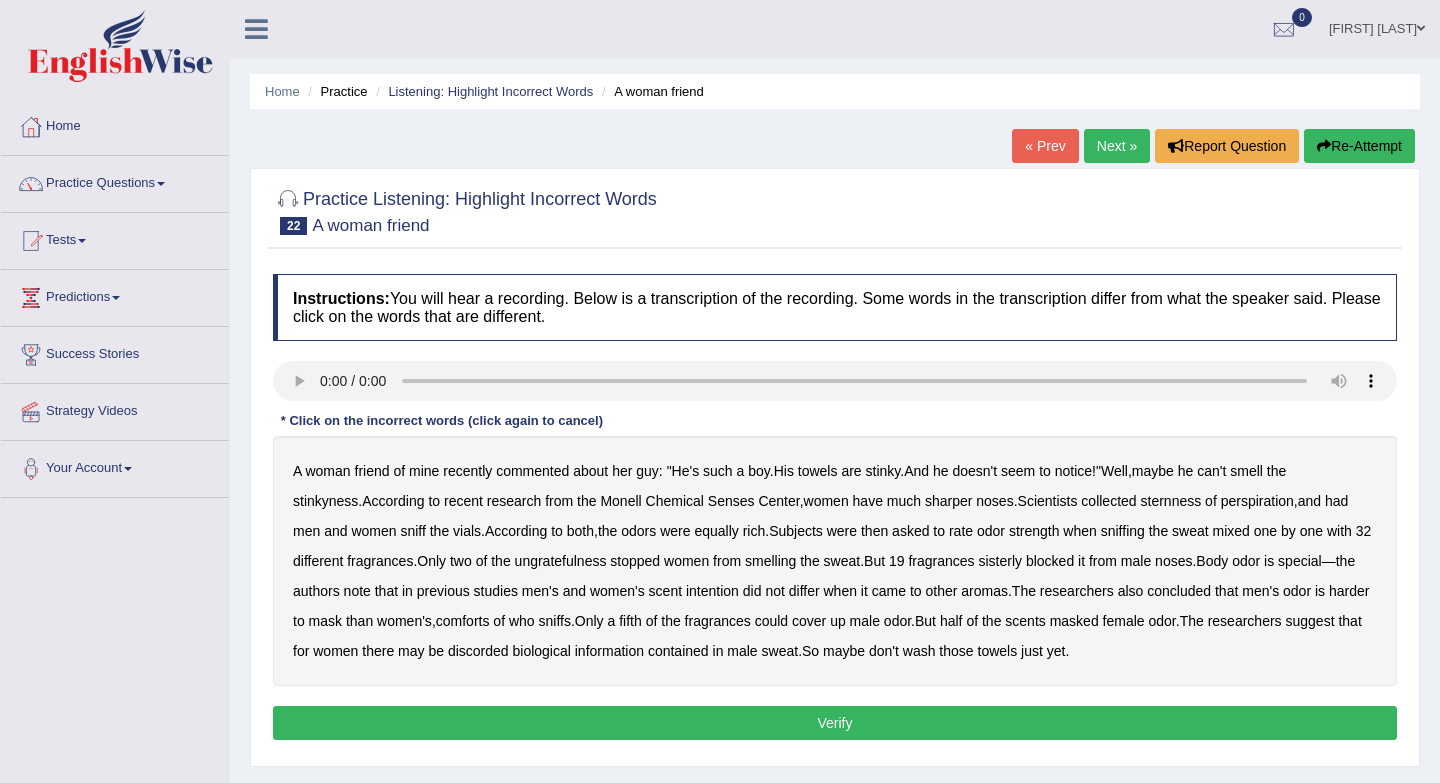 click on "sternness" at bounding box center [1171, 501] 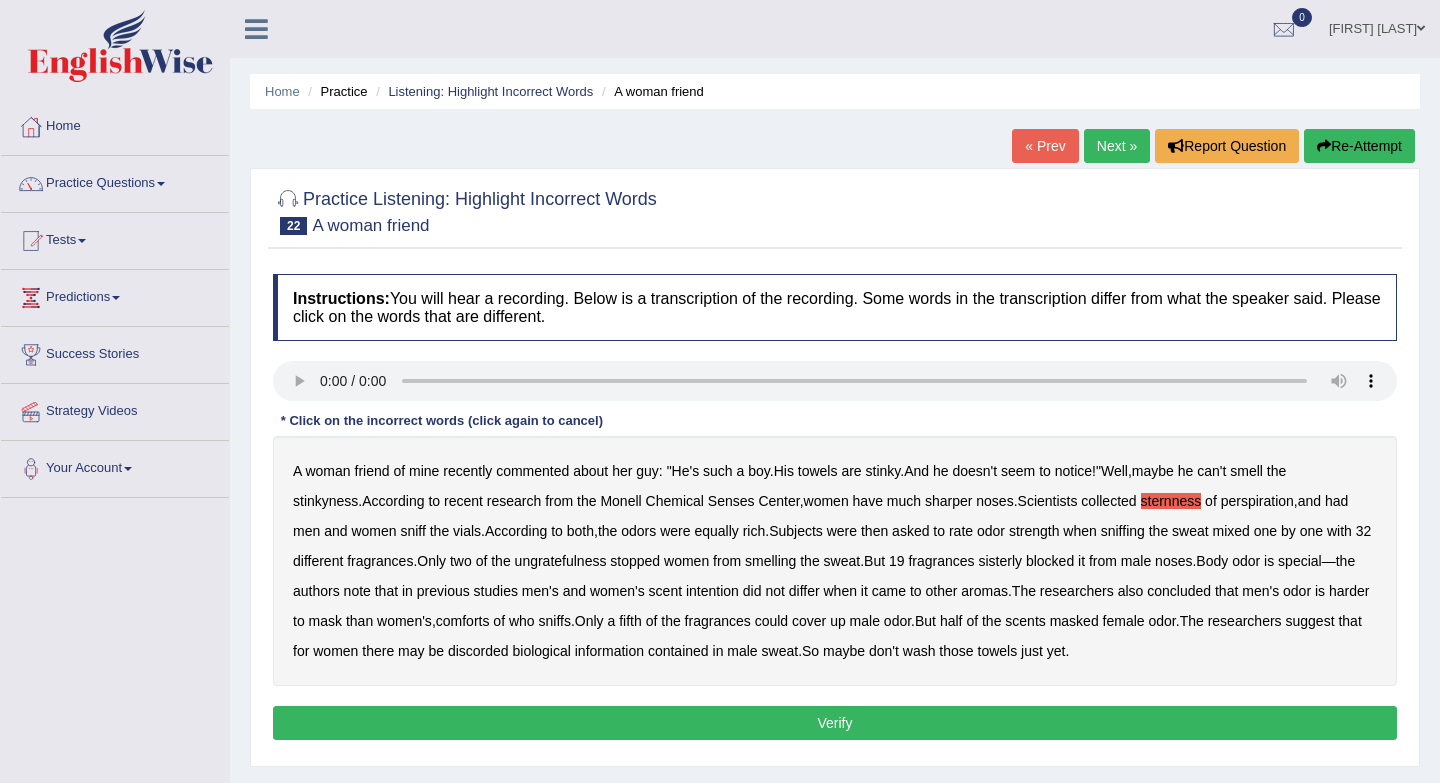 click on "sisterly" at bounding box center (1000, 561) 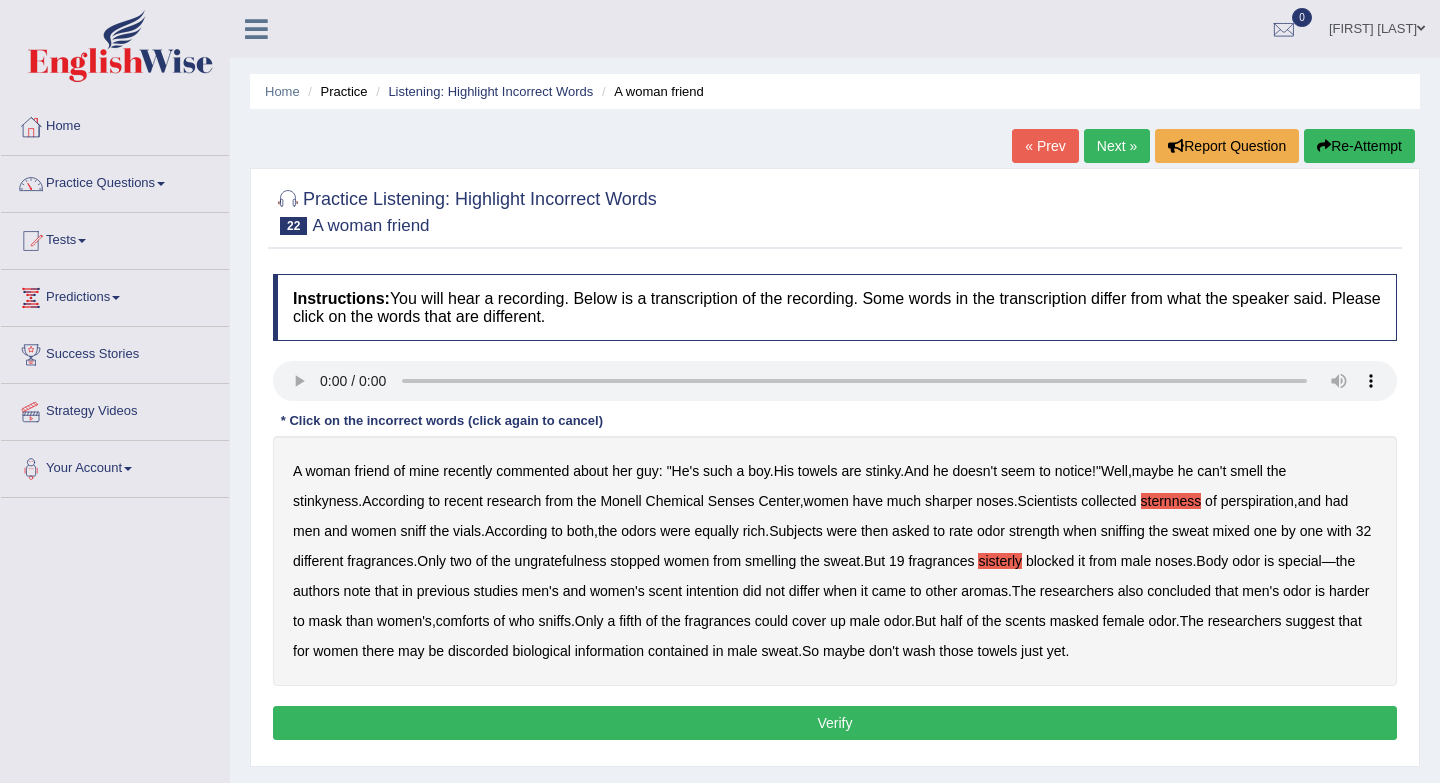 click on "discorded" at bounding box center (478, 651) 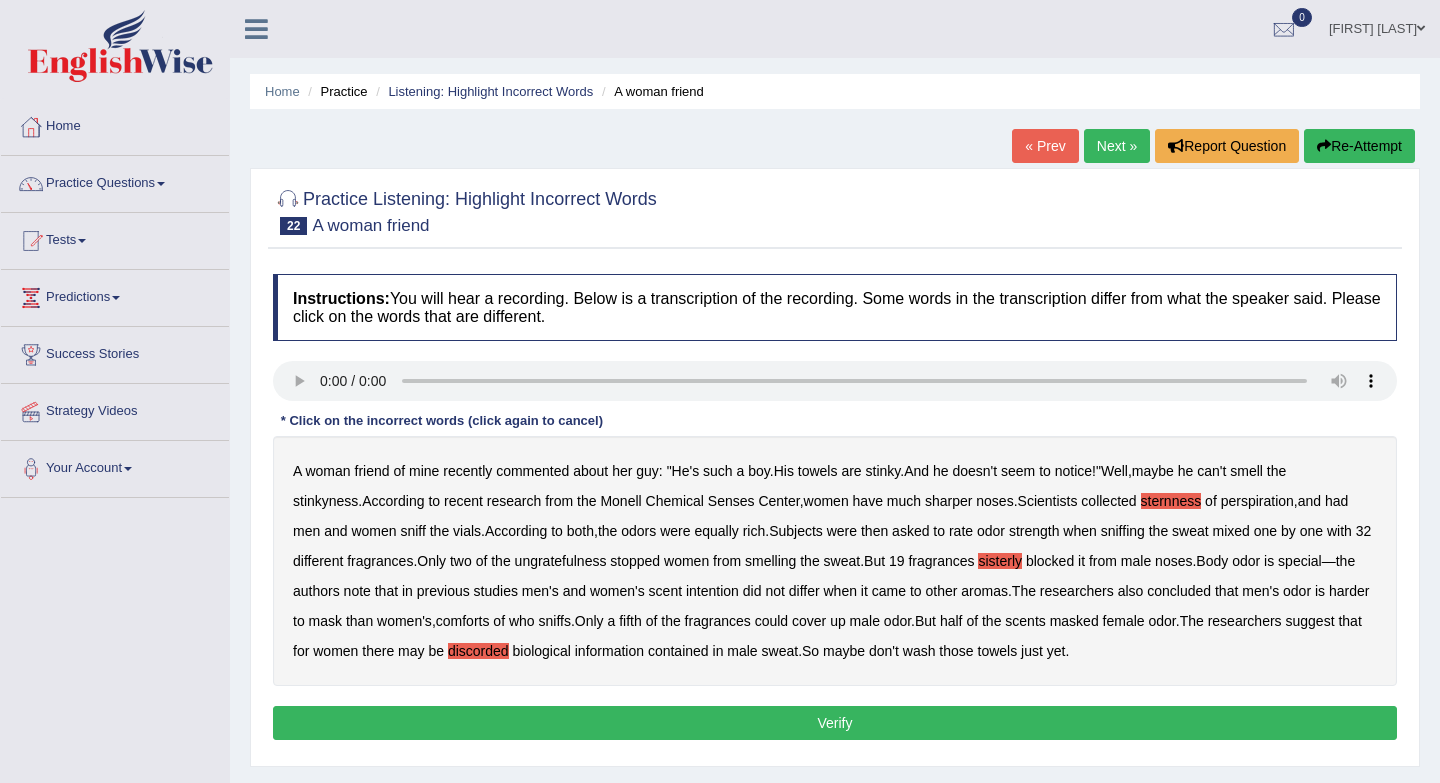 click on "Verify" at bounding box center (835, 723) 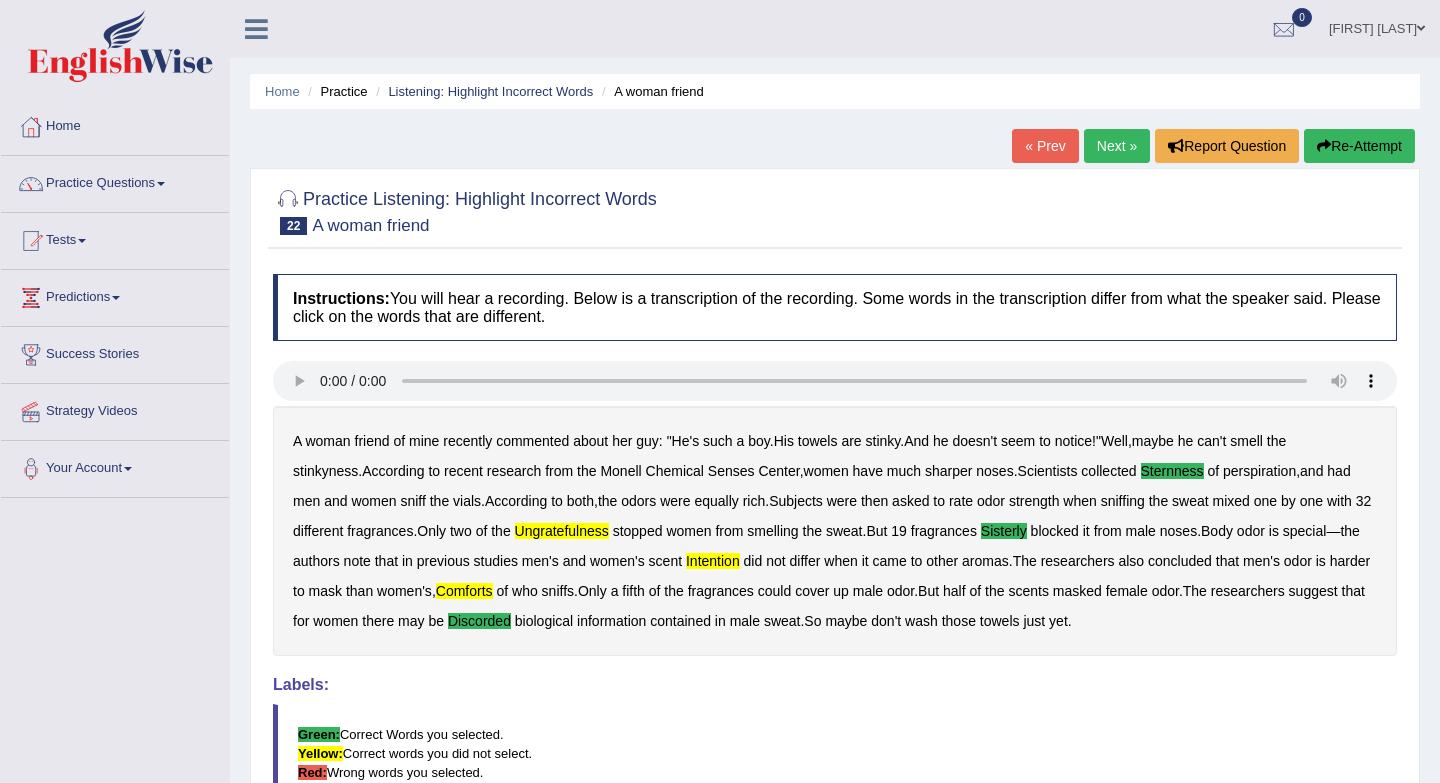 click on "Next »" at bounding box center (1117, 146) 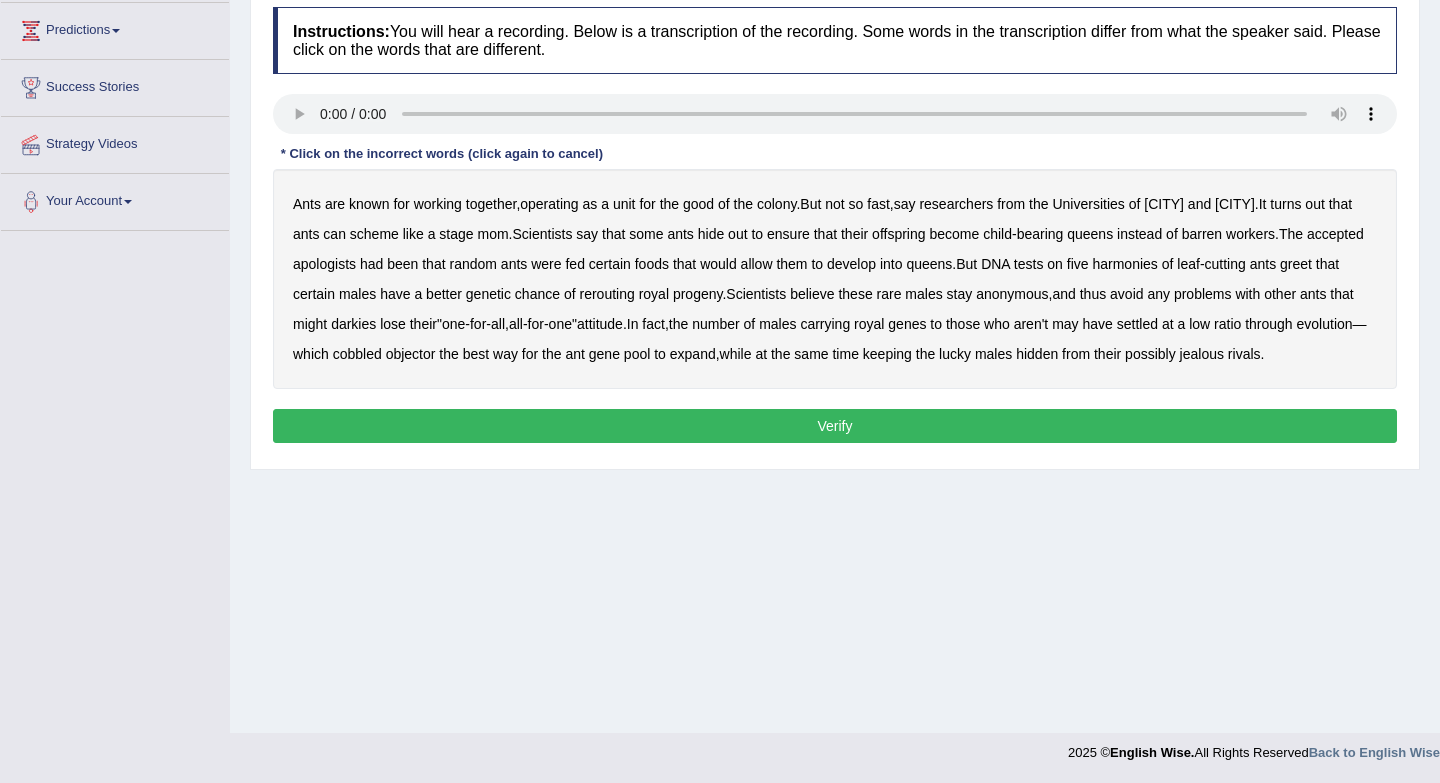 scroll, scrollTop: 267, scrollLeft: 0, axis: vertical 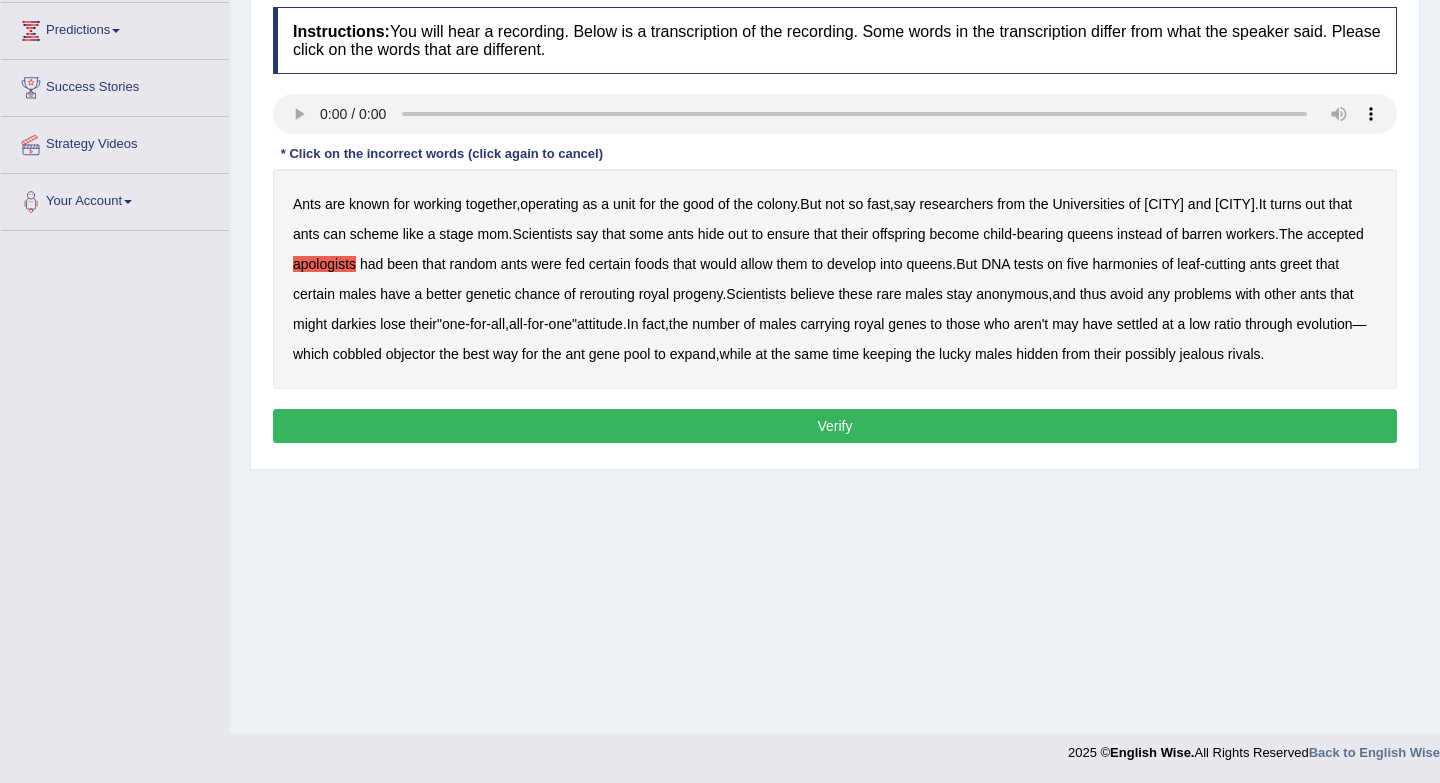 click on "harmonies" at bounding box center [1124, 264] 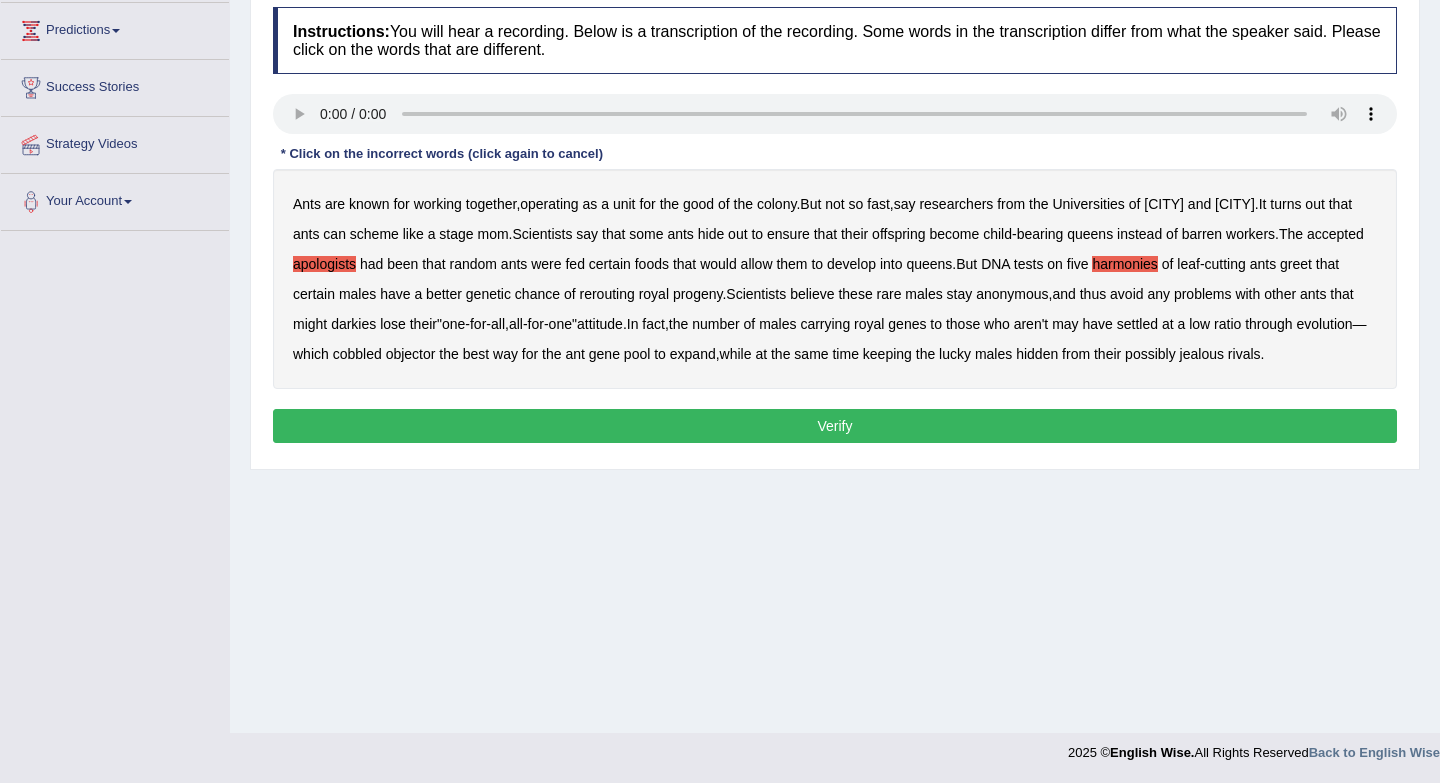 click on "rerouting" at bounding box center [606, 294] 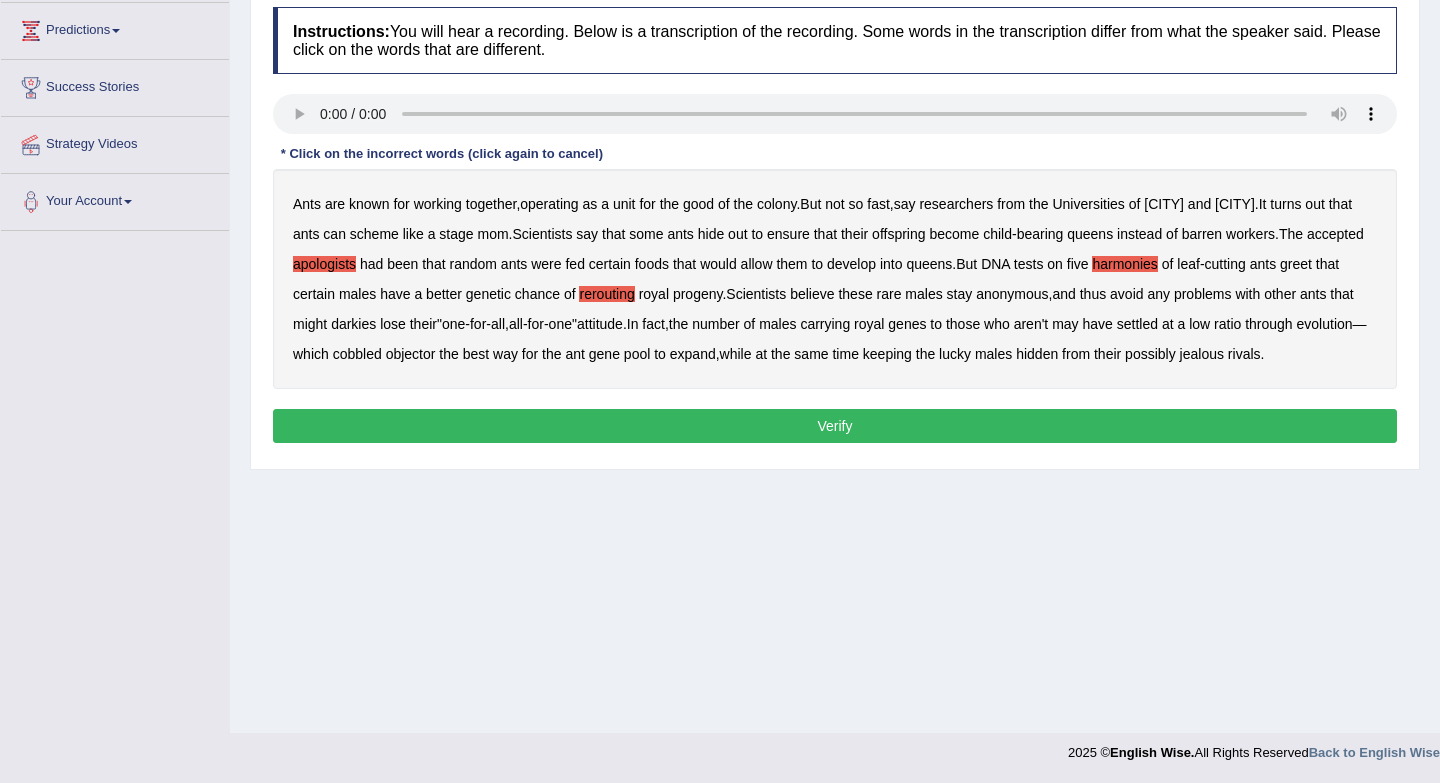 click on "darkies" at bounding box center (353, 324) 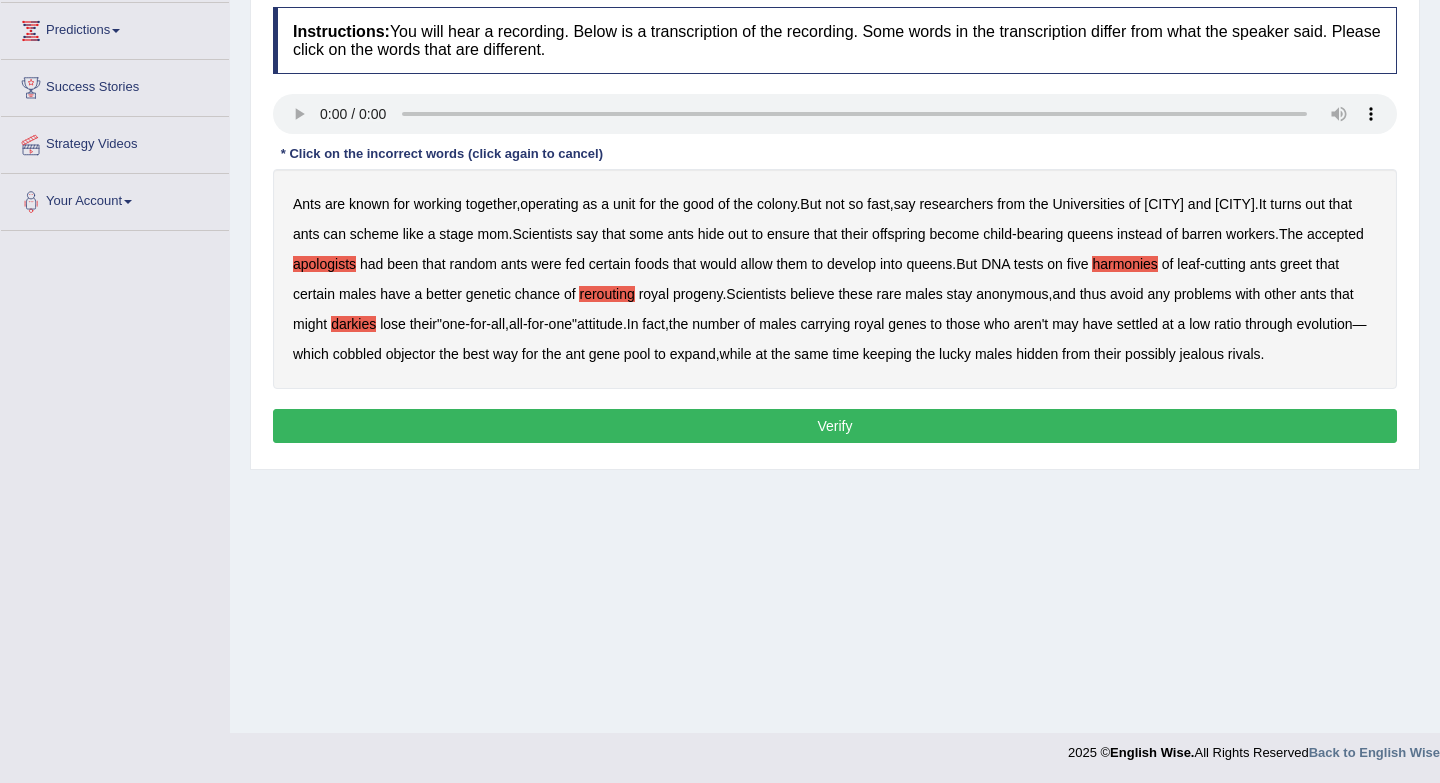 click on "objector" at bounding box center (411, 354) 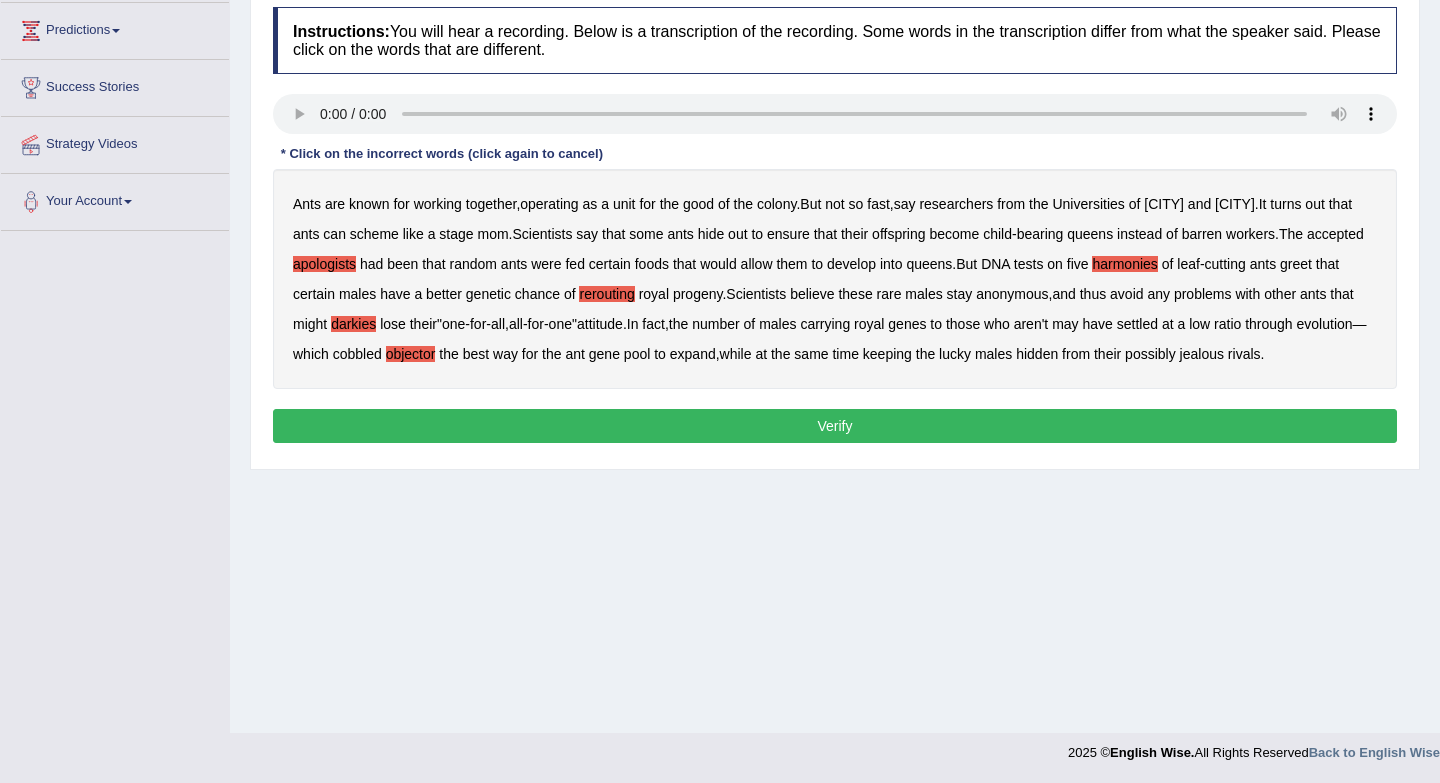 click on "Verify" at bounding box center [835, 426] 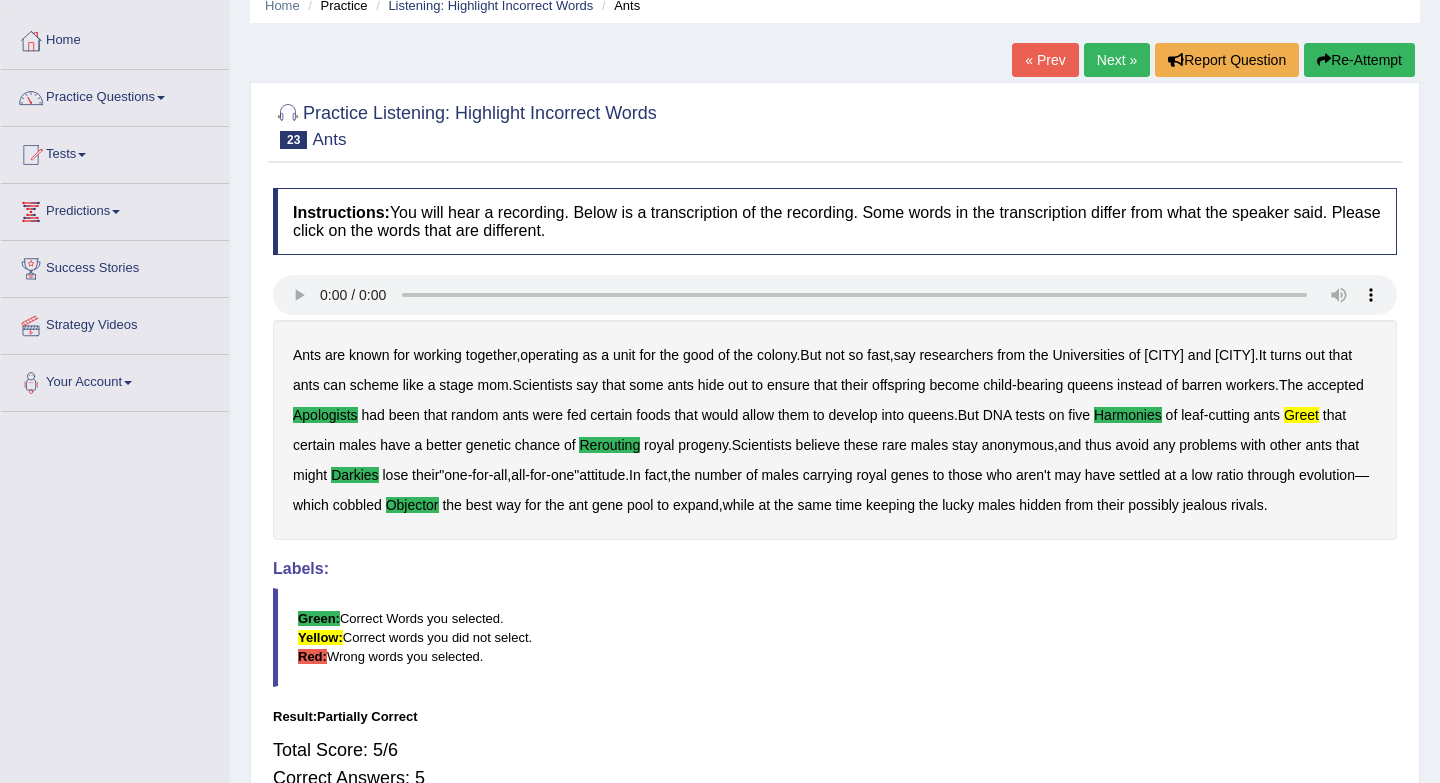 scroll, scrollTop: 45, scrollLeft: 0, axis: vertical 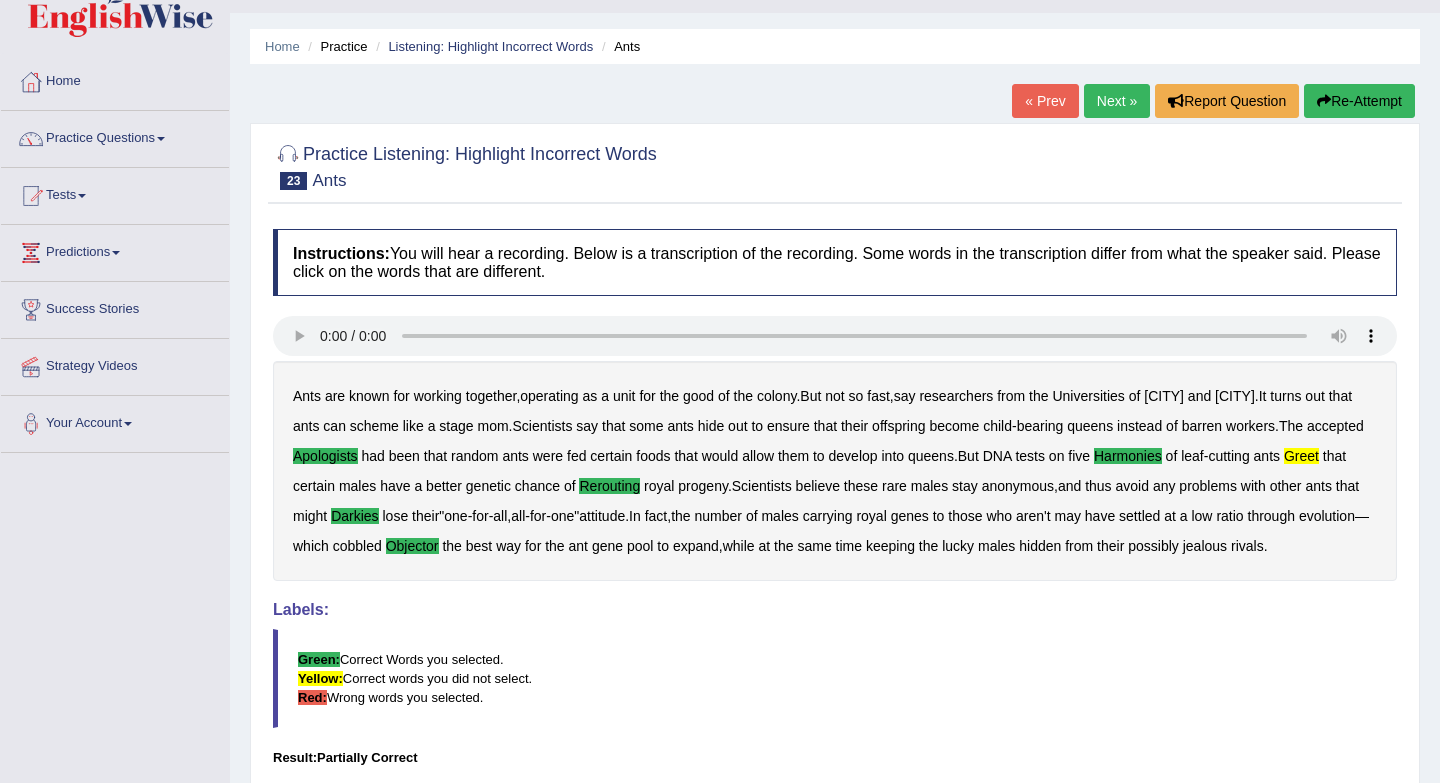 click on "Next »" at bounding box center [1117, 101] 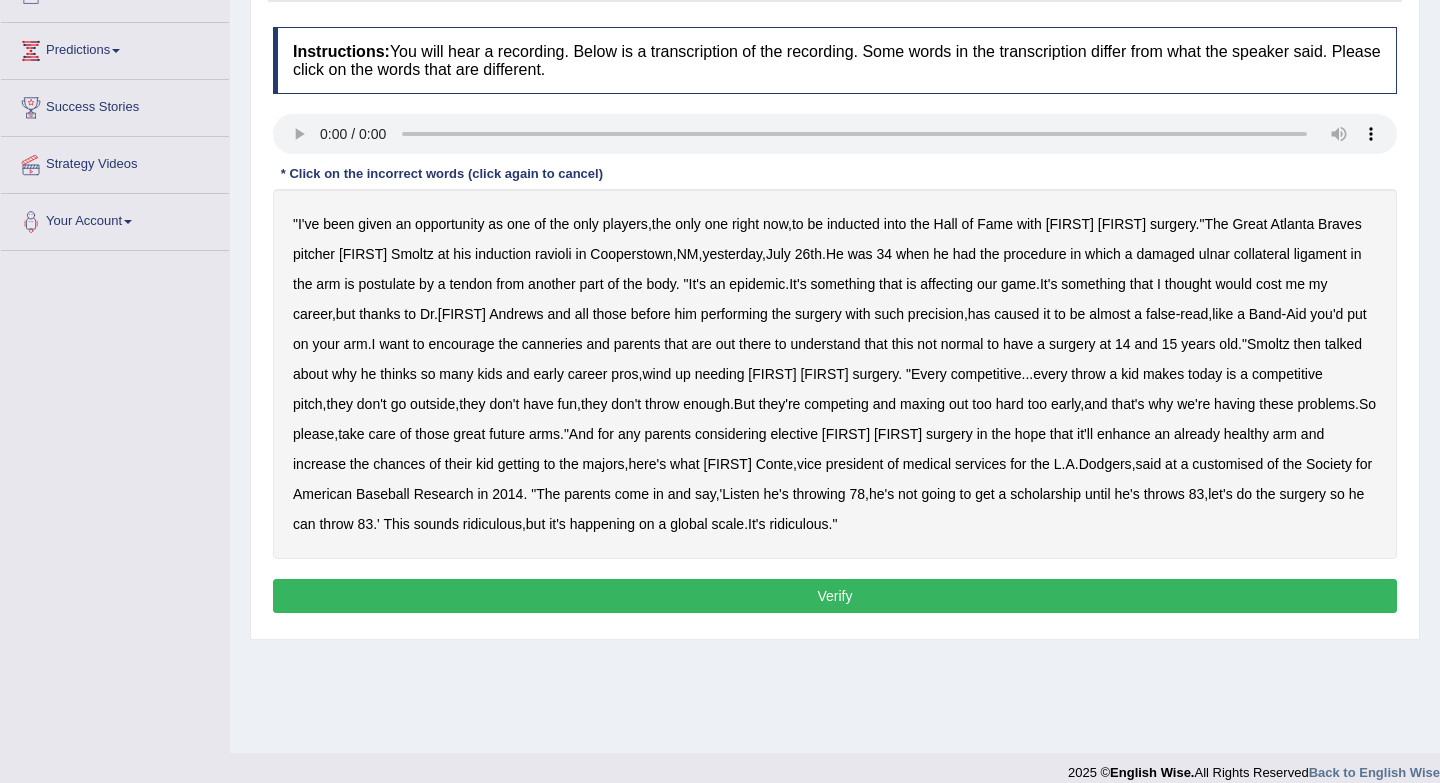 scroll, scrollTop: 0, scrollLeft: 0, axis: both 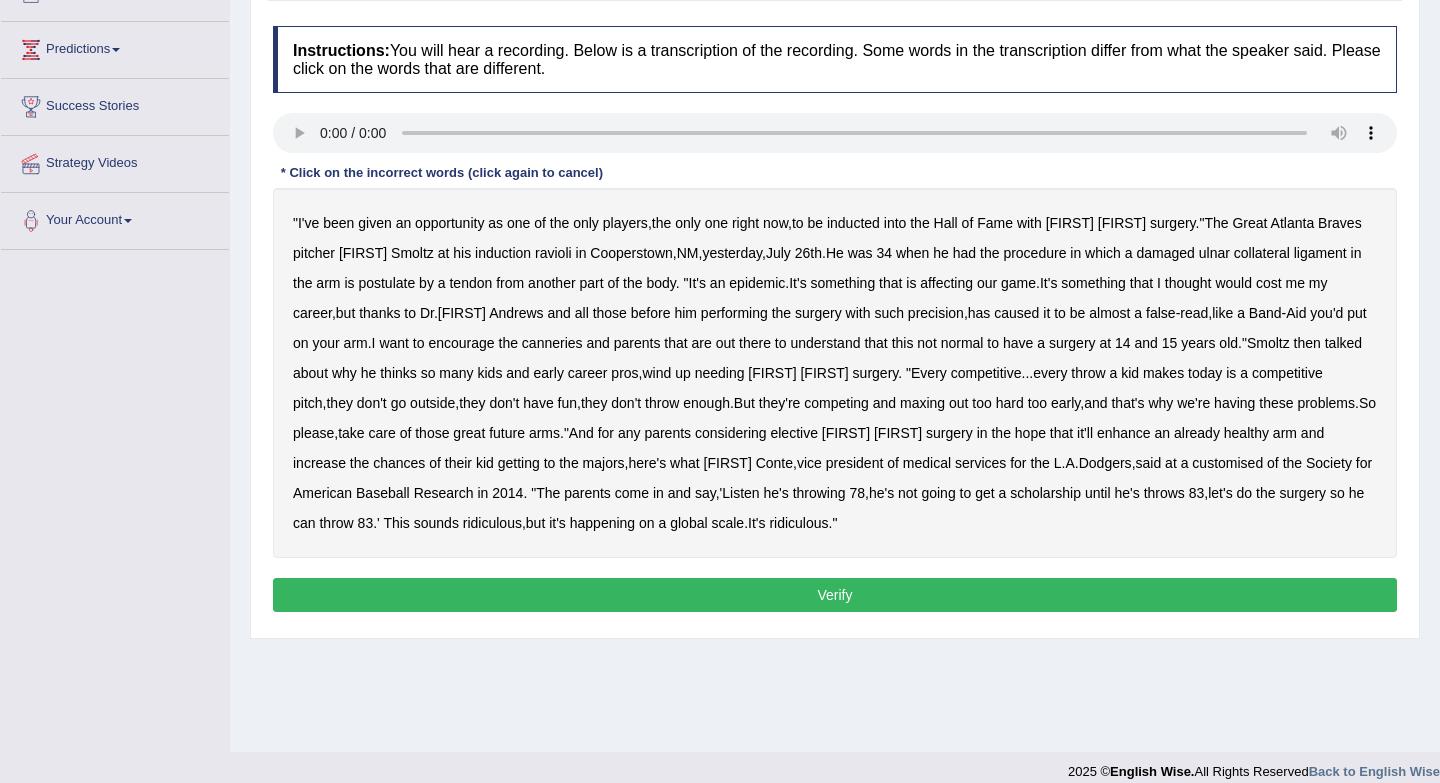 click on "postulate" at bounding box center [386, 283] 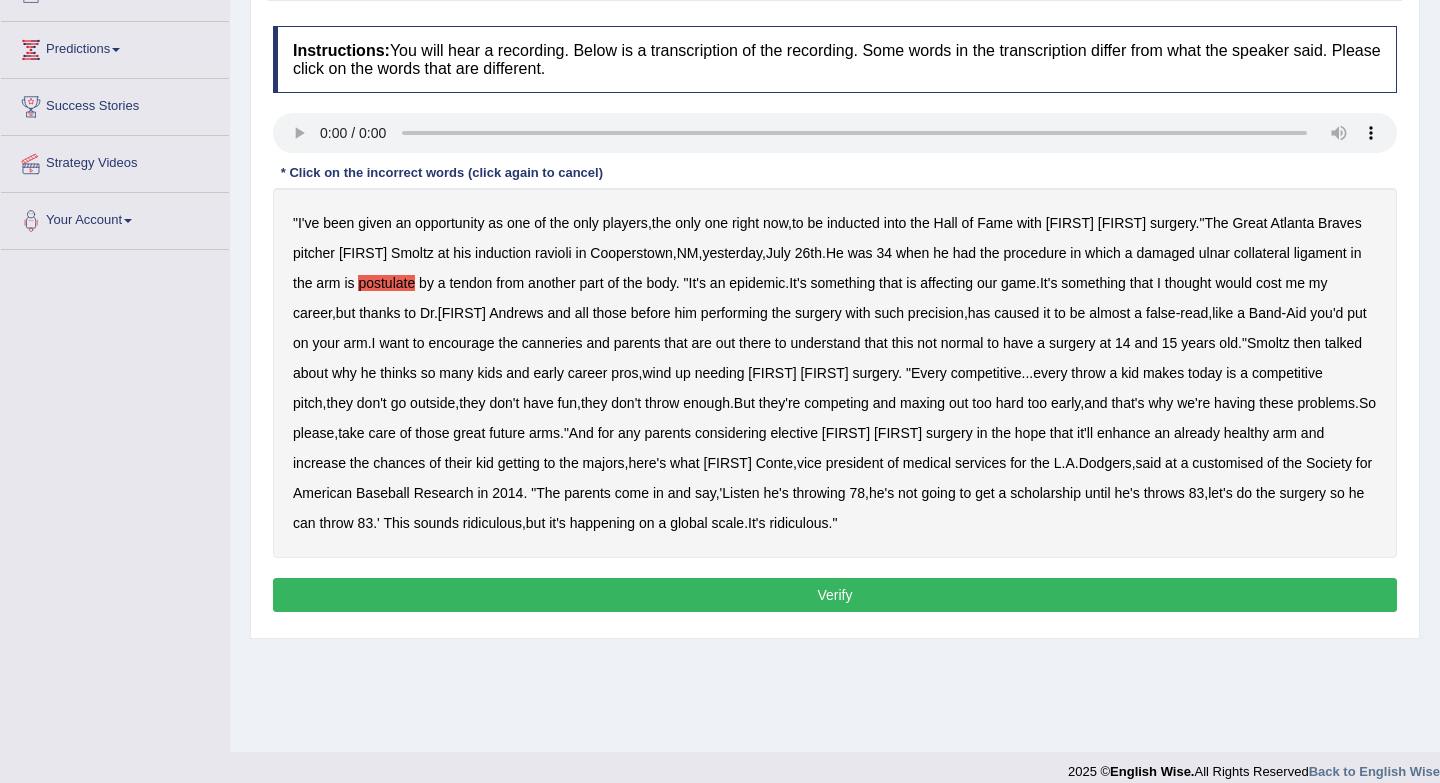 click on "canneries" at bounding box center [552, 343] 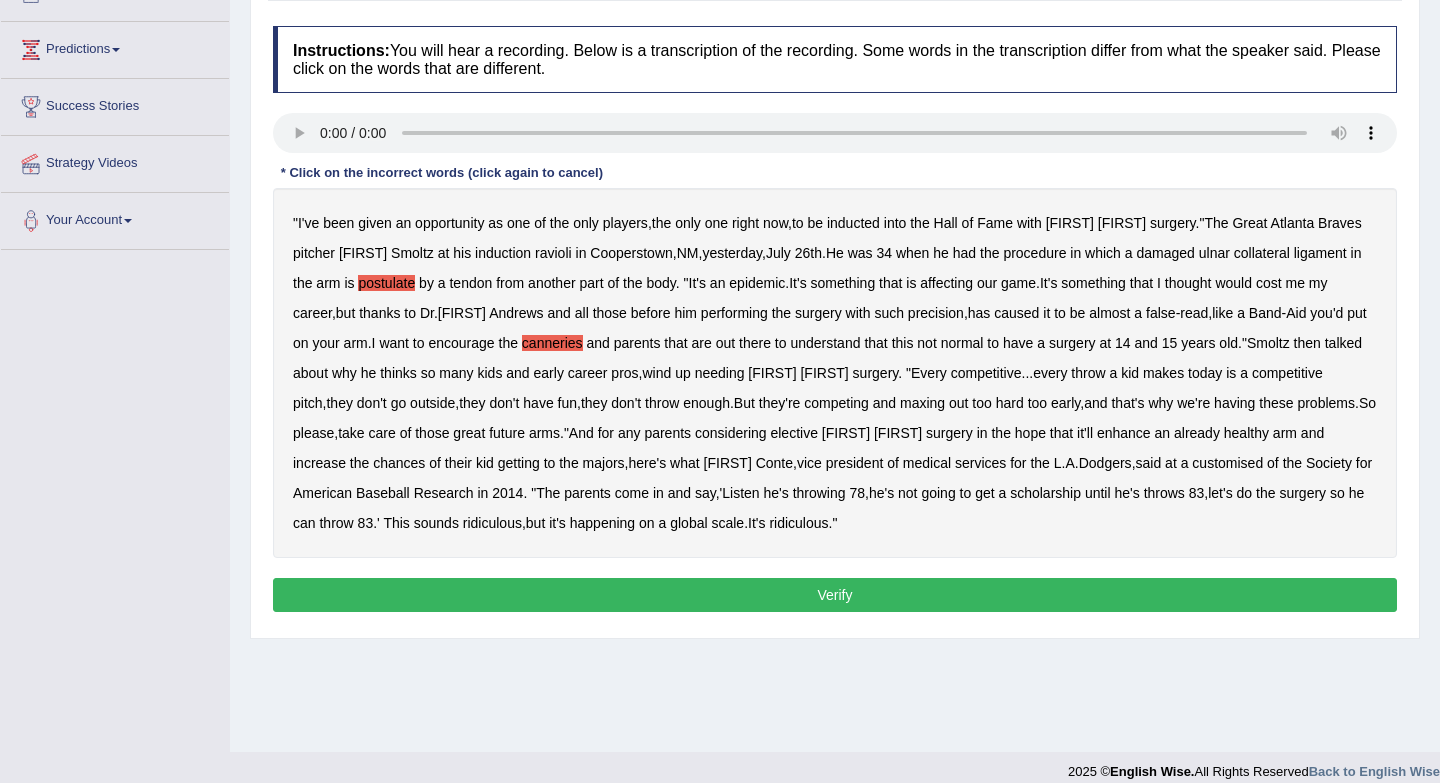 click on "customised" at bounding box center (1227, 463) 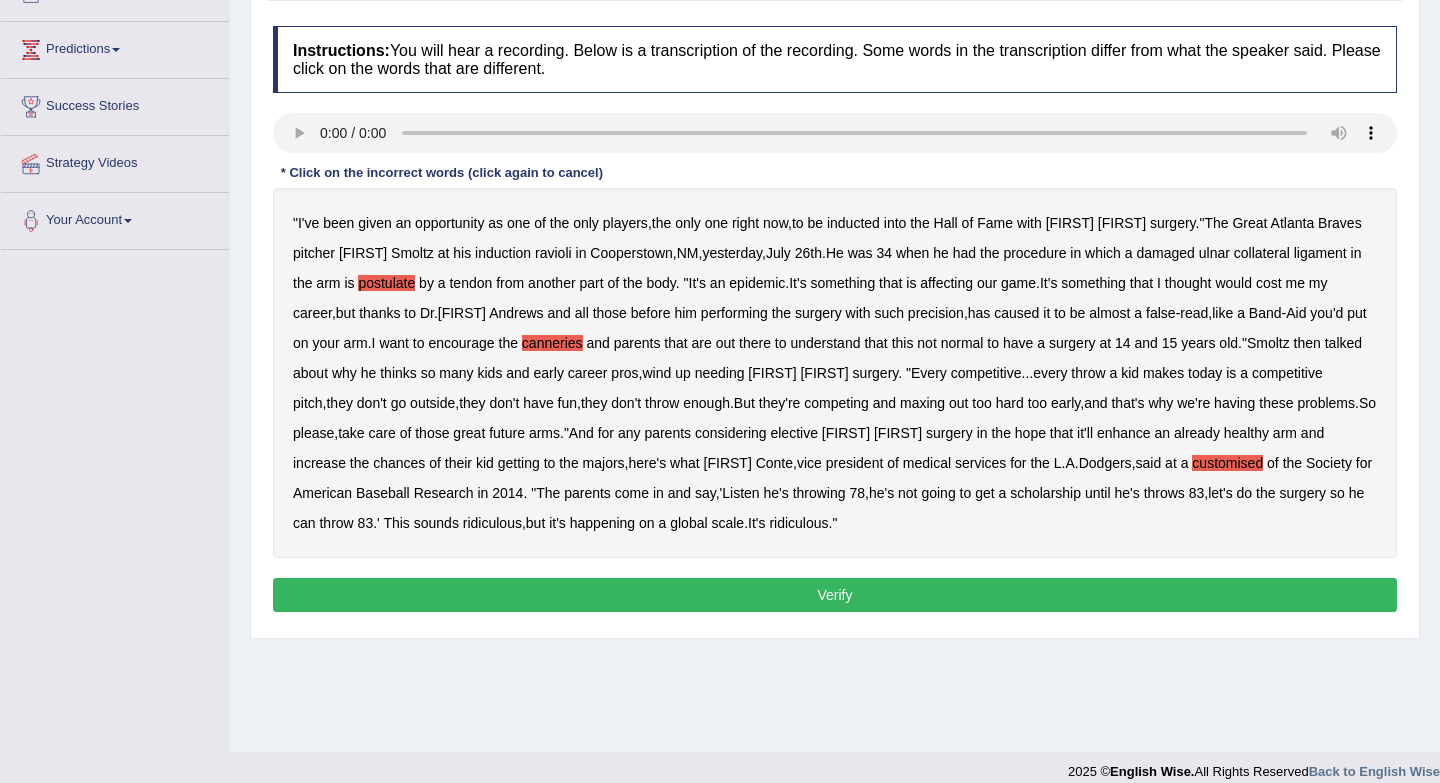 click on "Verify" at bounding box center (835, 595) 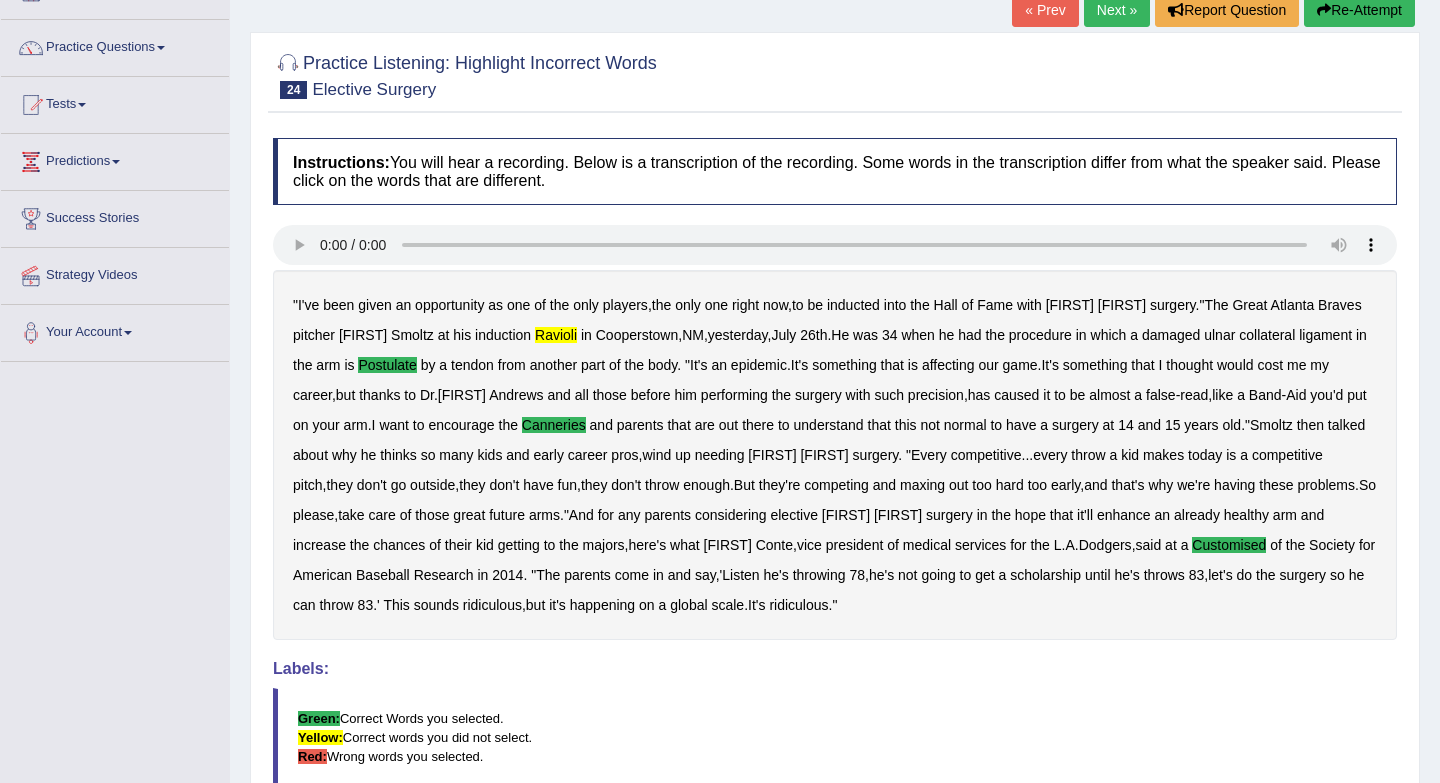 scroll, scrollTop: 117, scrollLeft: 0, axis: vertical 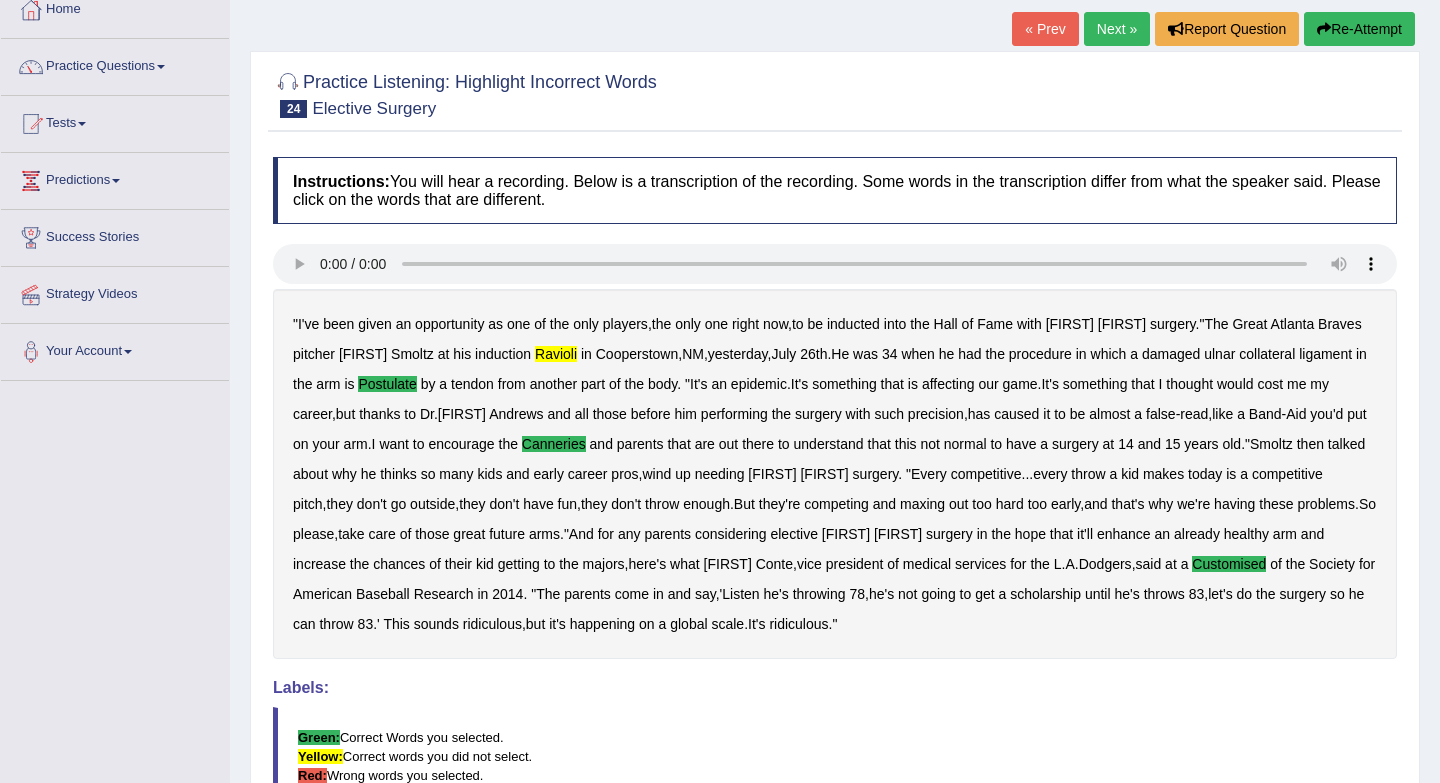click on "Next »" at bounding box center [1117, 29] 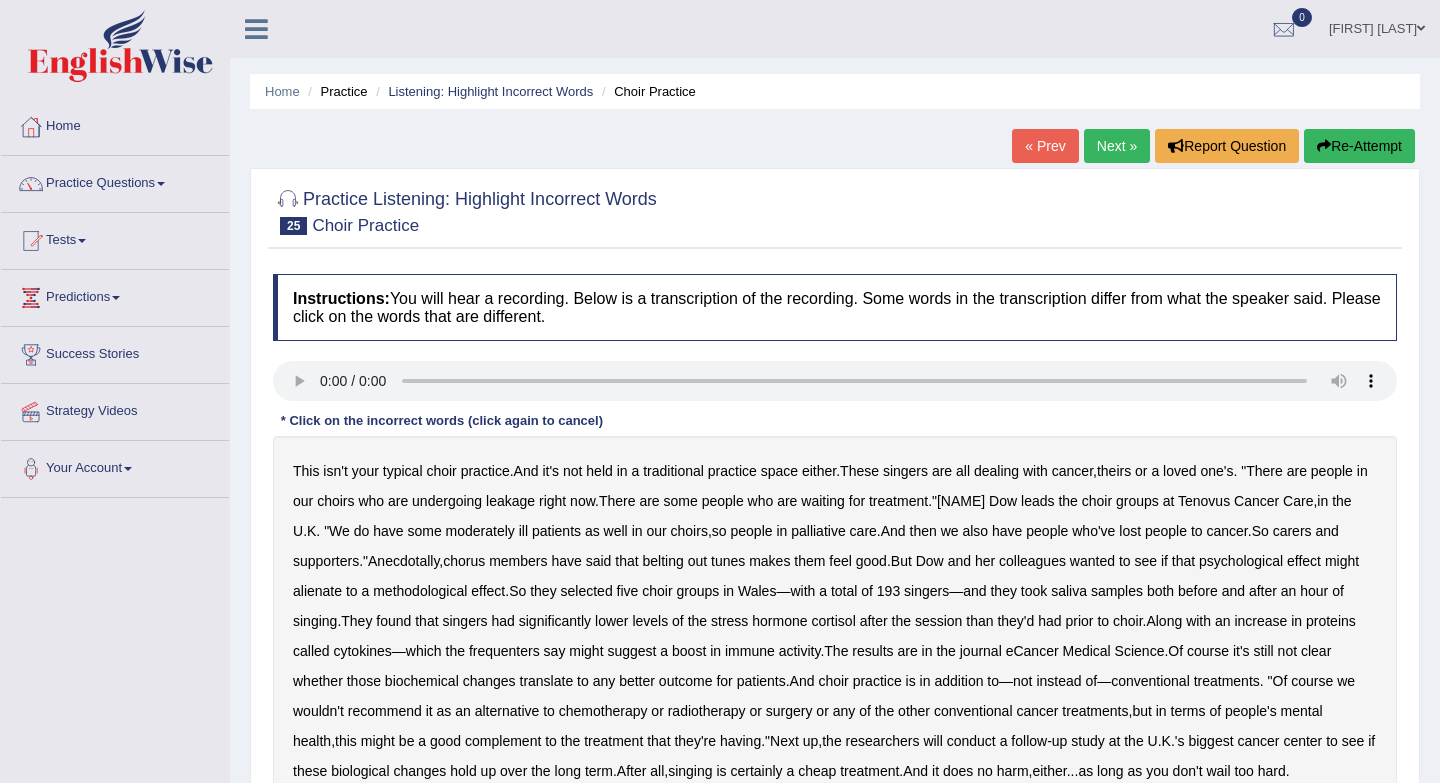 scroll, scrollTop: 0, scrollLeft: 0, axis: both 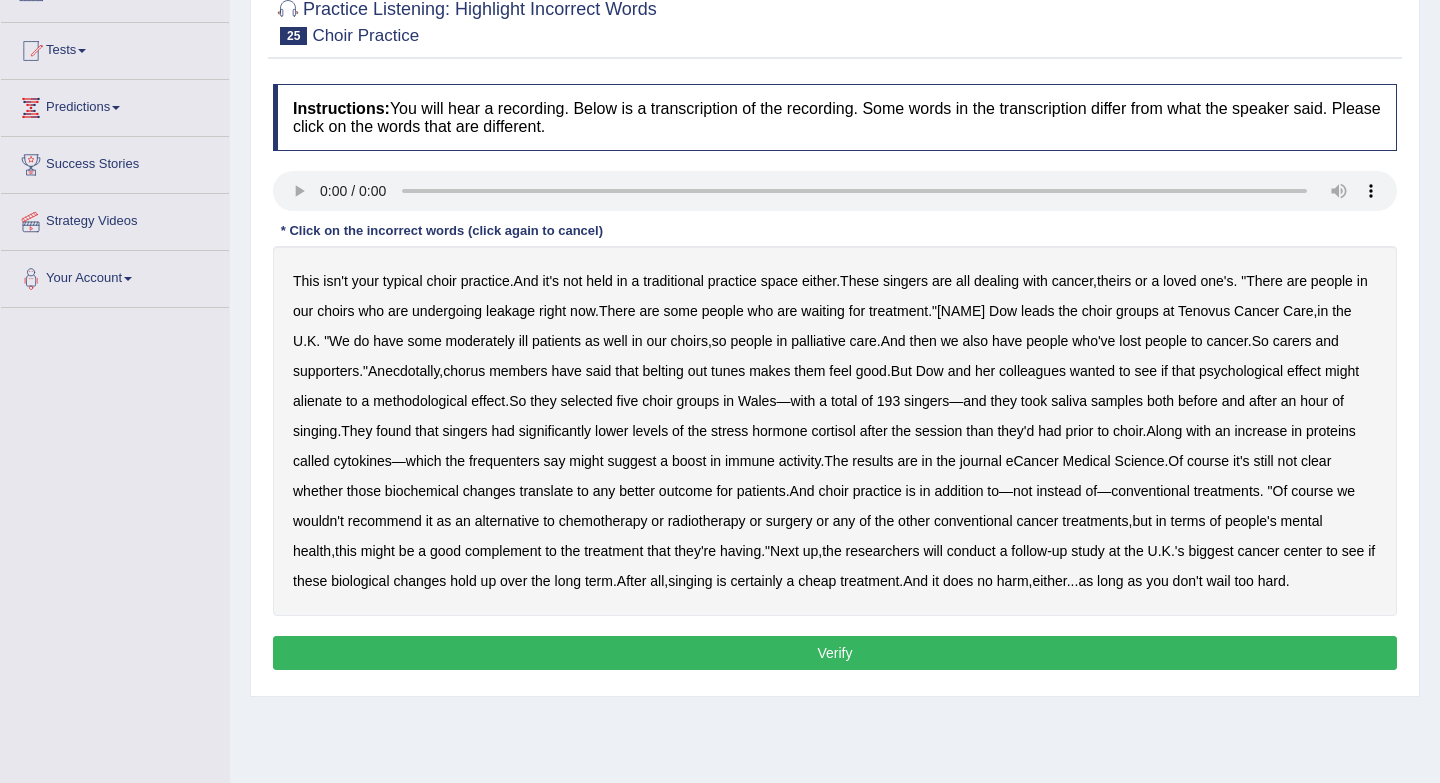 click on "moderately" at bounding box center (480, 341) 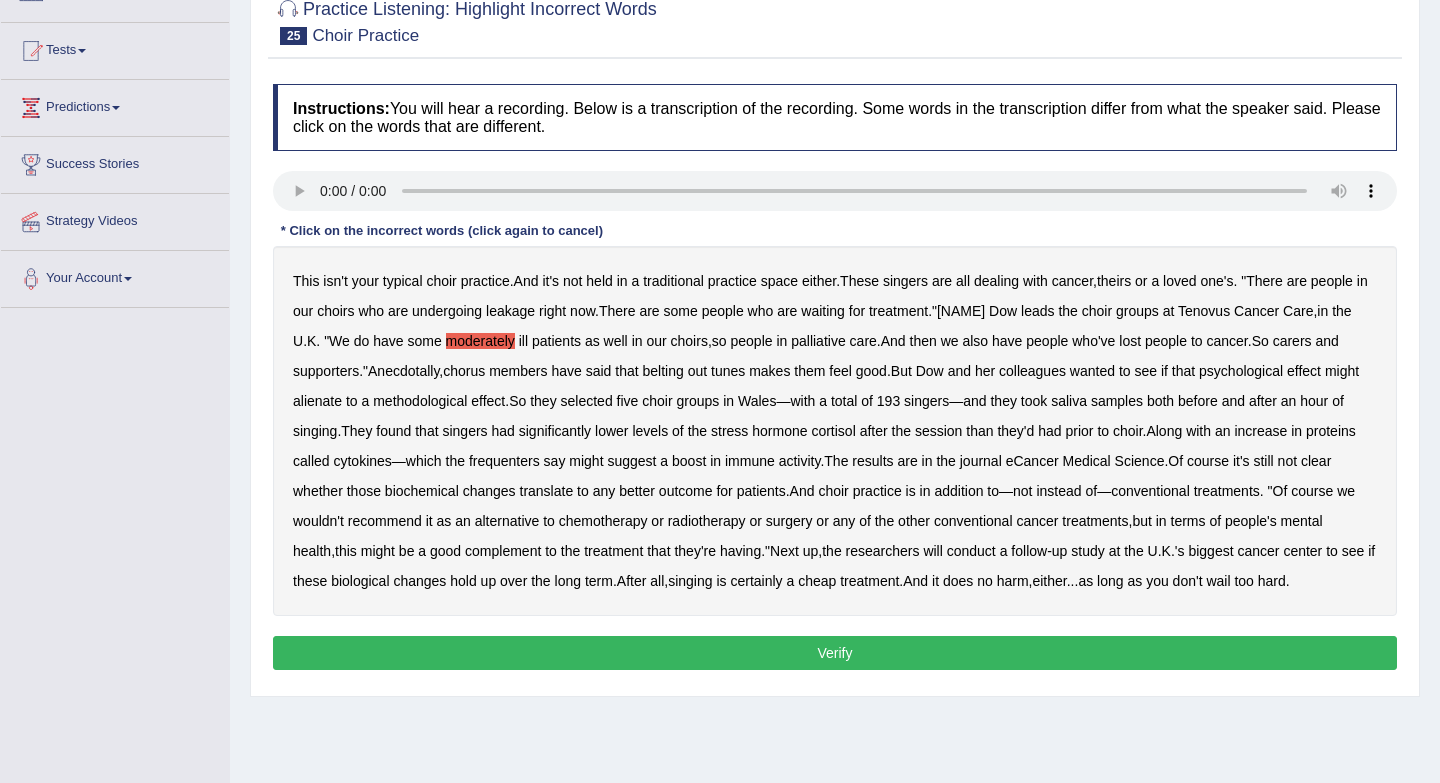 click on "alienate" at bounding box center (317, 401) 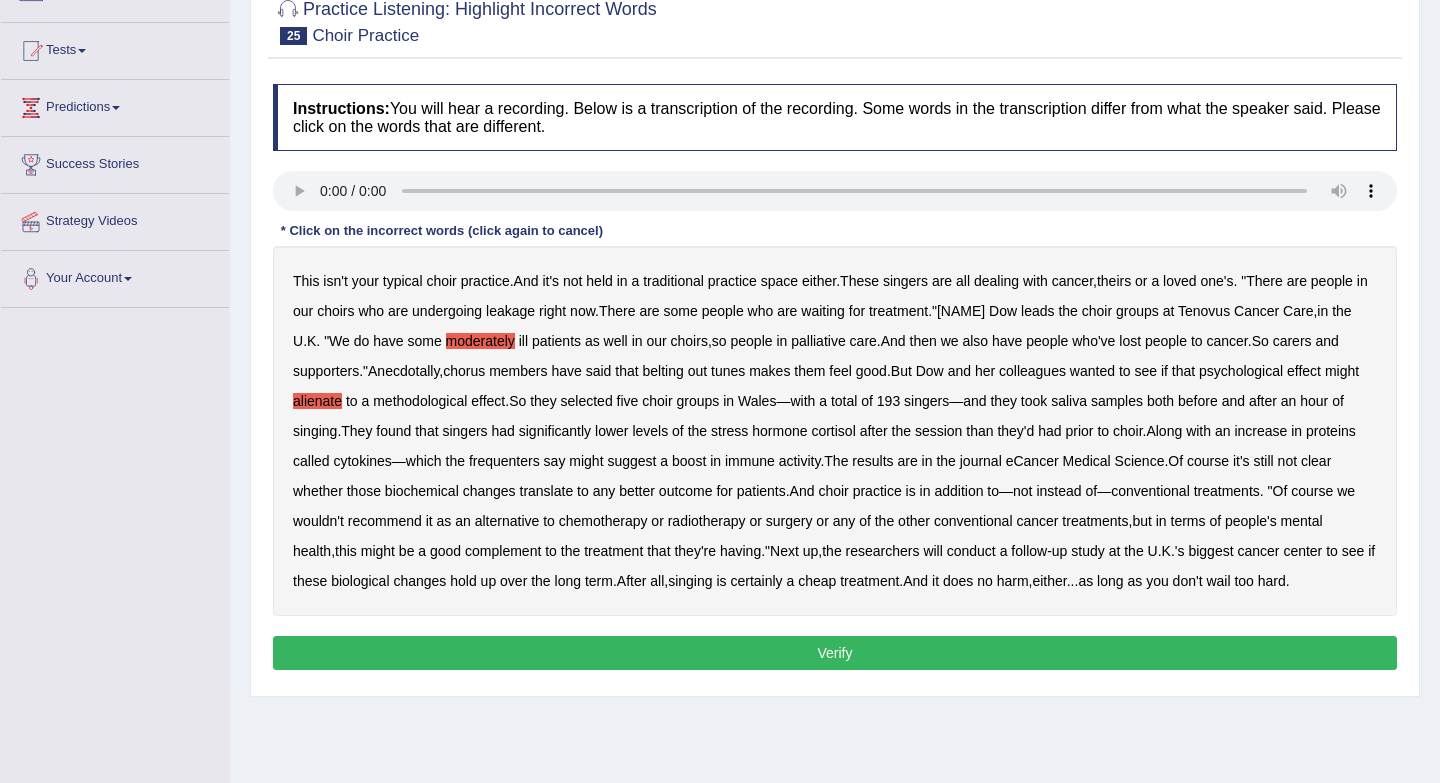 click on "methodological" at bounding box center (420, 401) 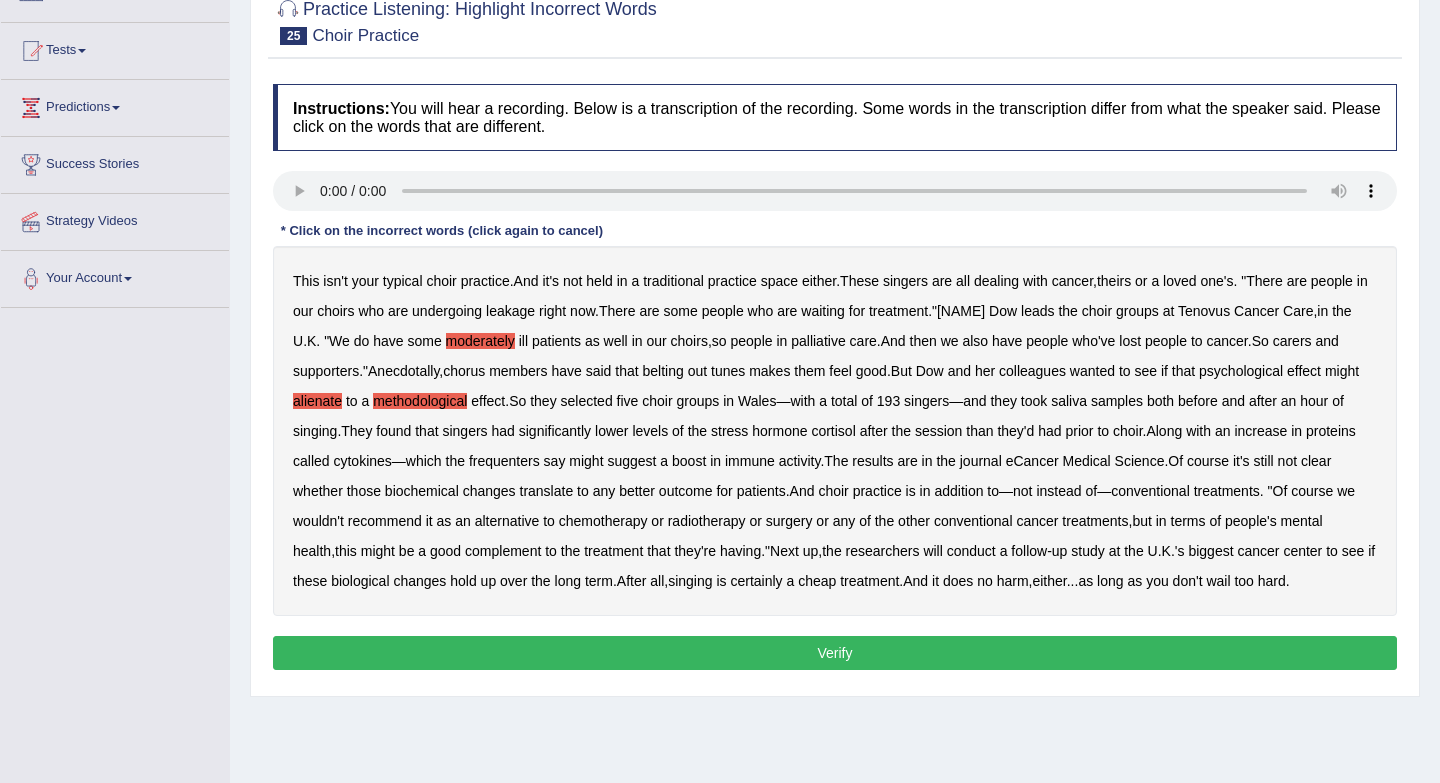 click on "frequenters" at bounding box center (504, 461) 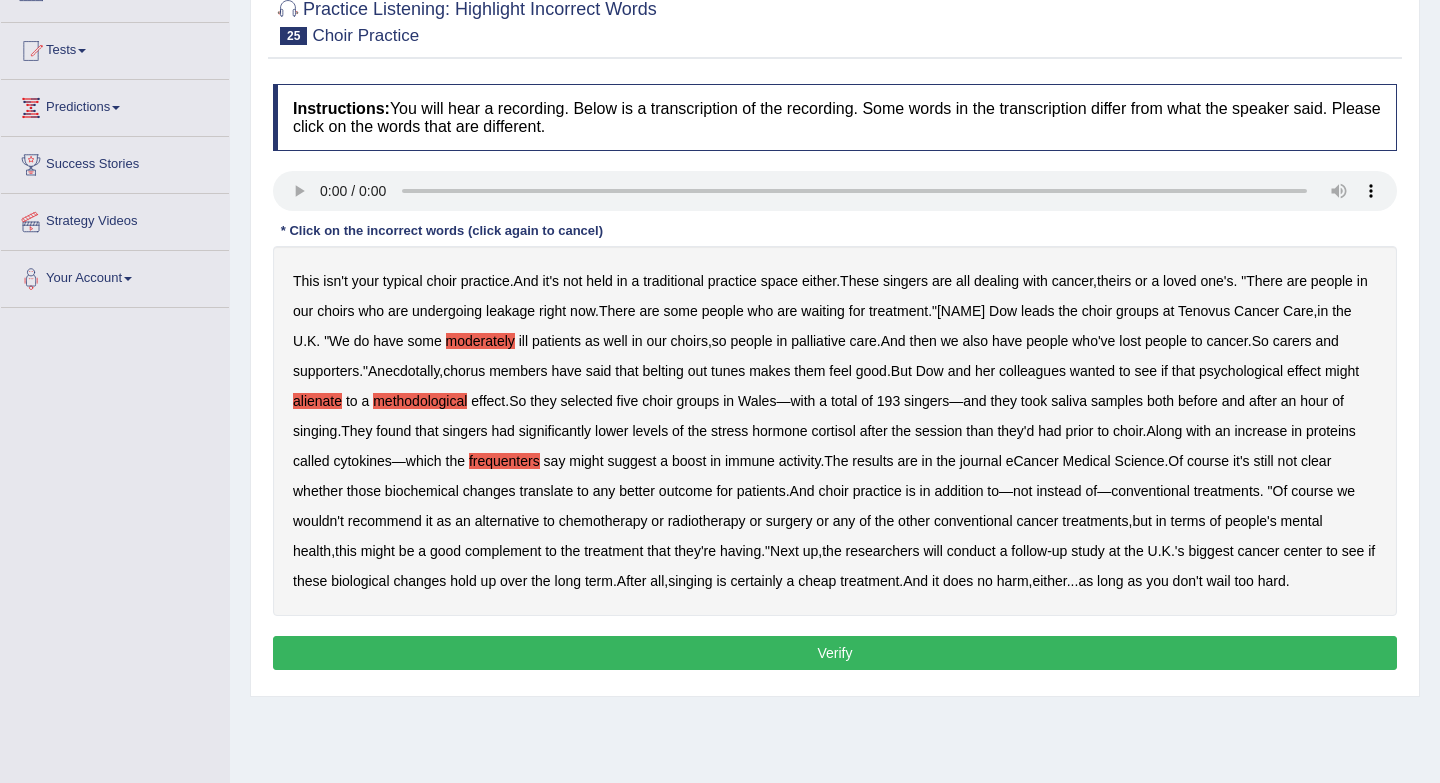 click on "Verify" at bounding box center (835, 653) 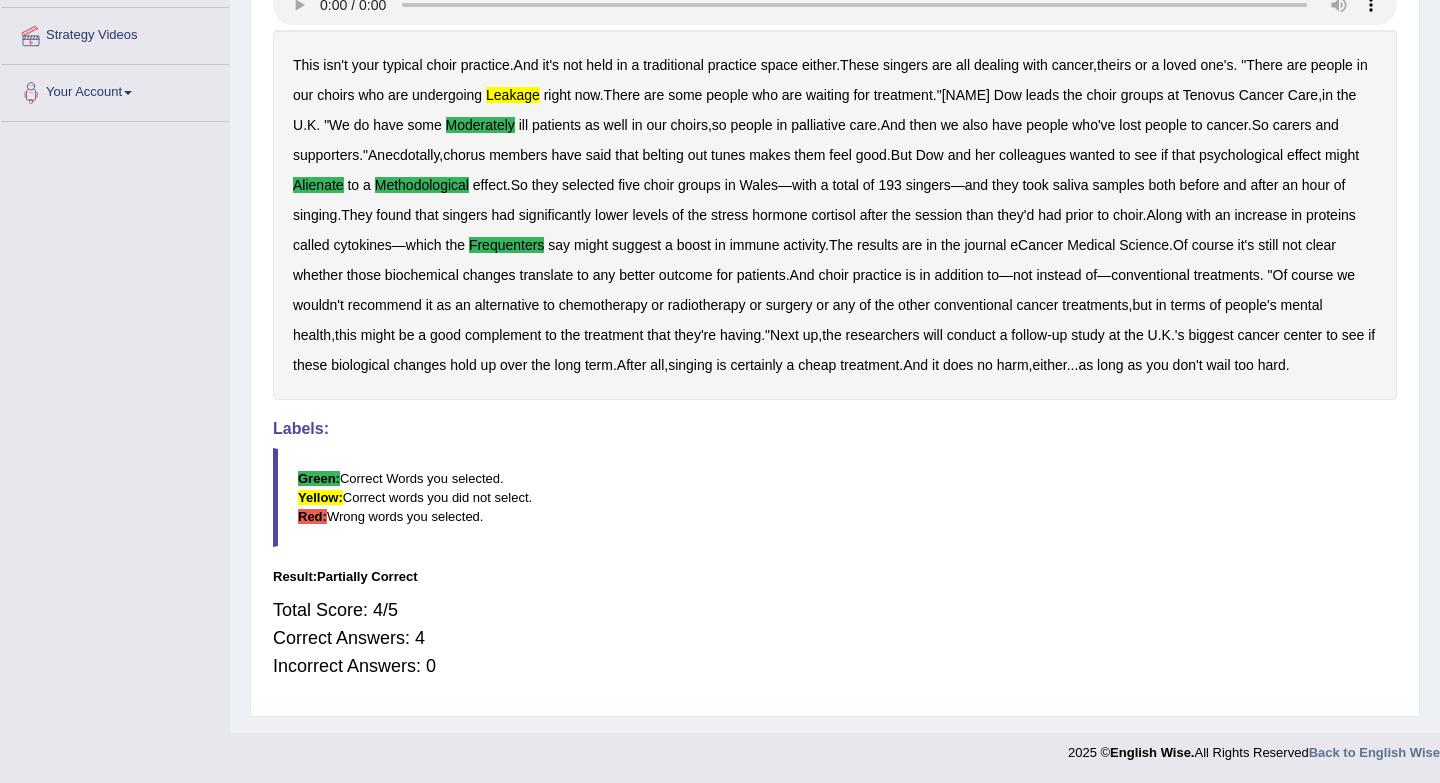 scroll, scrollTop: 407, scrollLeft: 0, axis: vertical 